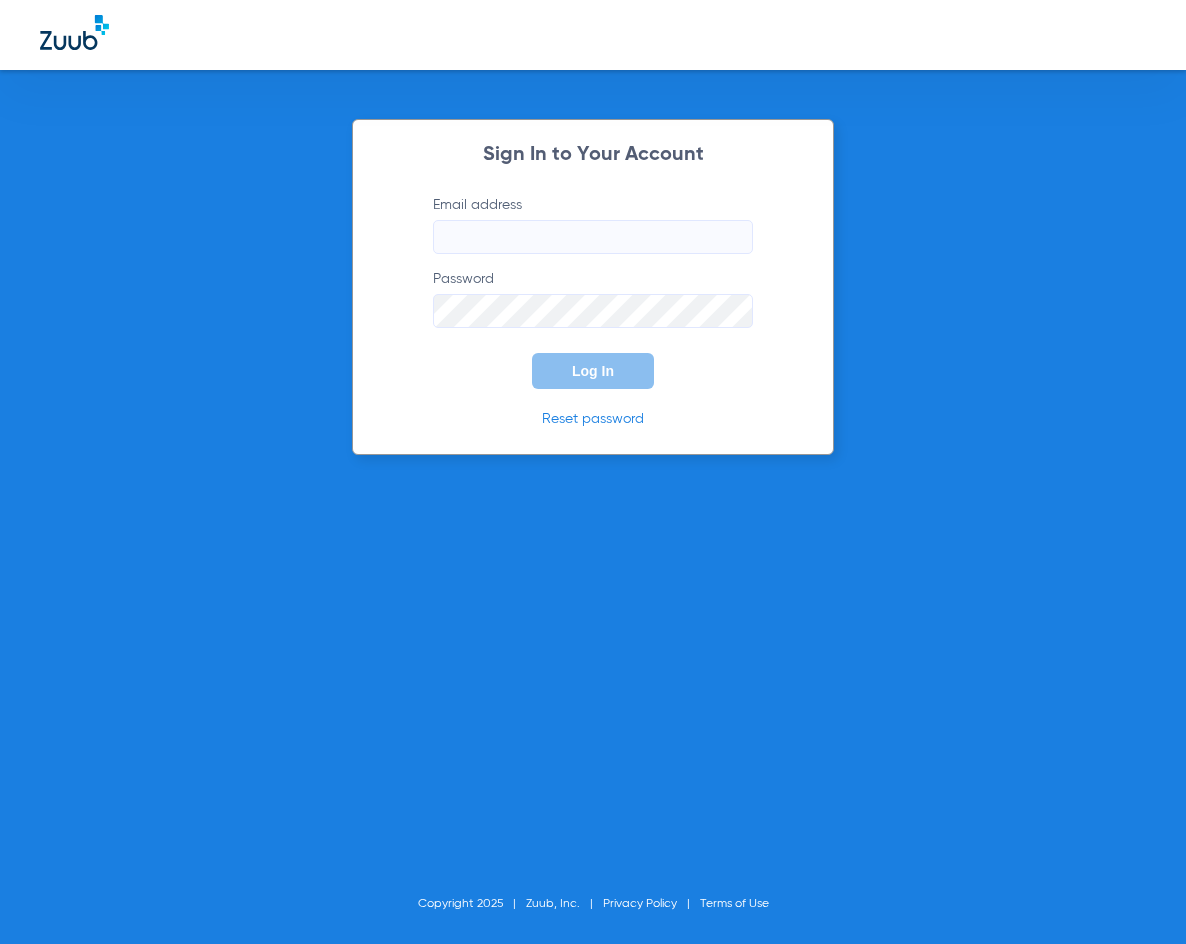 scroll, scrollTop: 0, scrollLeft: 0, axis: both 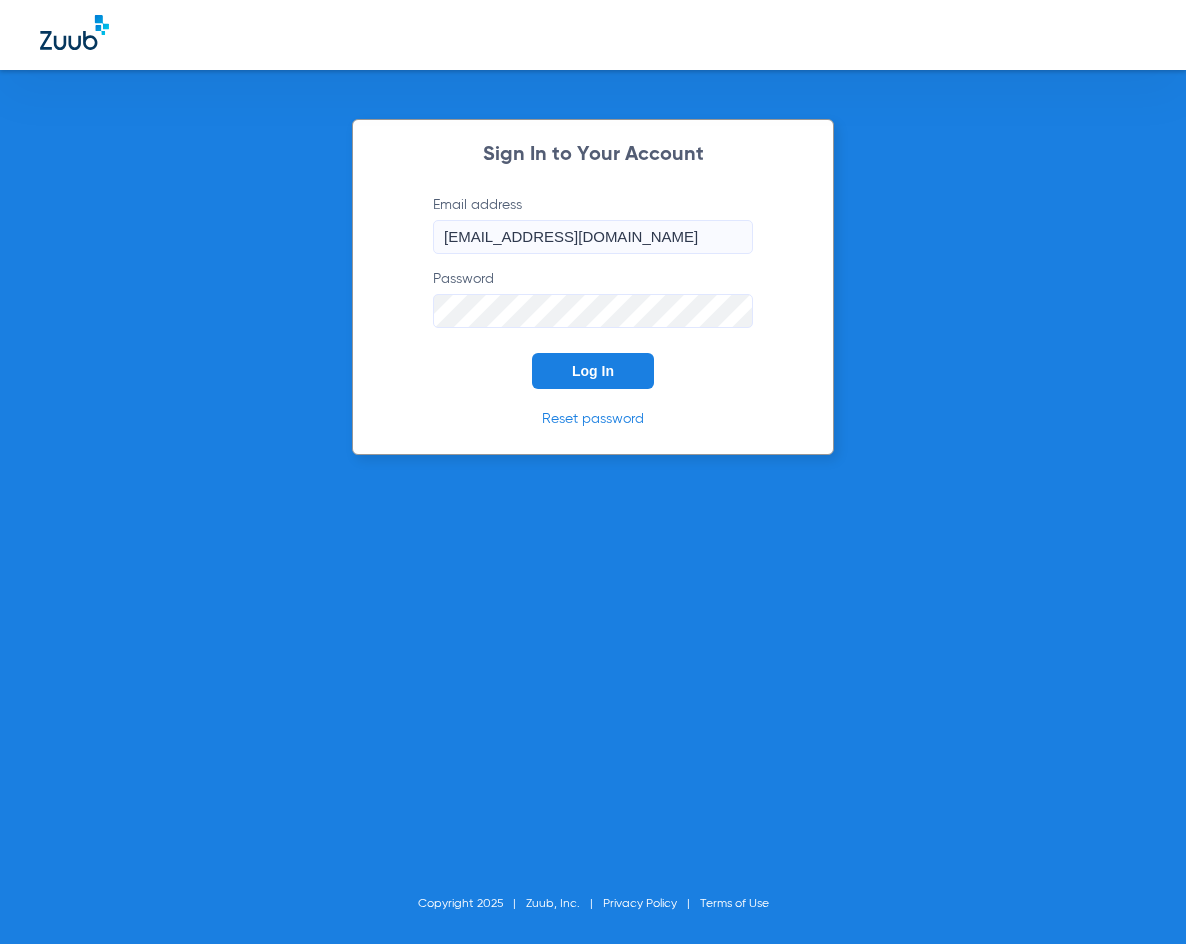 click on "Log In" 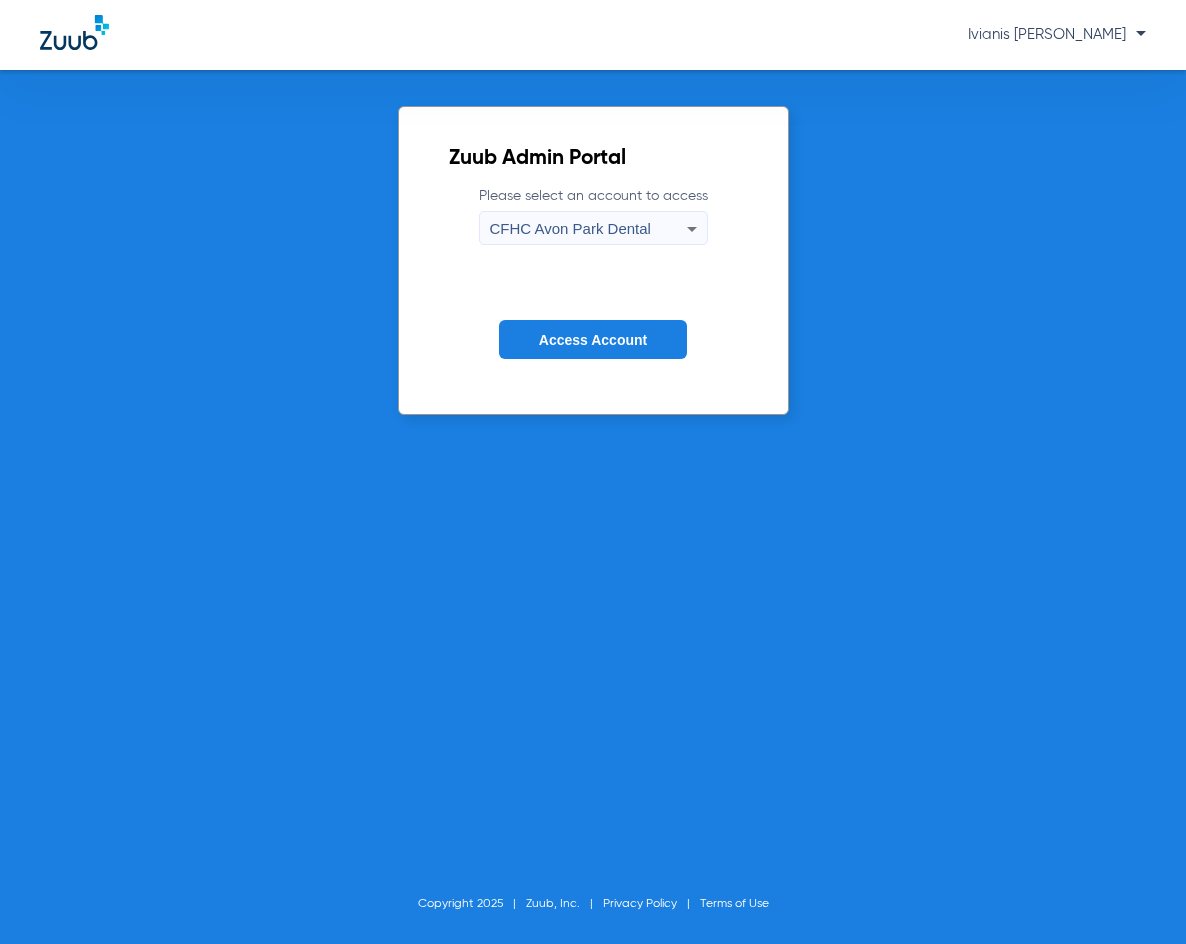 click on "CFHC Avon Park Dental" at bounding box center (570, 228) 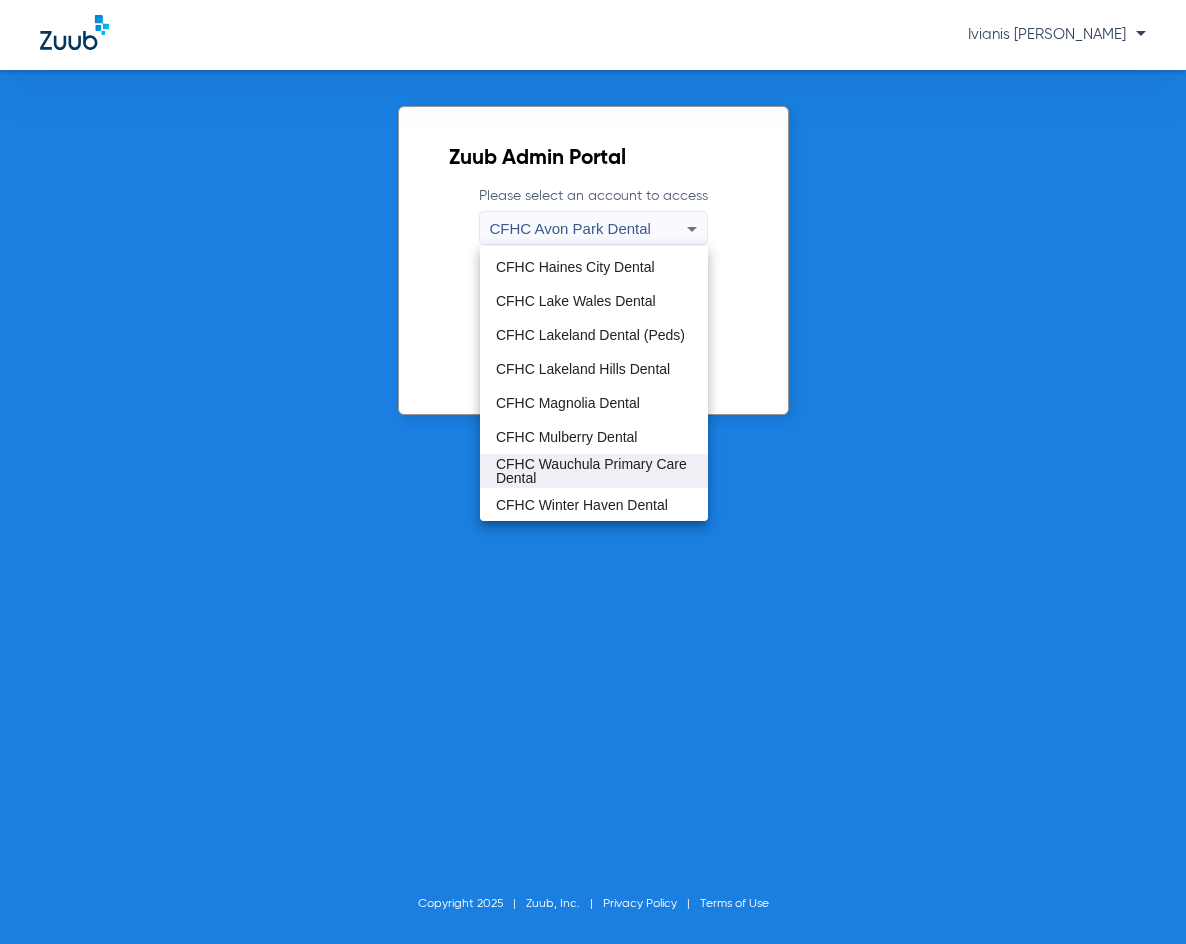 scroll, scrollTop: 133, scrollLeft: 0, axis: vertical 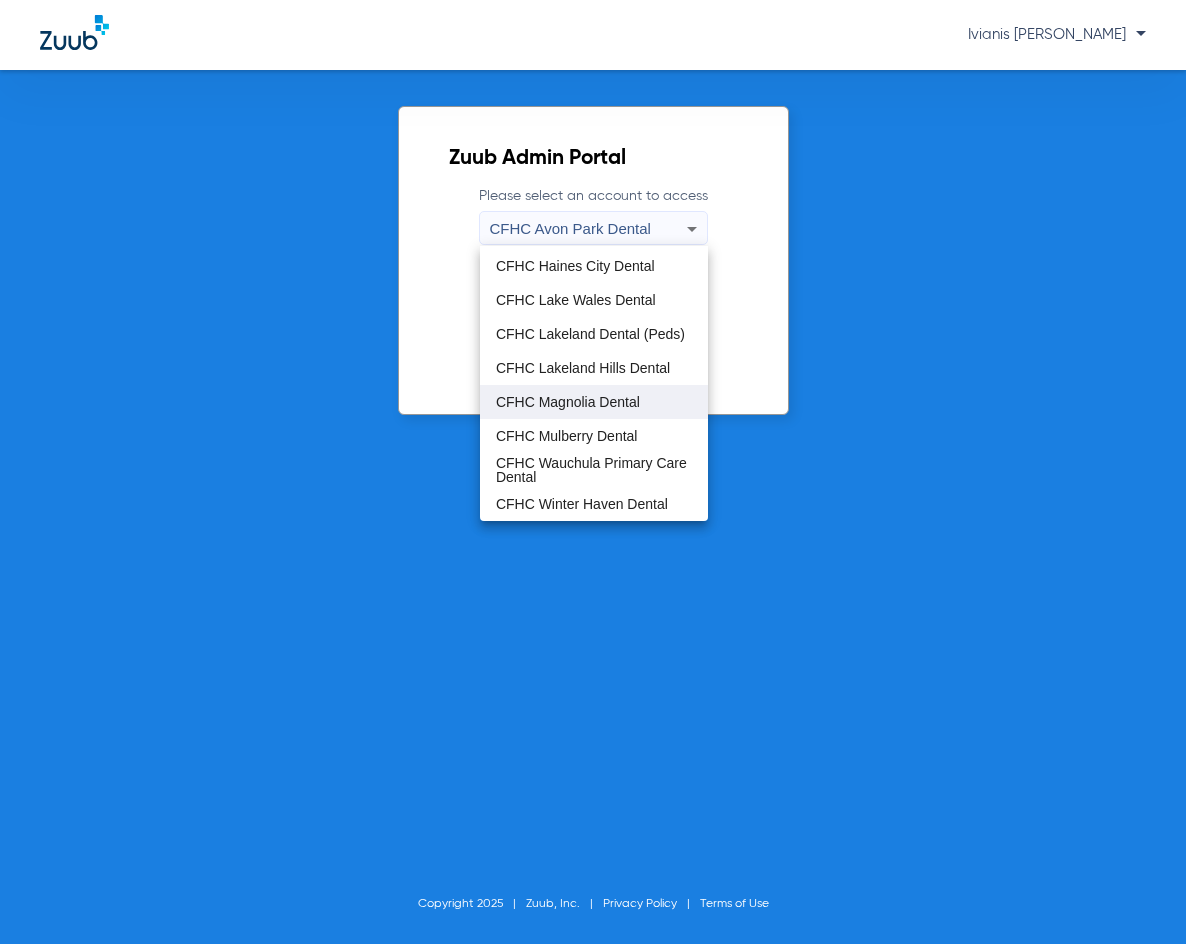 click on "CFHC Magnolia Dental" at bounding box center (568, 402) 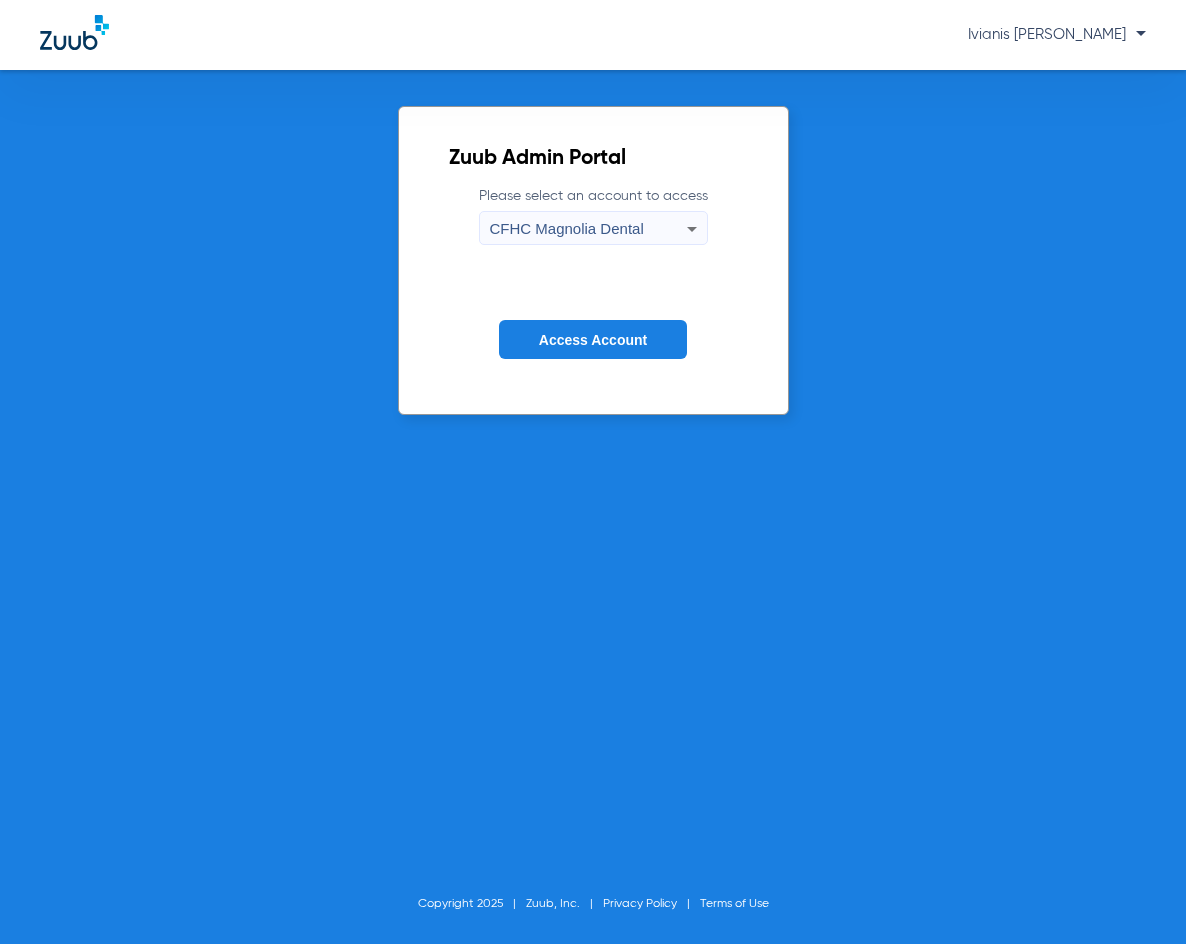 click on "Access Account" 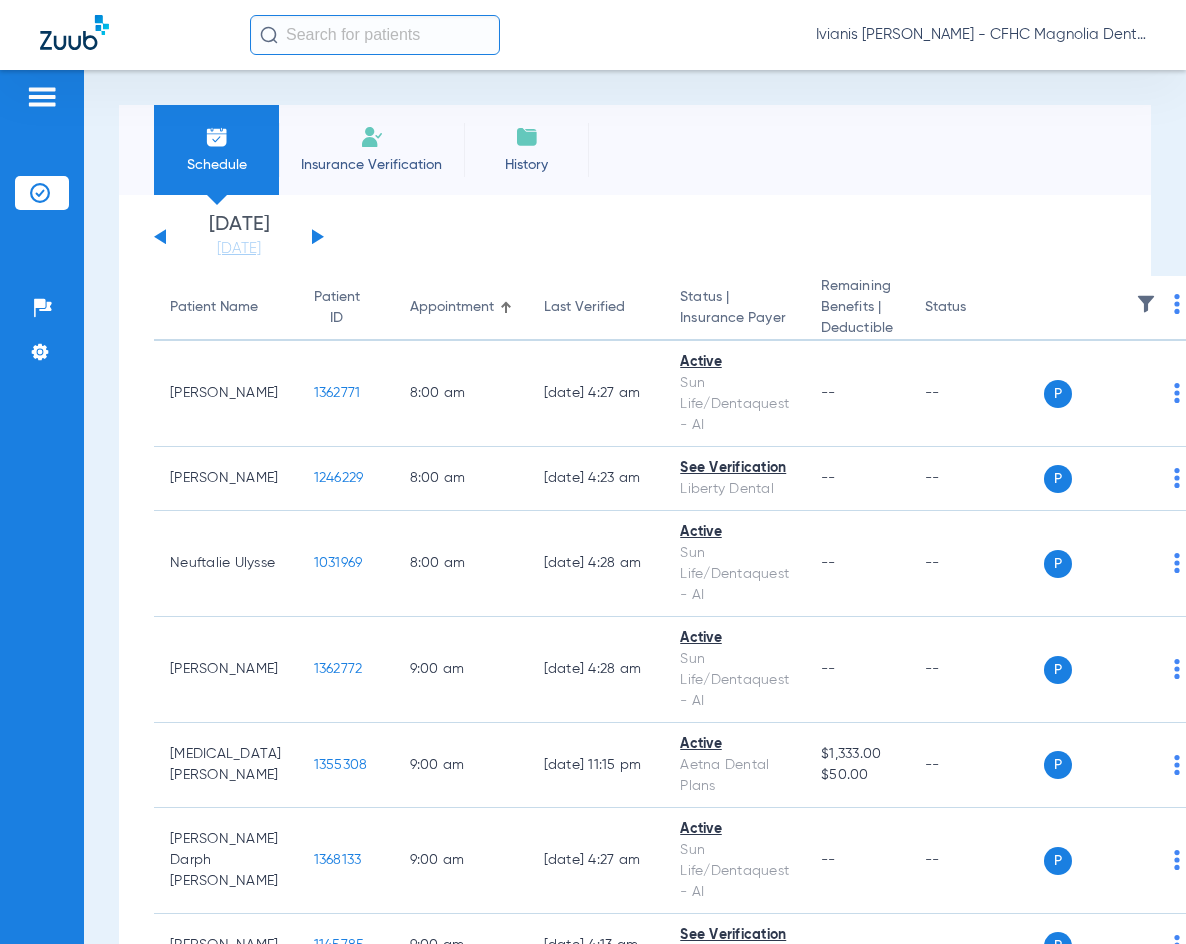 click 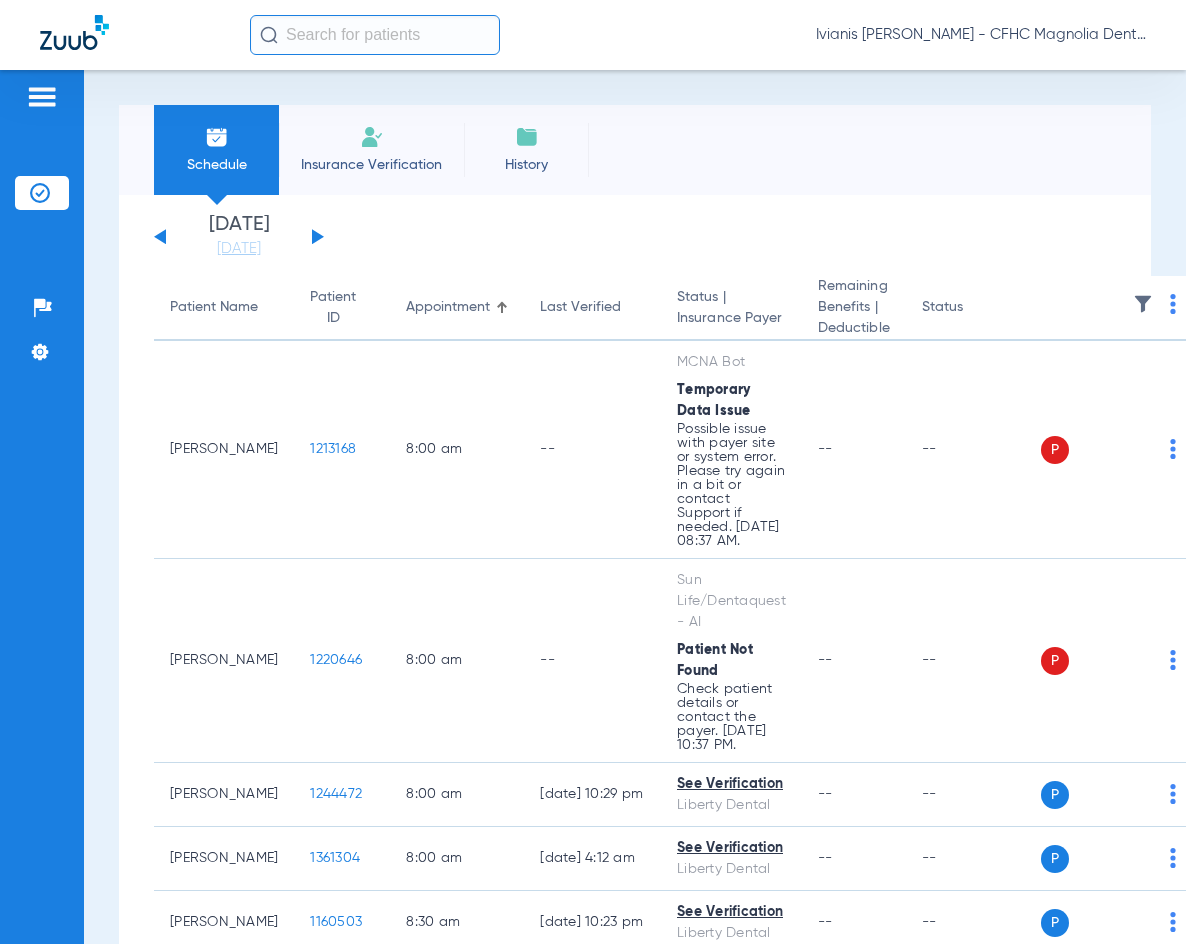 click on "Patients  Insurance Verification  Setup  Help Center Settings" 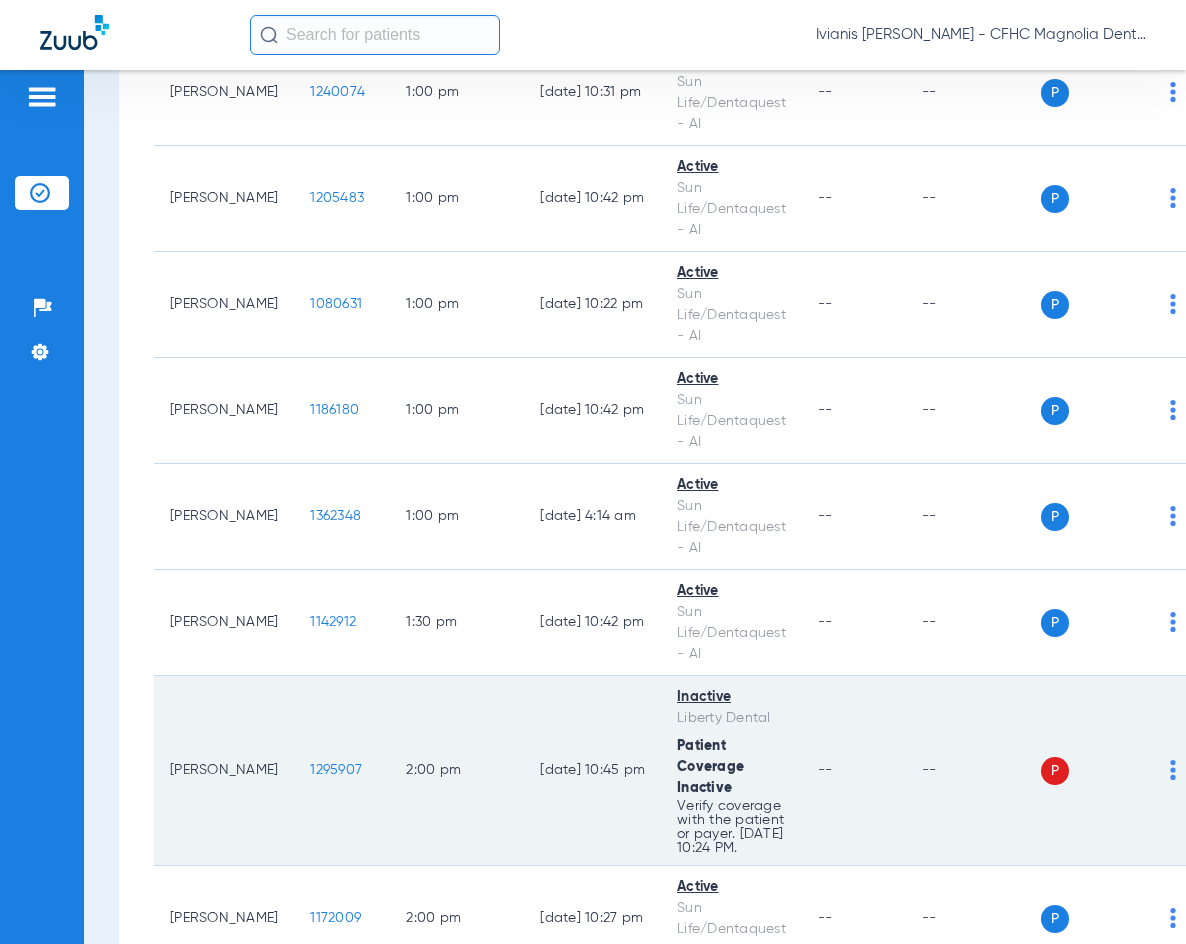scroll, scrollTop: 2200, scrollLeft: 0, axis: vertical 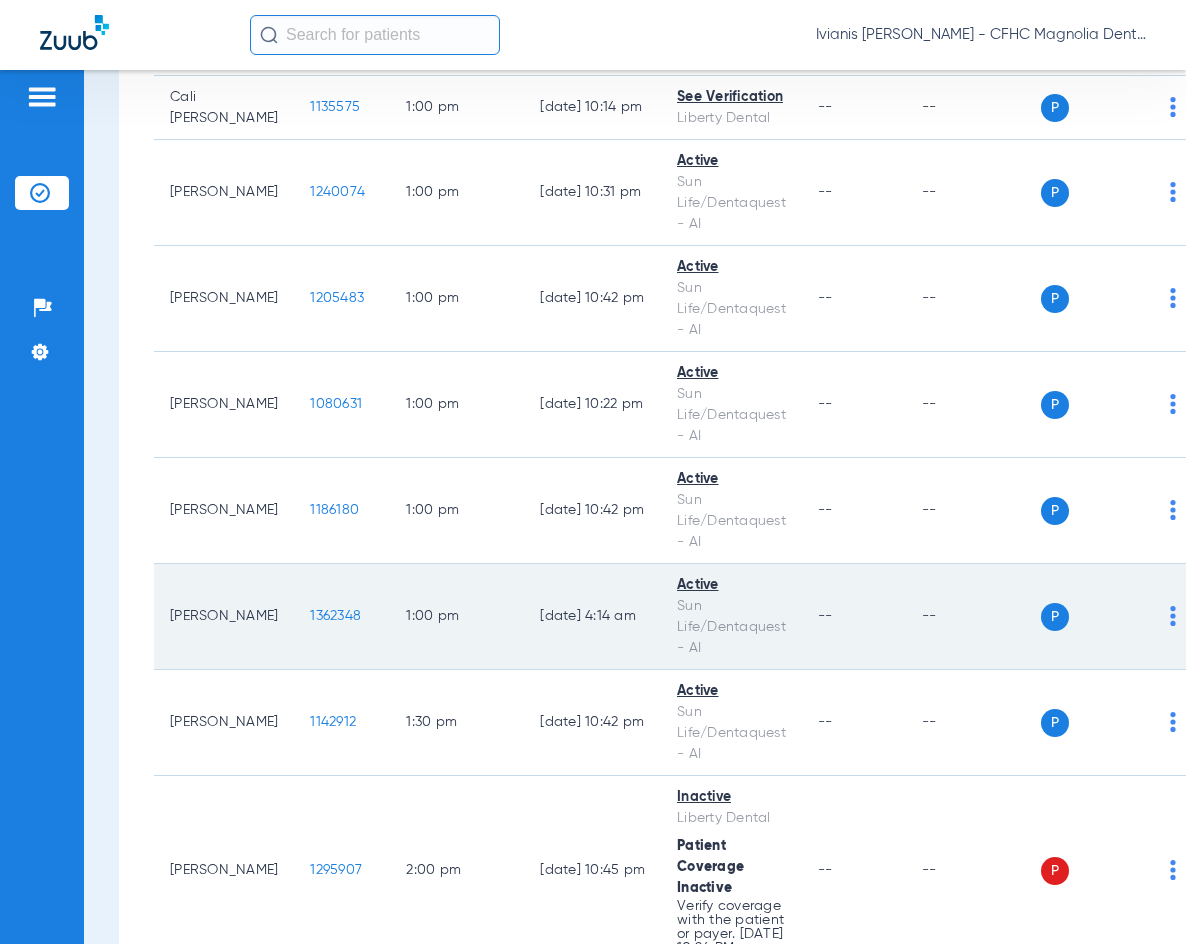 click on "1362348" 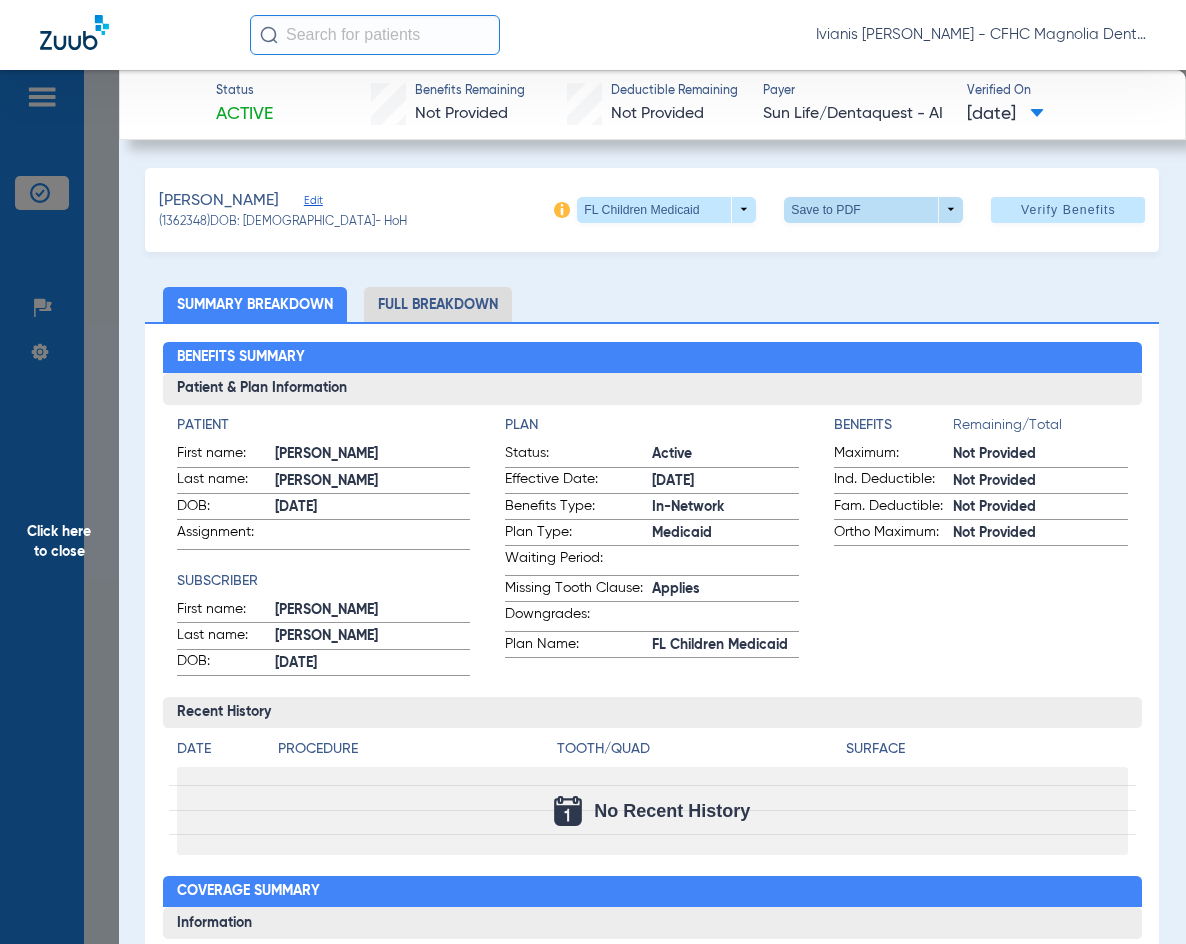 click 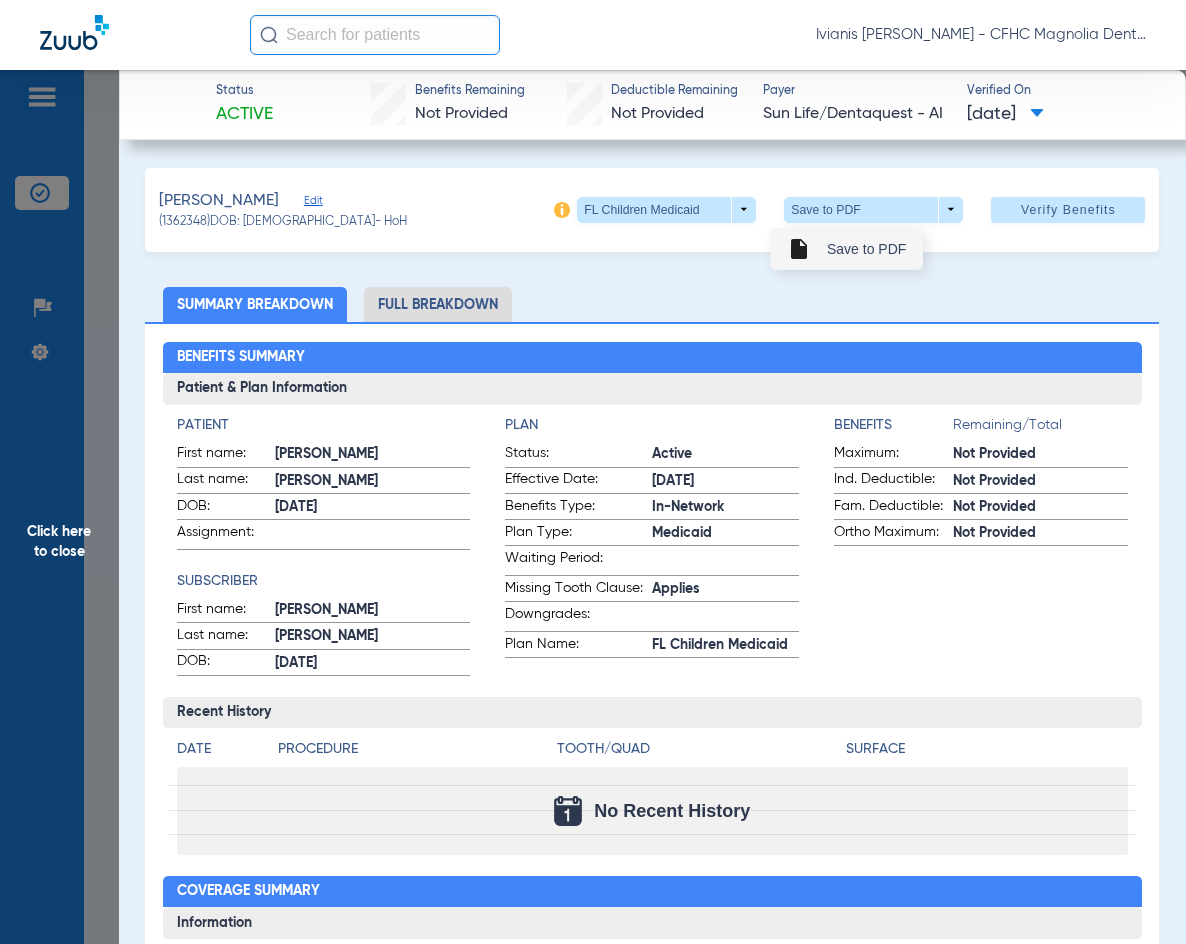 click on "Save to PDF" at bounding box center (866, 249) 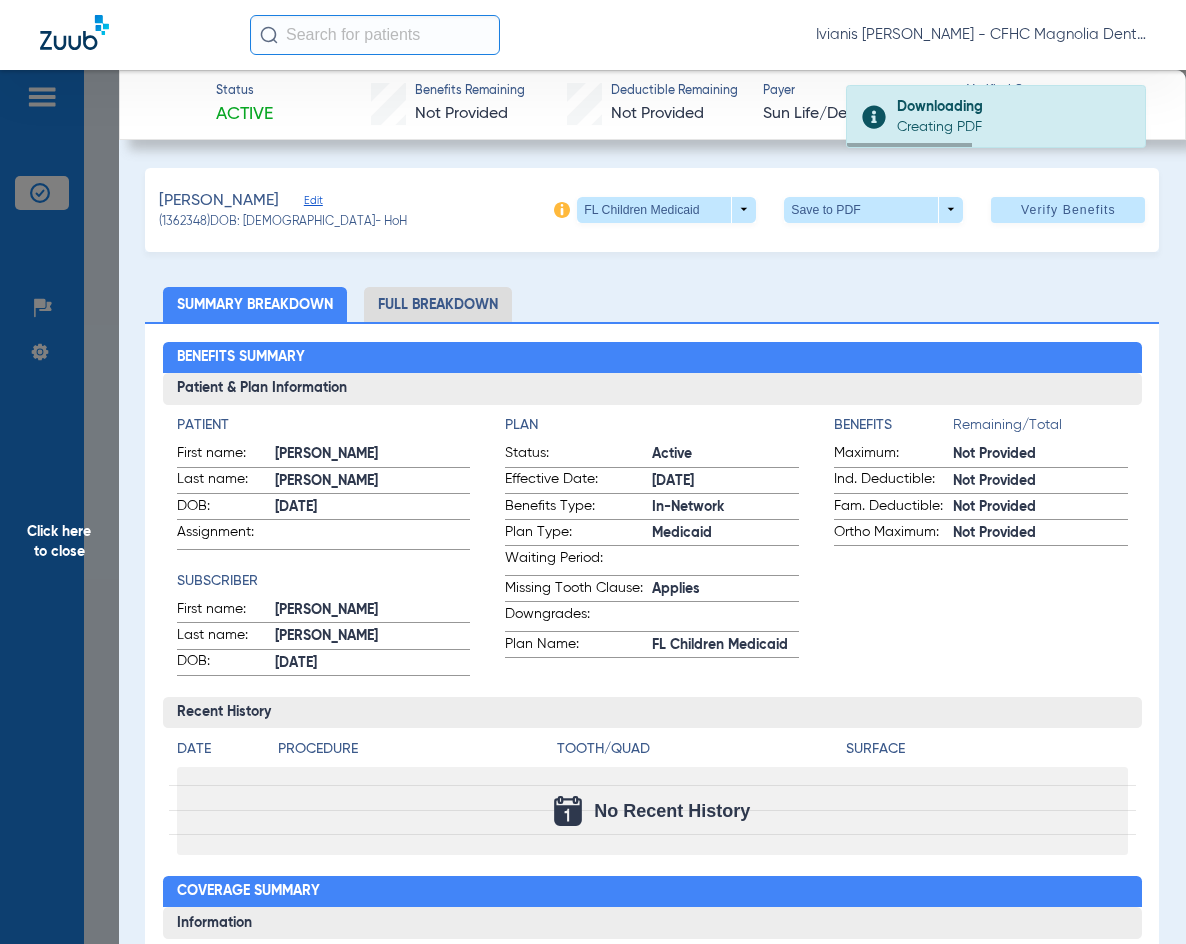drag, startPoint x: 309, startPoint y: 223, endPoint x: 244, endPoint y: 223, distance: 65 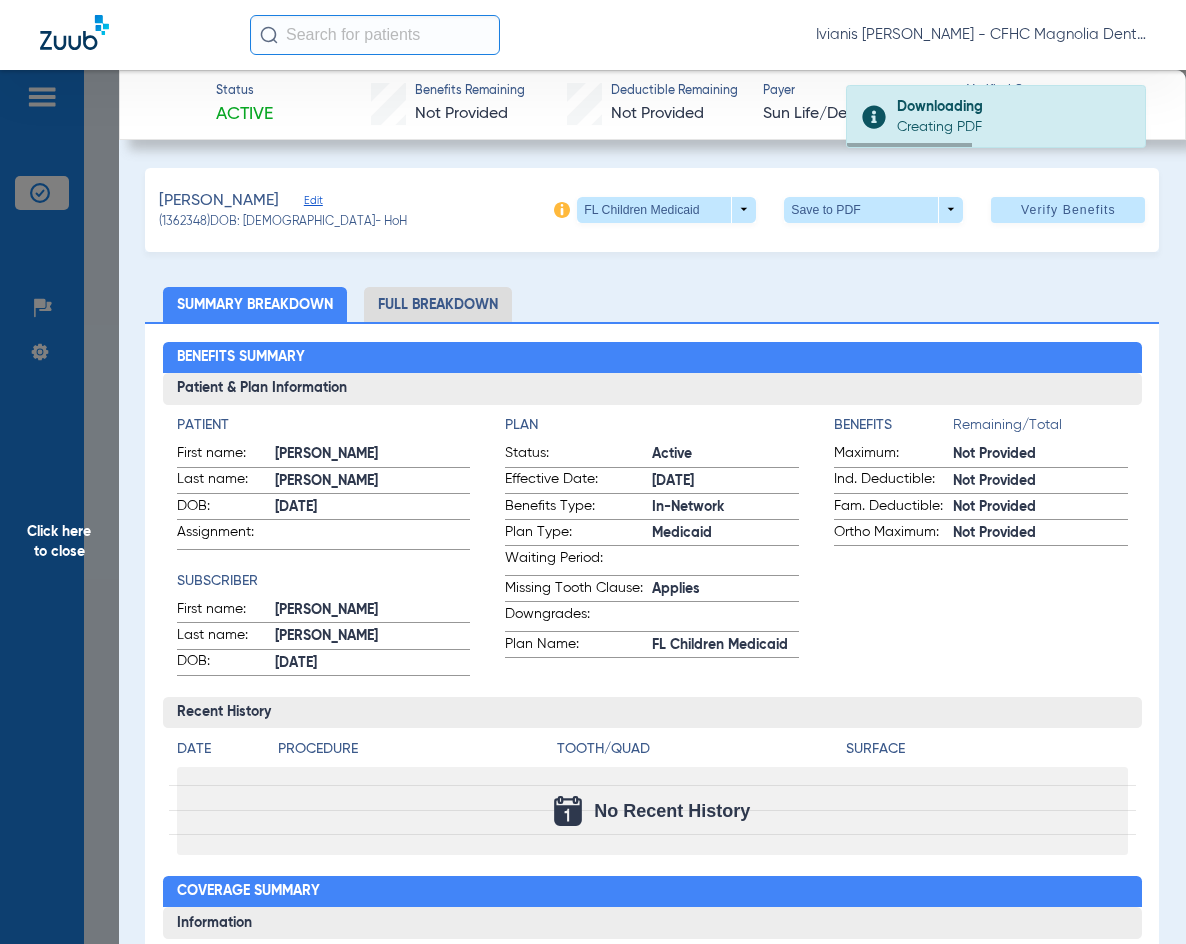 click on "(1362348)   DOB: [DEMOGRAPHIC_DATA]   - HoH" 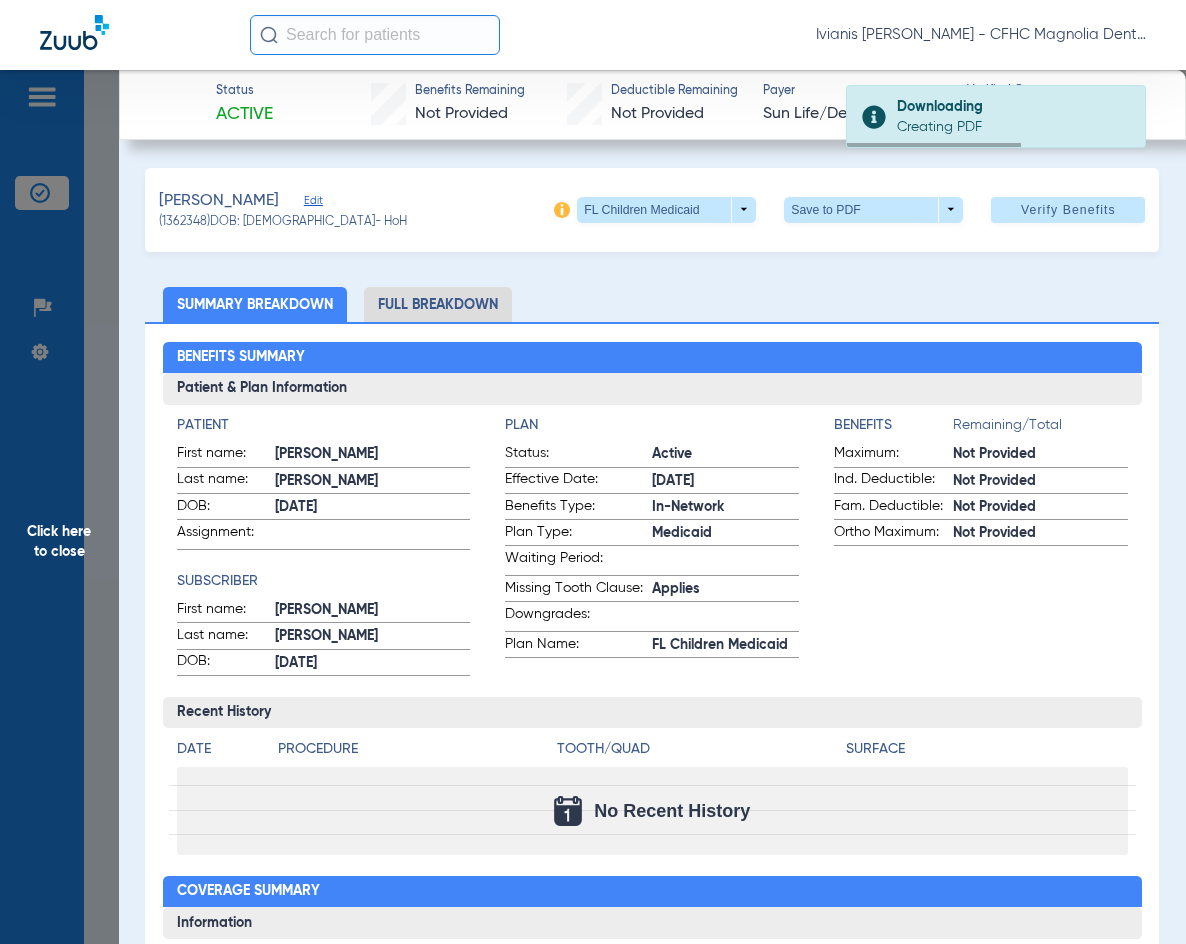 copy on "[DATE]" 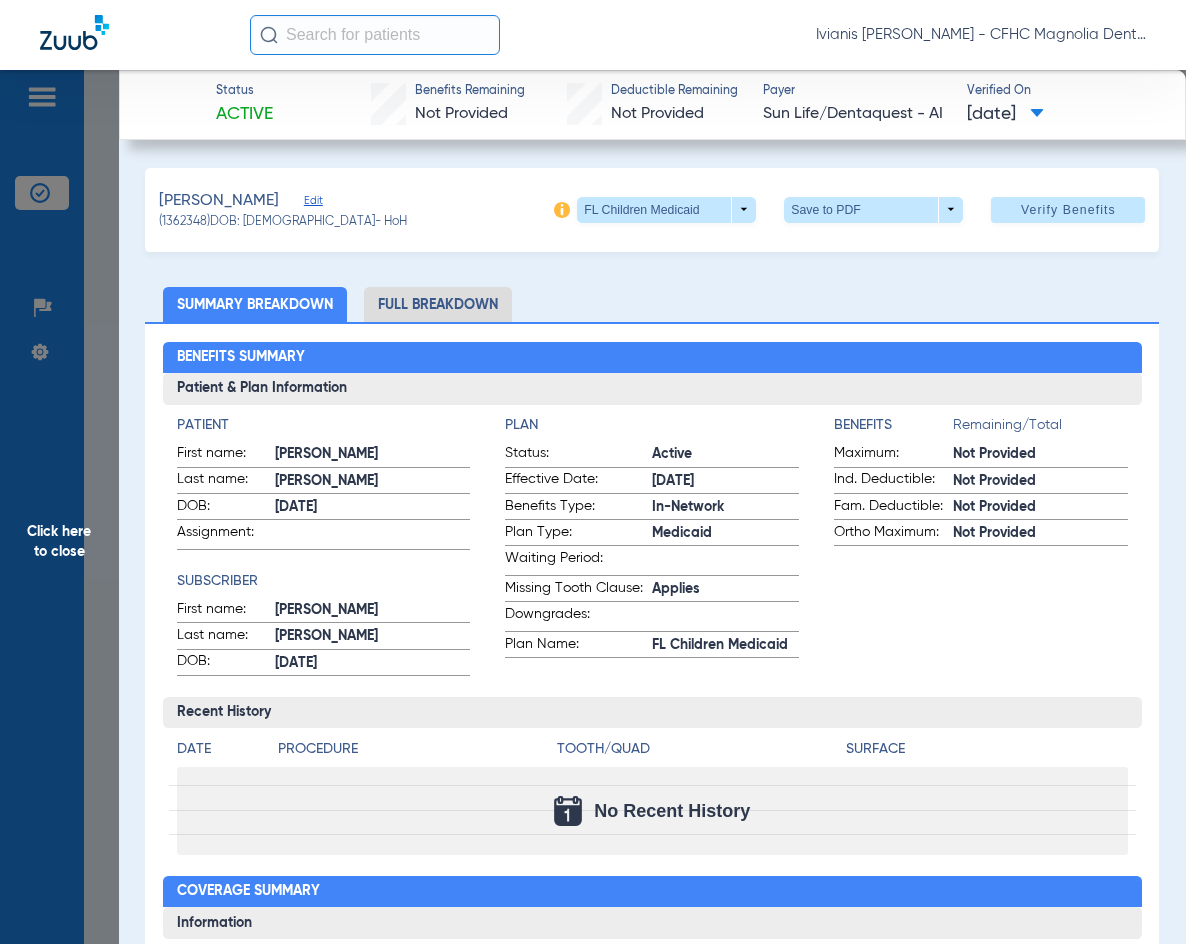 click on "Click here to close" 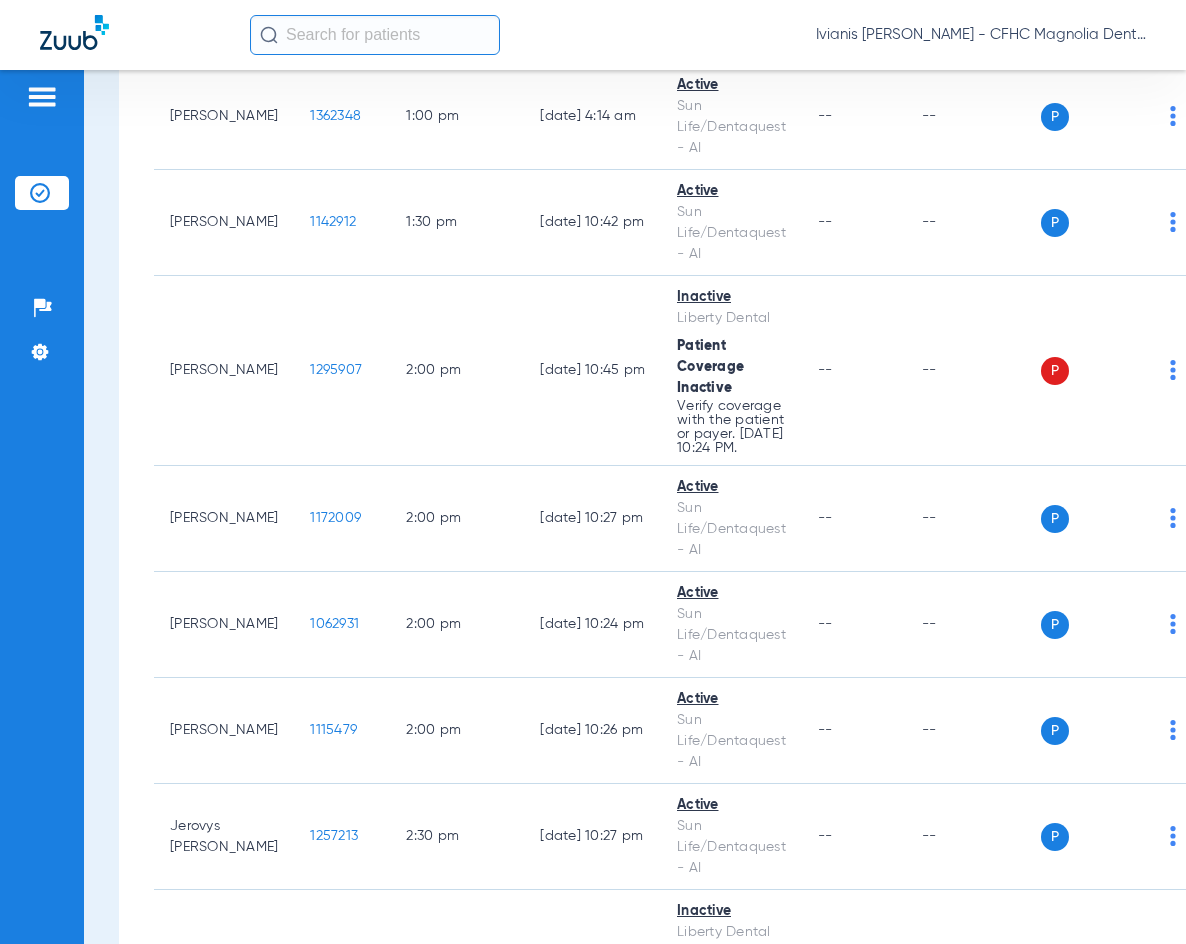scroll, scrollTop: 2800, scrollLeft: 0, axis: vertical 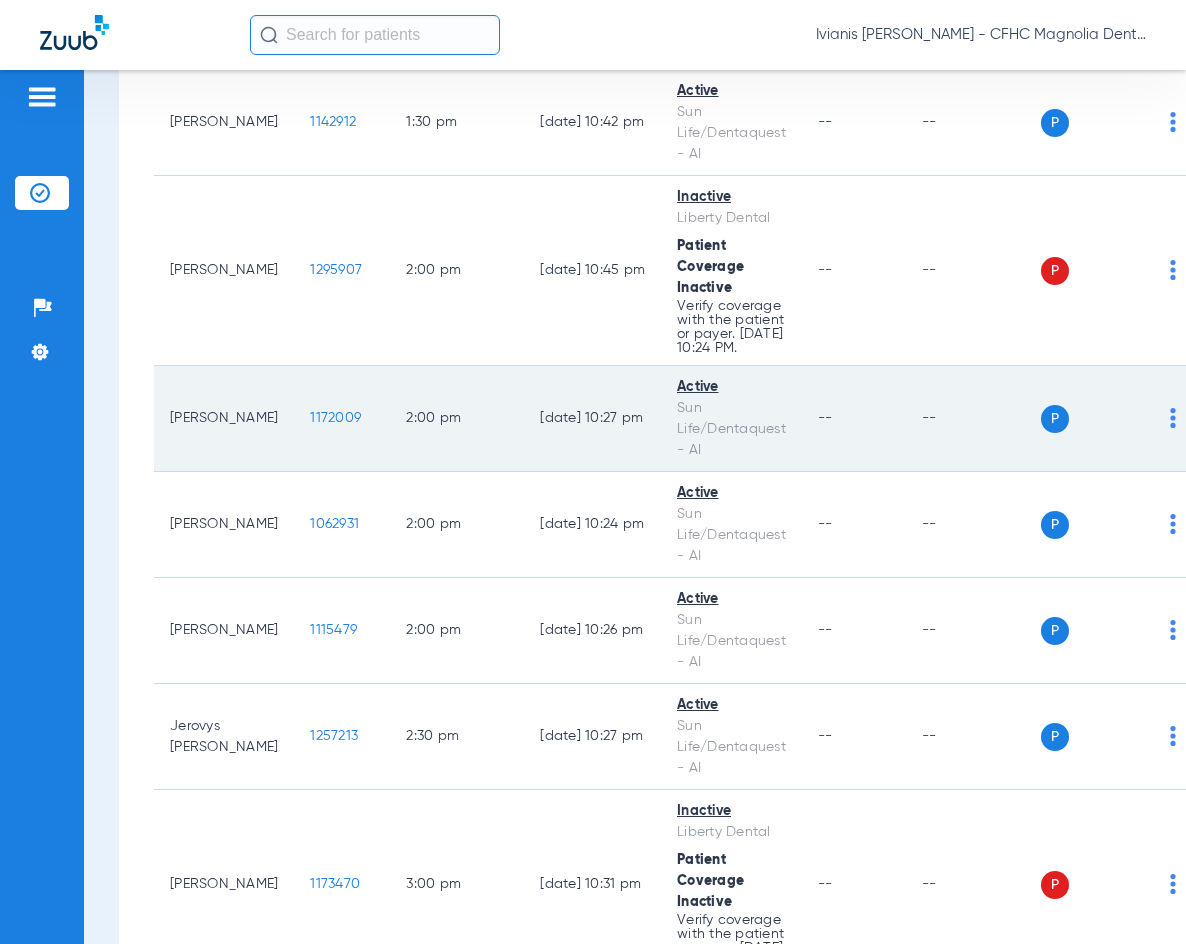click on "1172009" 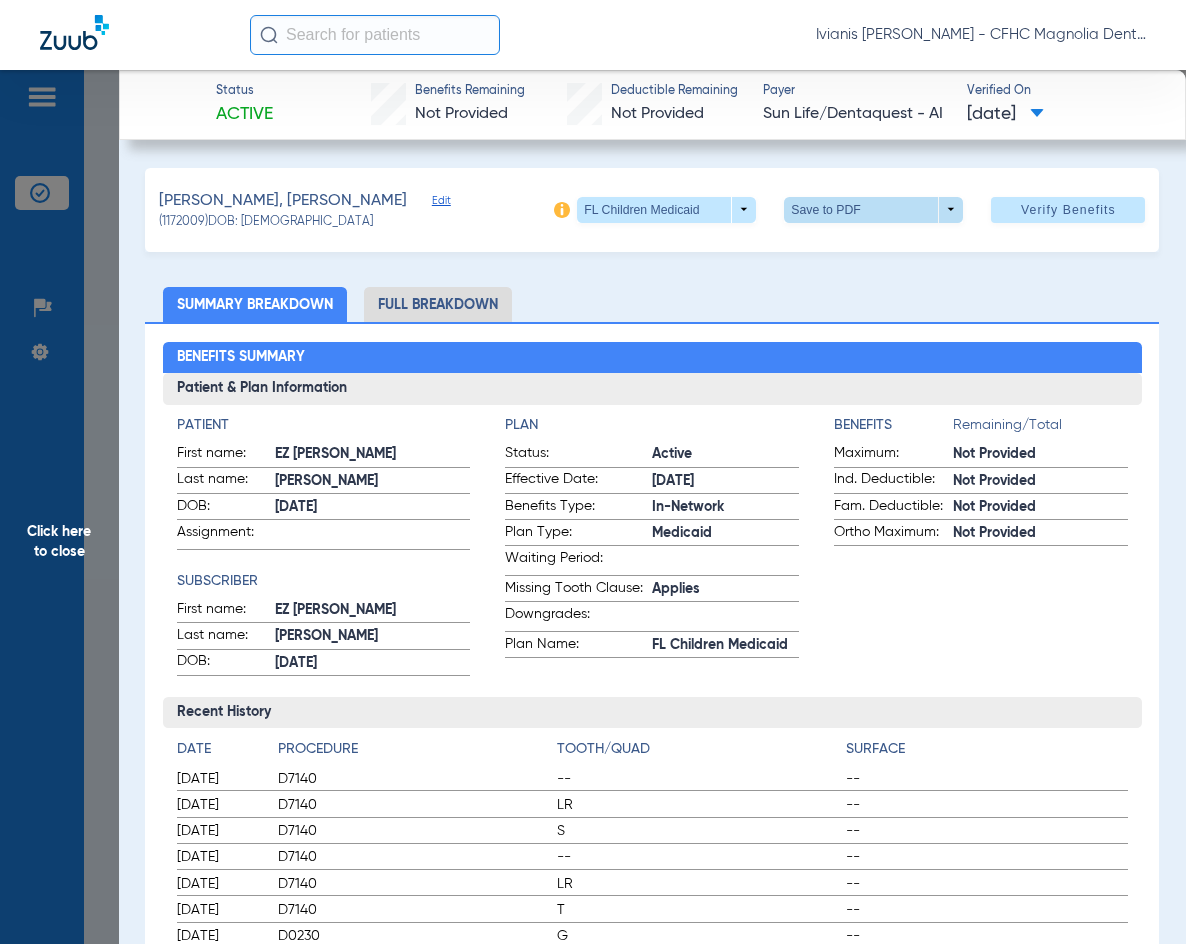 click 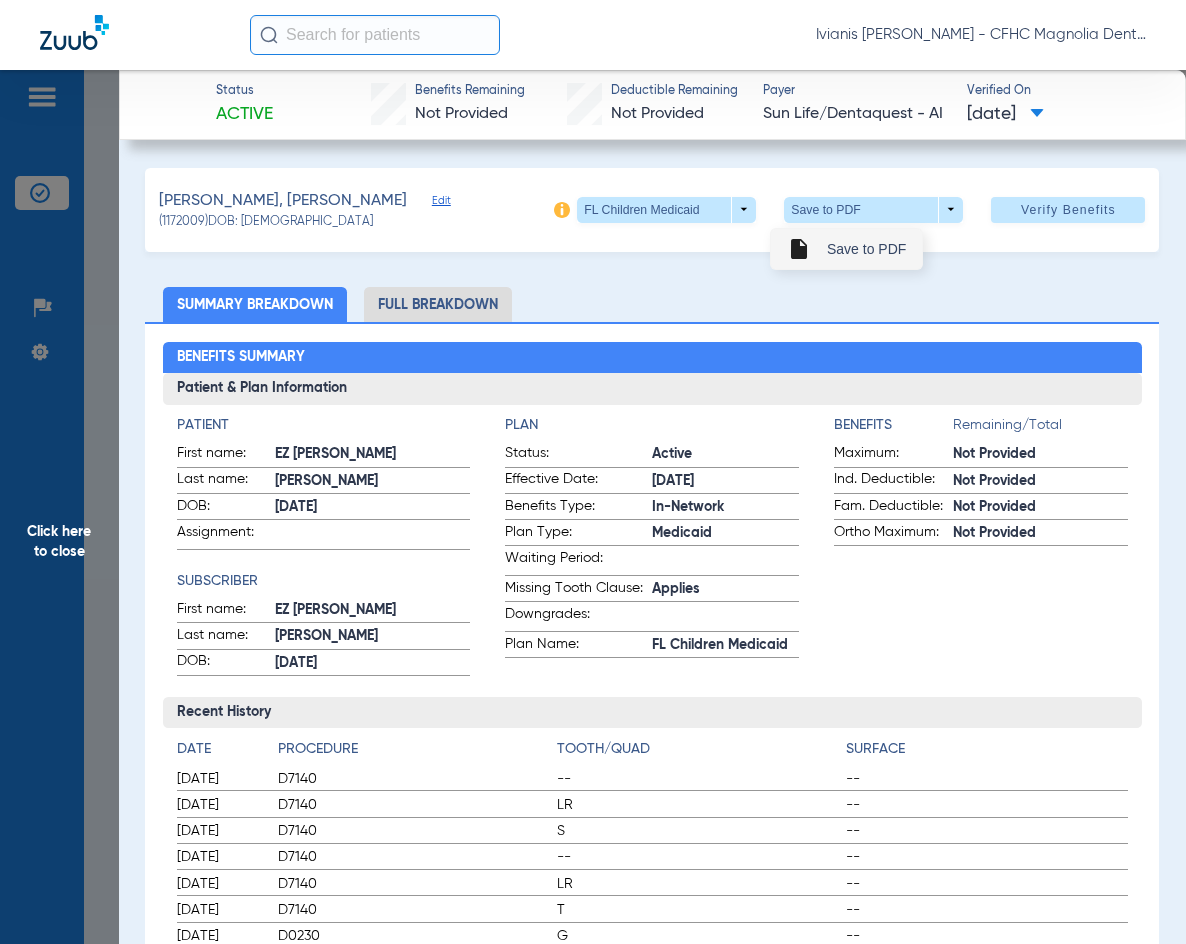 click on "insert_drive_file  Save to PDF" at bounding box center (846, 249) 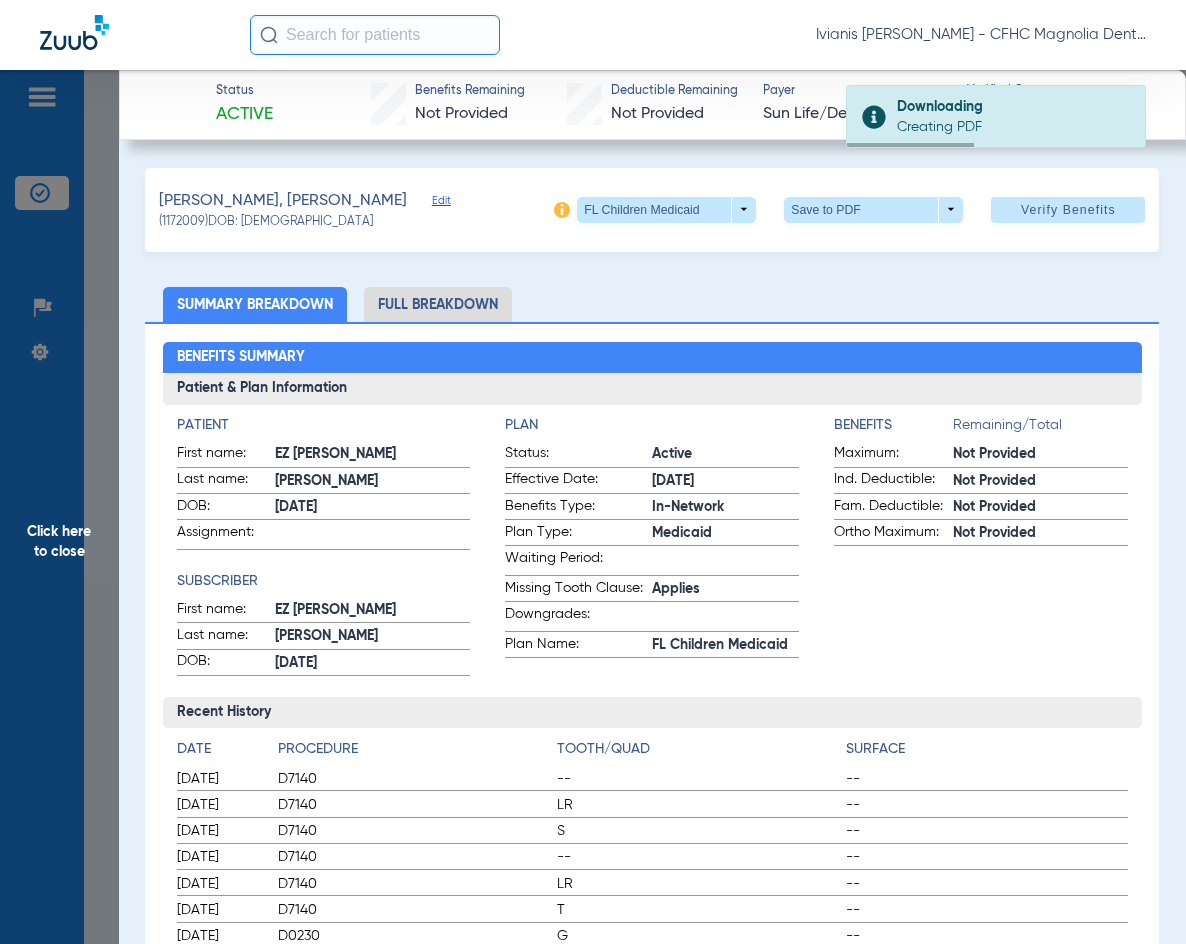 drag, startPoint x: 307, startPoint y: 221, endPoint x: 243, endPoint y: 224, distance: 64.070274 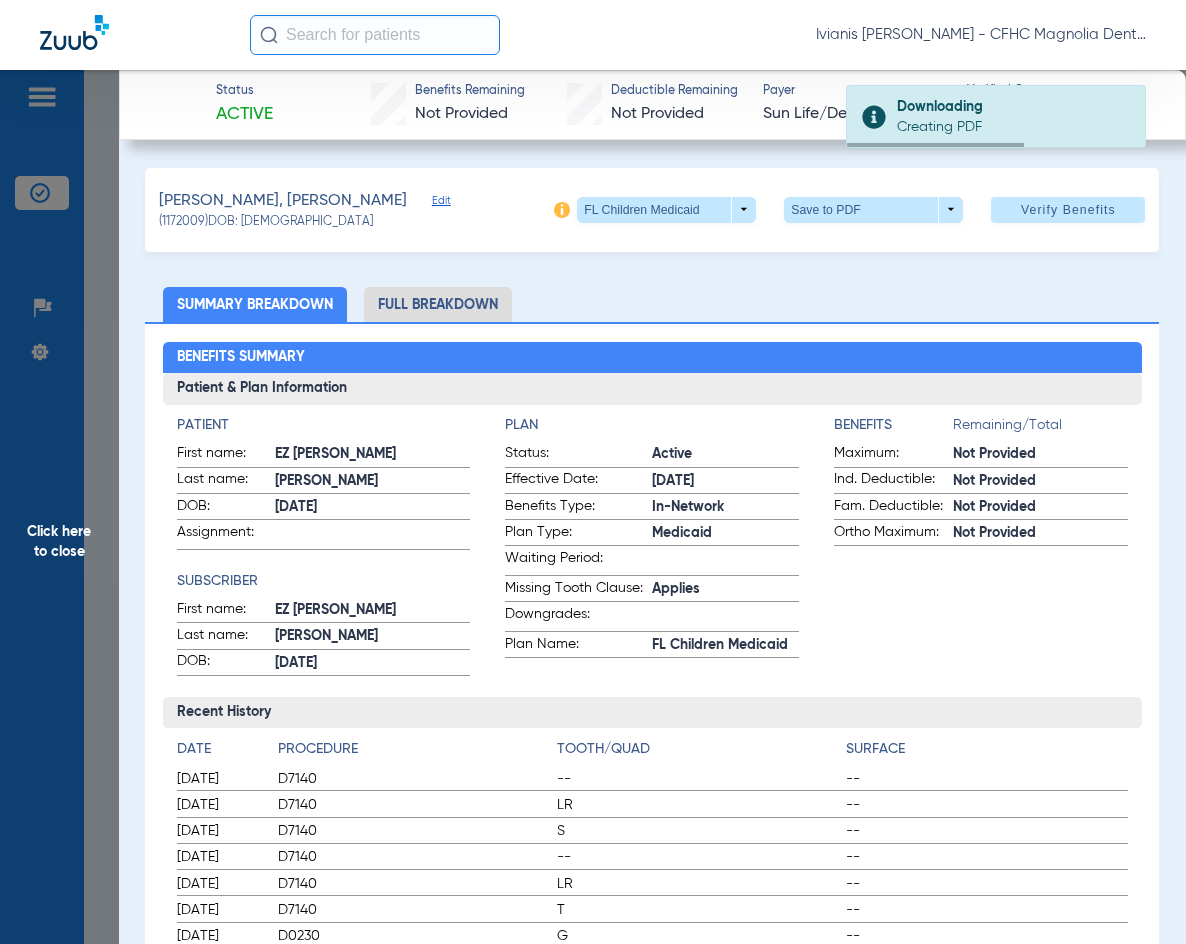 copy on "[DATE]" 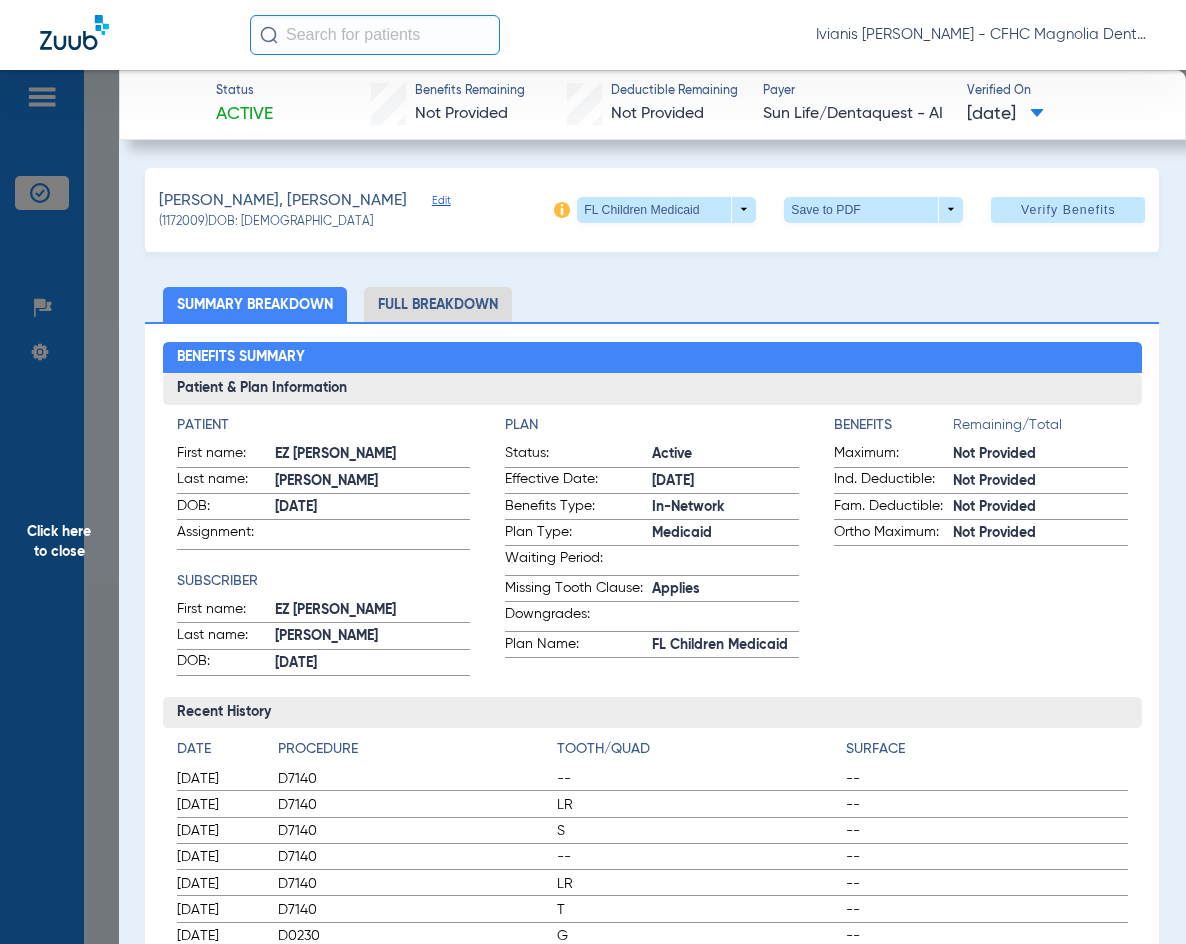 click on "Click here to close" 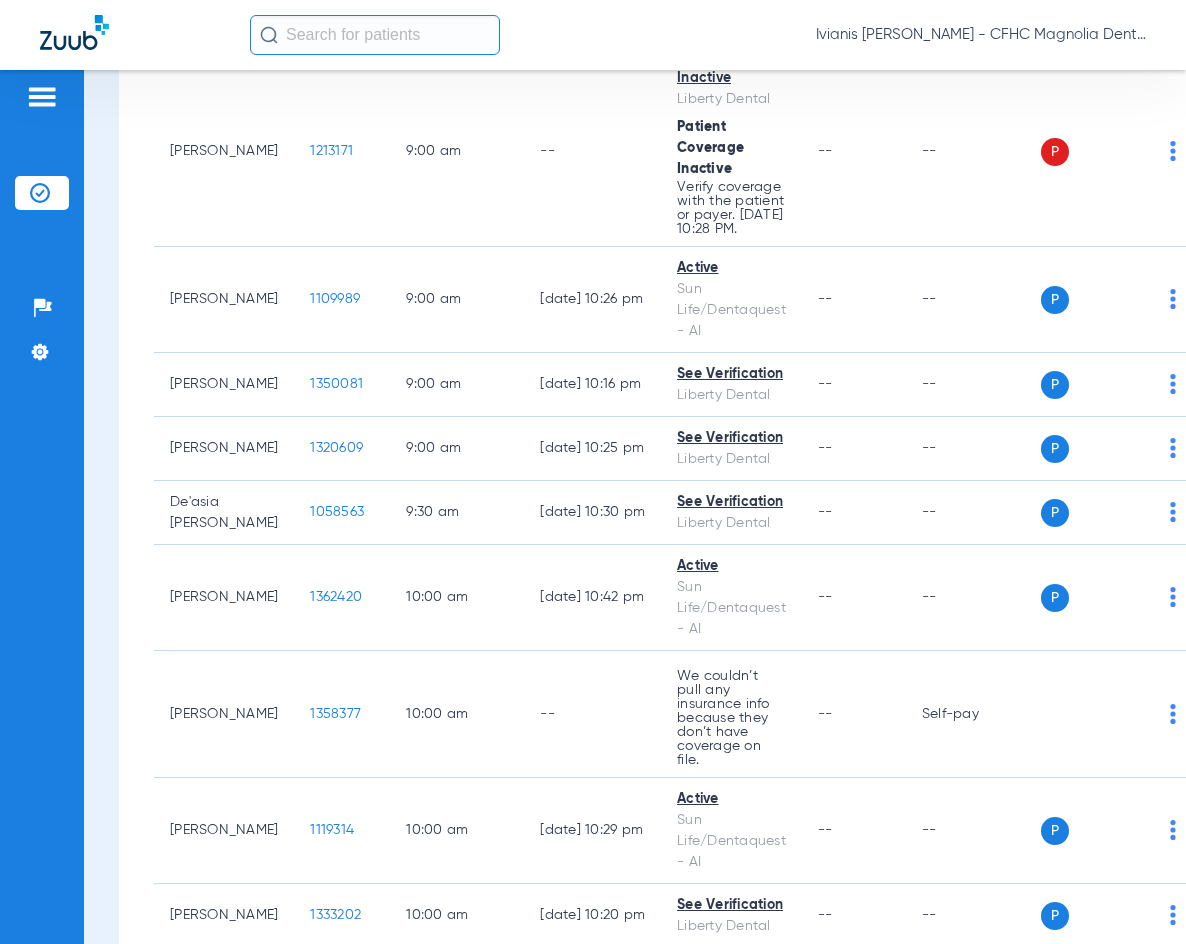 scroll, scrollTop: 900, scrollLeft: 0, axis: vertical 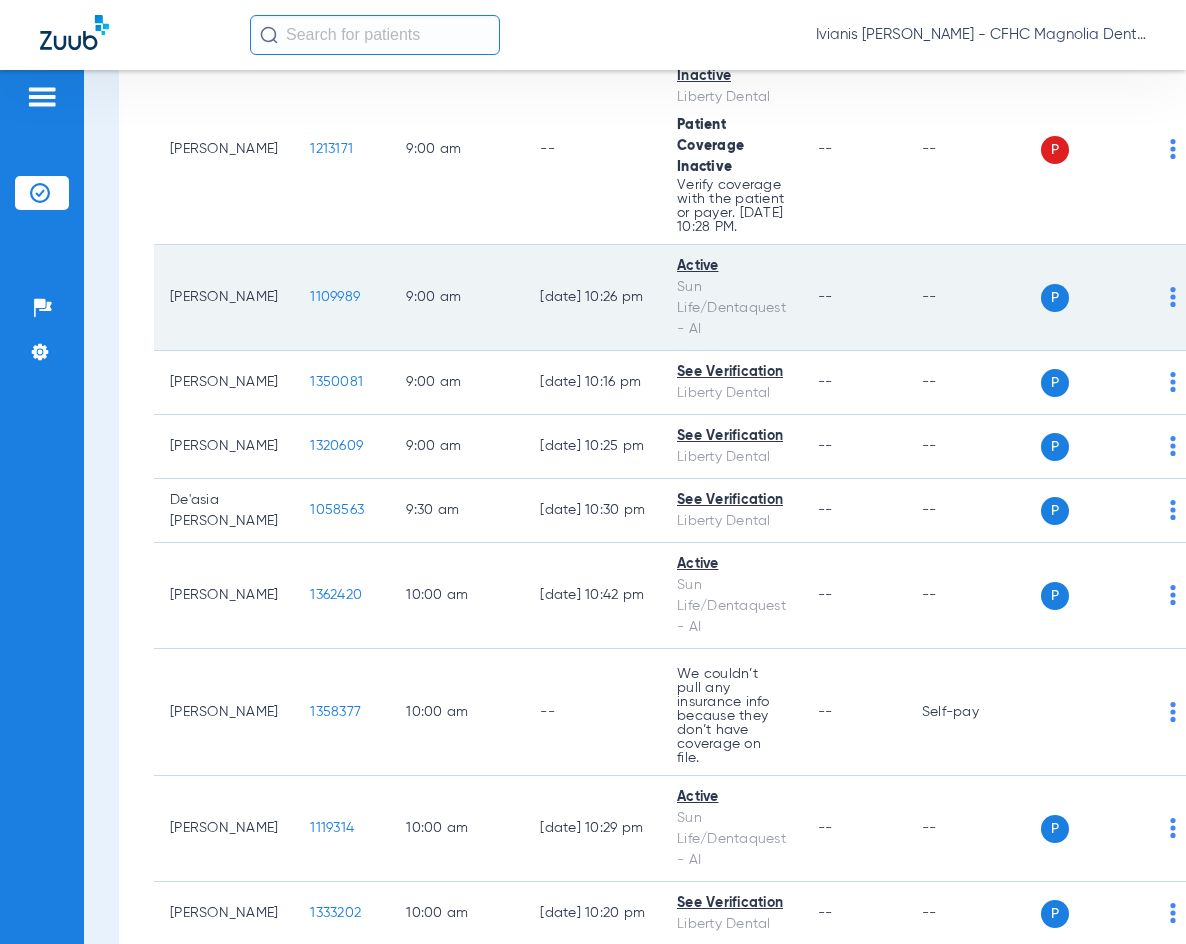 click on "1109989" 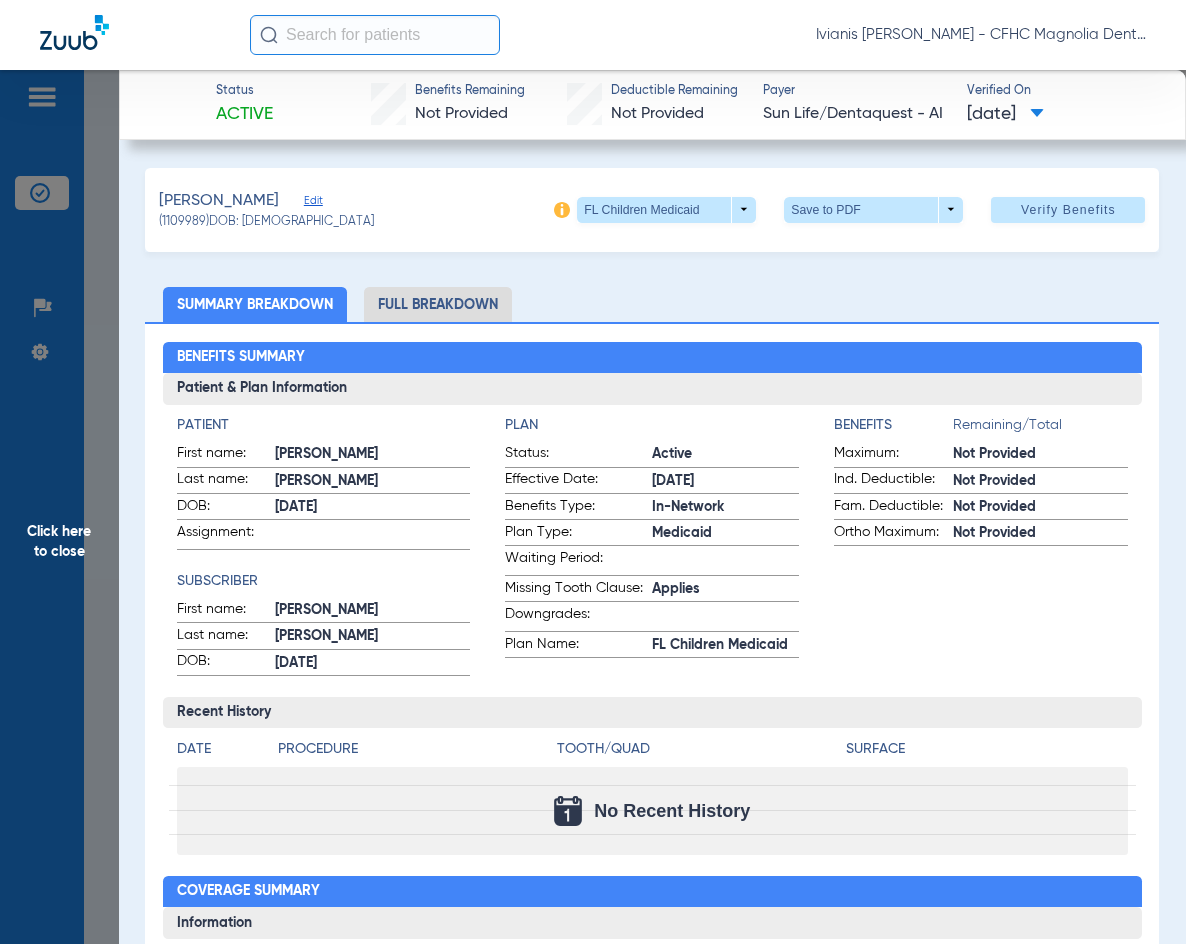 click 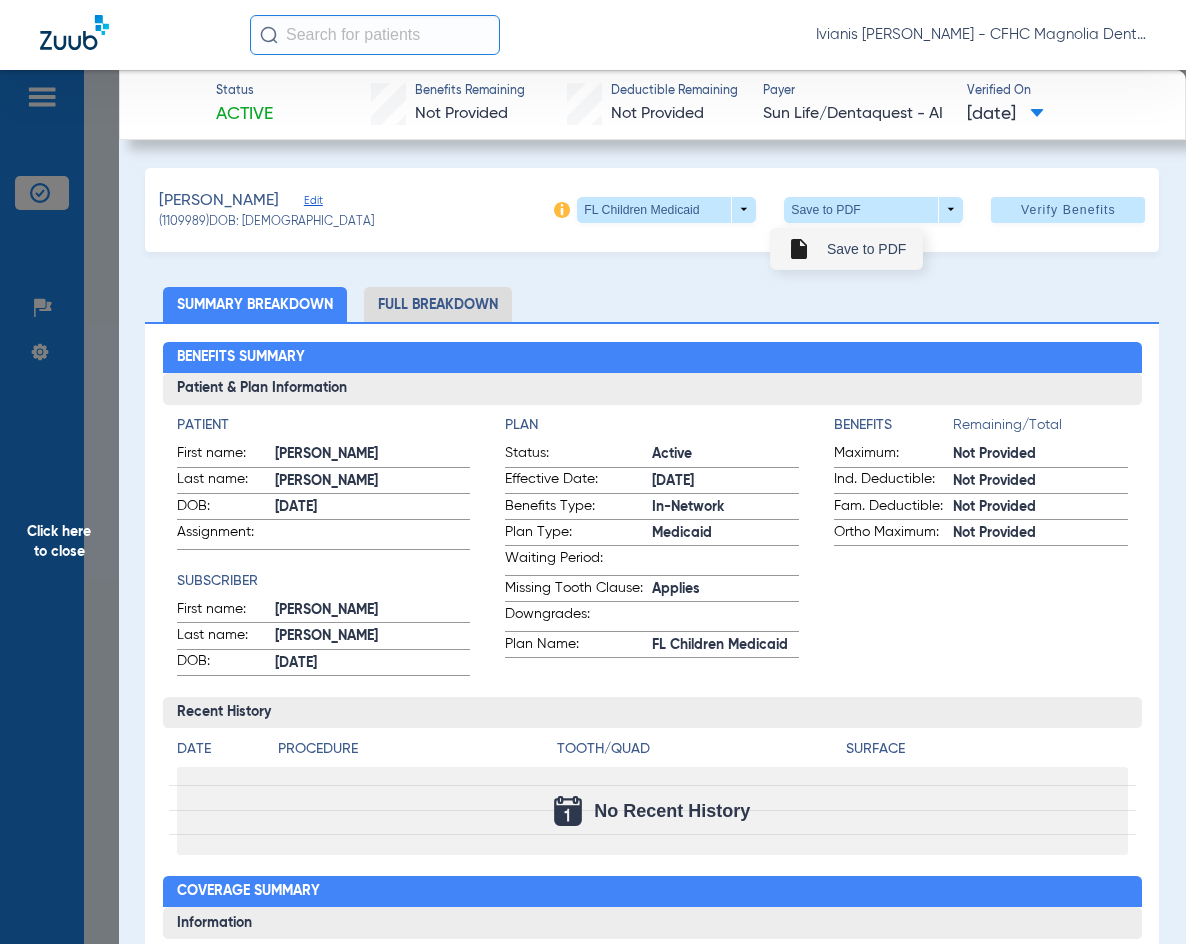 click on "insert_drive_file  Save to PDF" at bounding box center (846, 249) 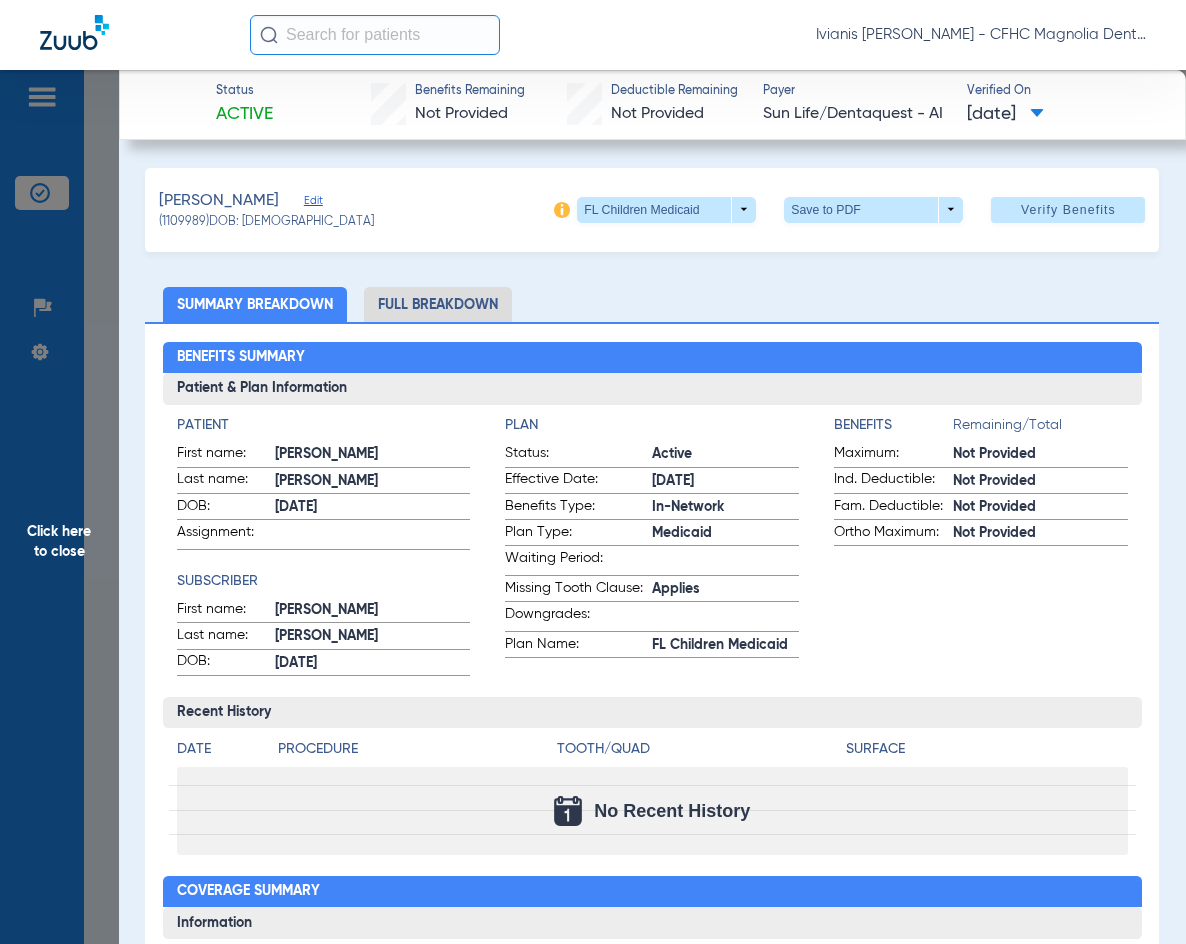 click on "Click here to close" 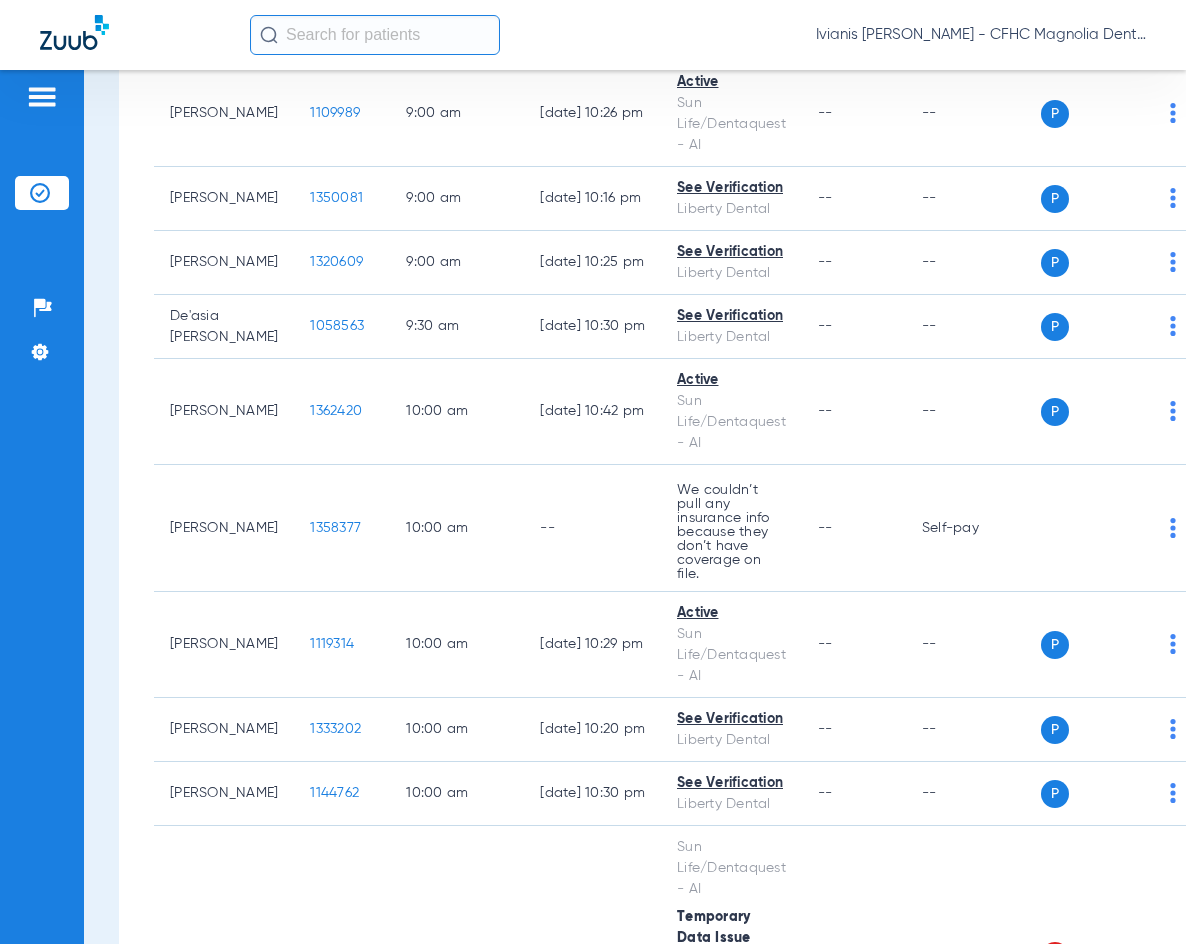 scroll, scrollTop: 1100, scrollLeft: 0, axis: vertical 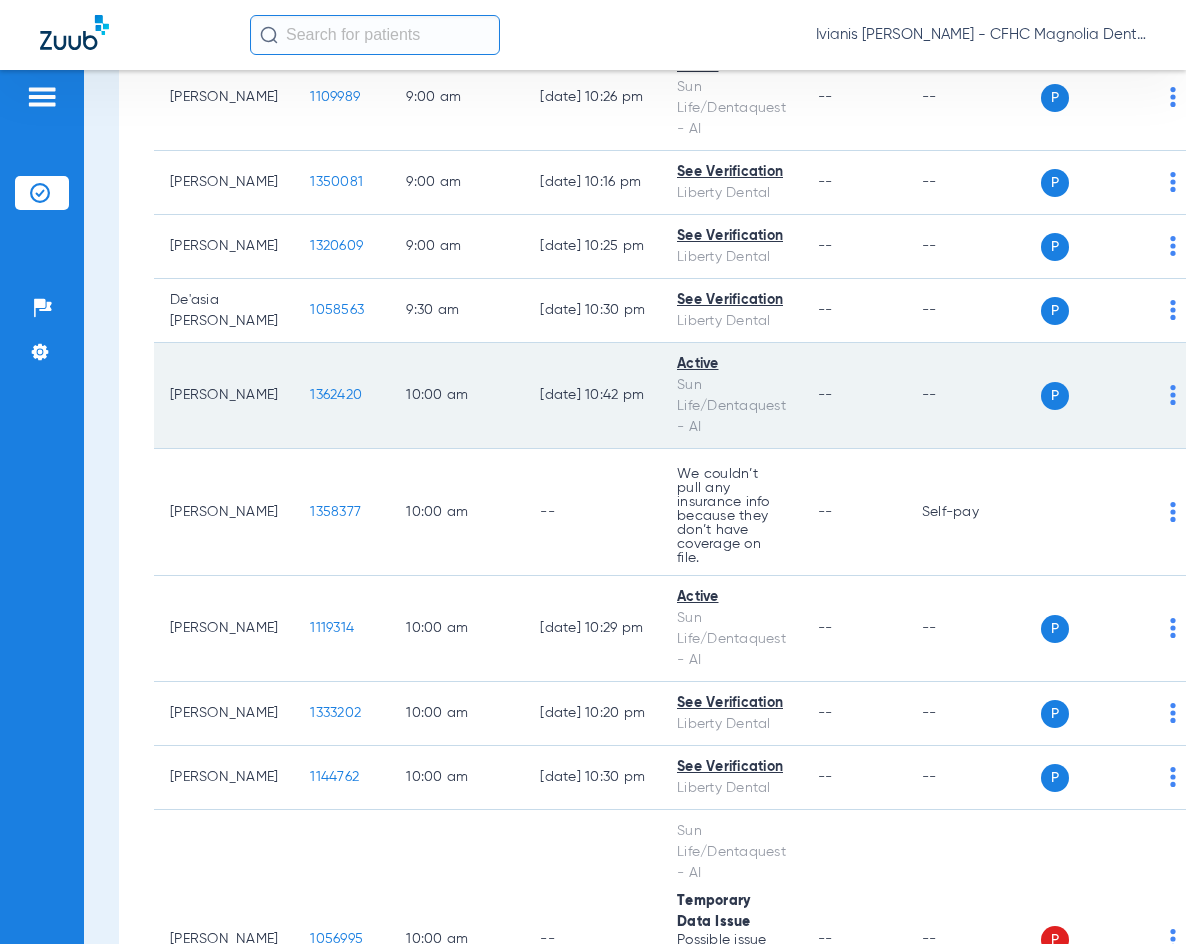 click on "1362420" 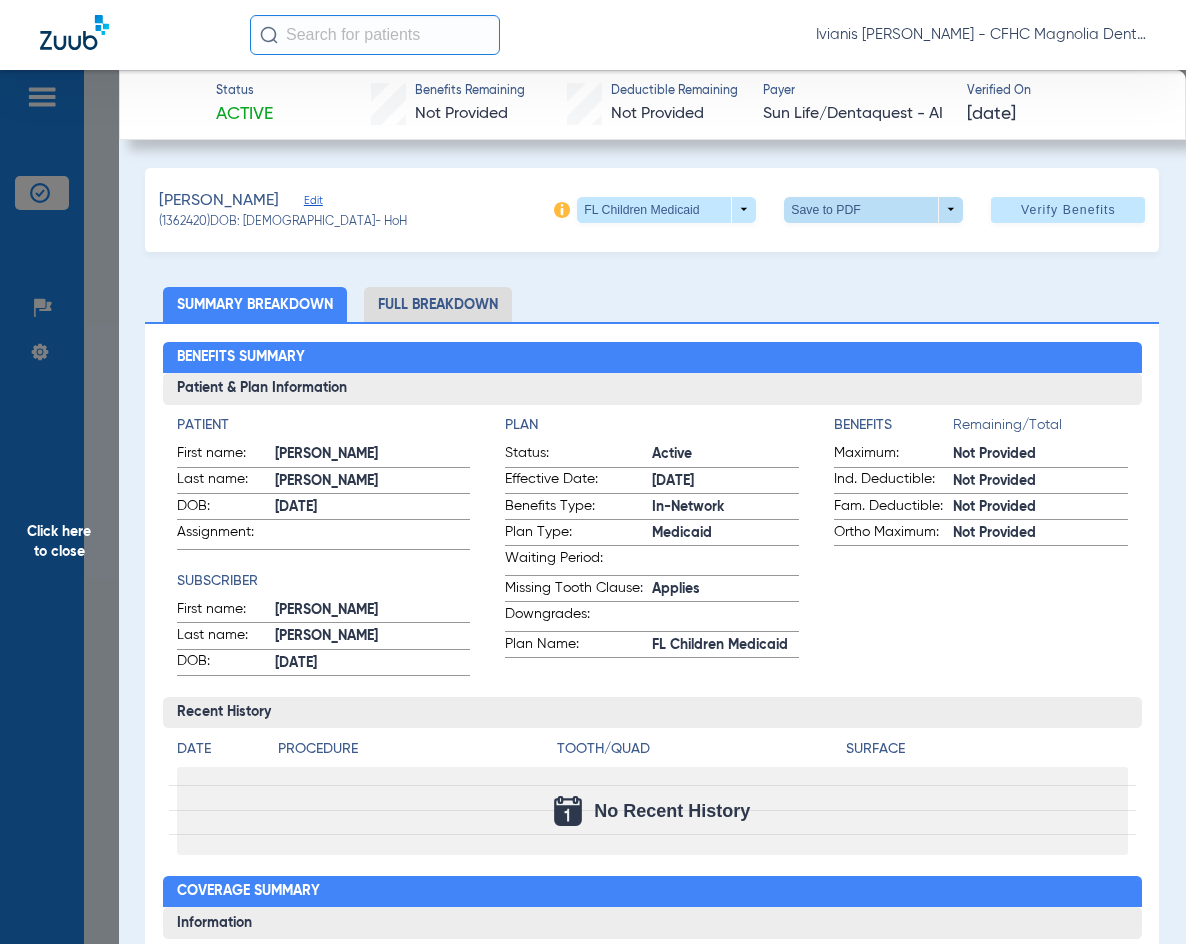 click 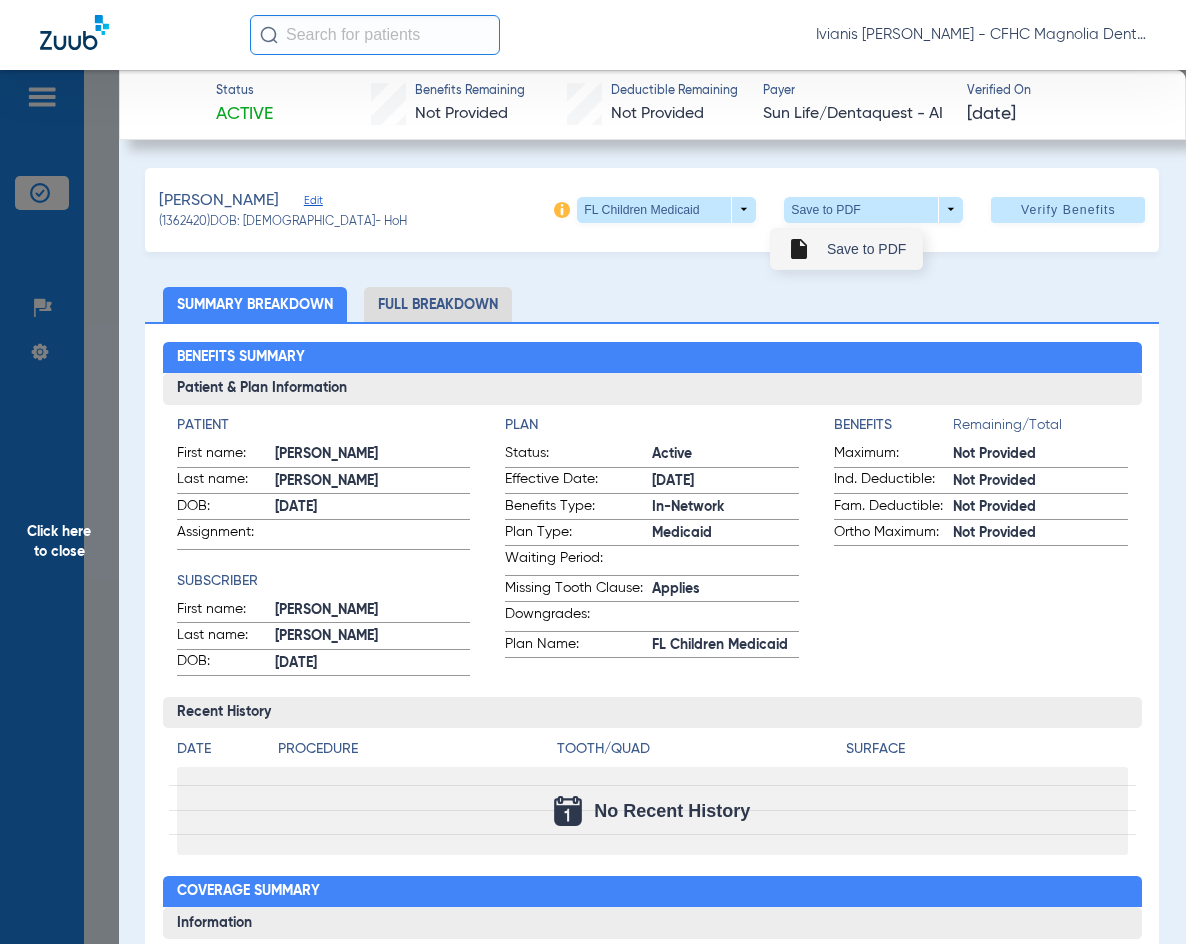 click on "Save to PDF" at bounding box center [866, 249] 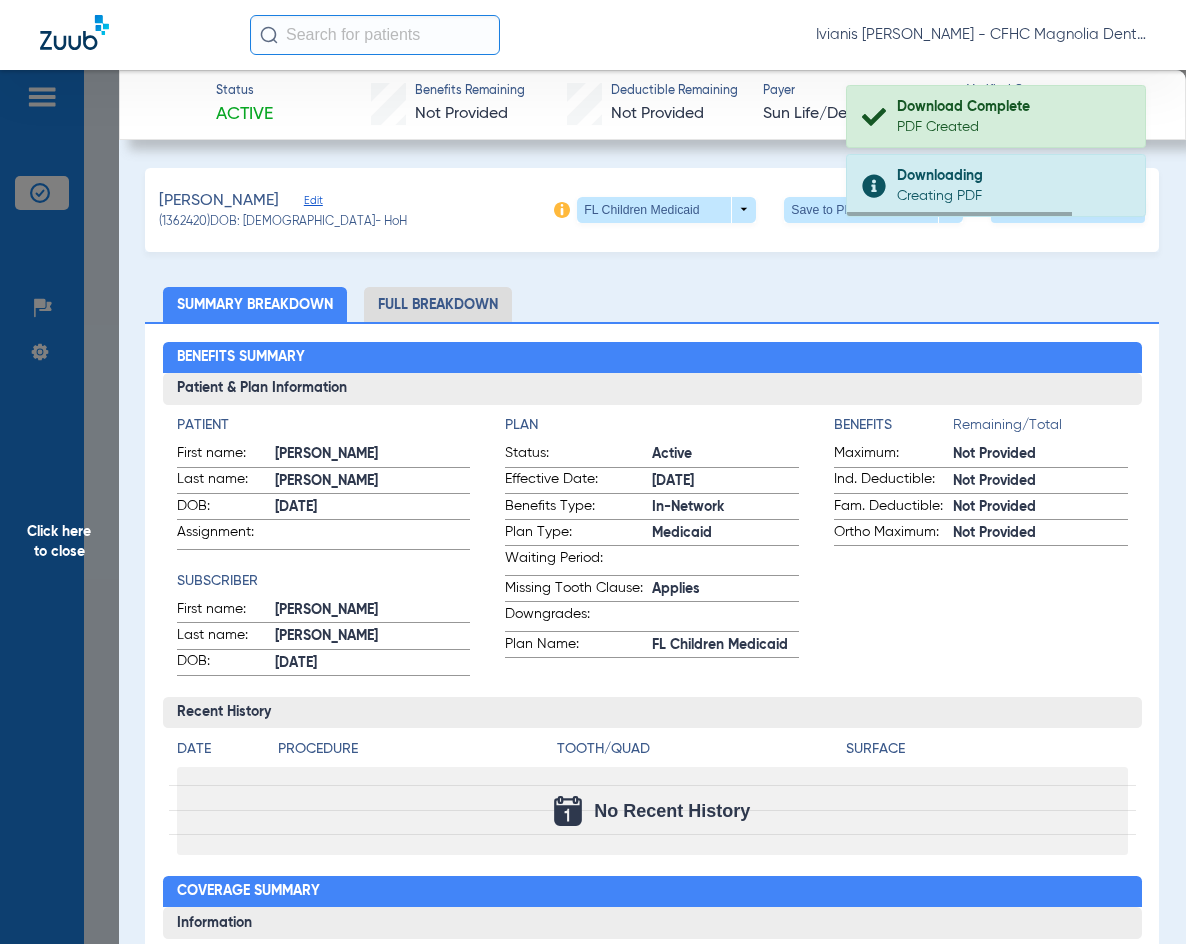 drag, startPoint x: 309, startPoint y: 222, endPoint x: 247, endPoint y: 218, distance: 62.1289 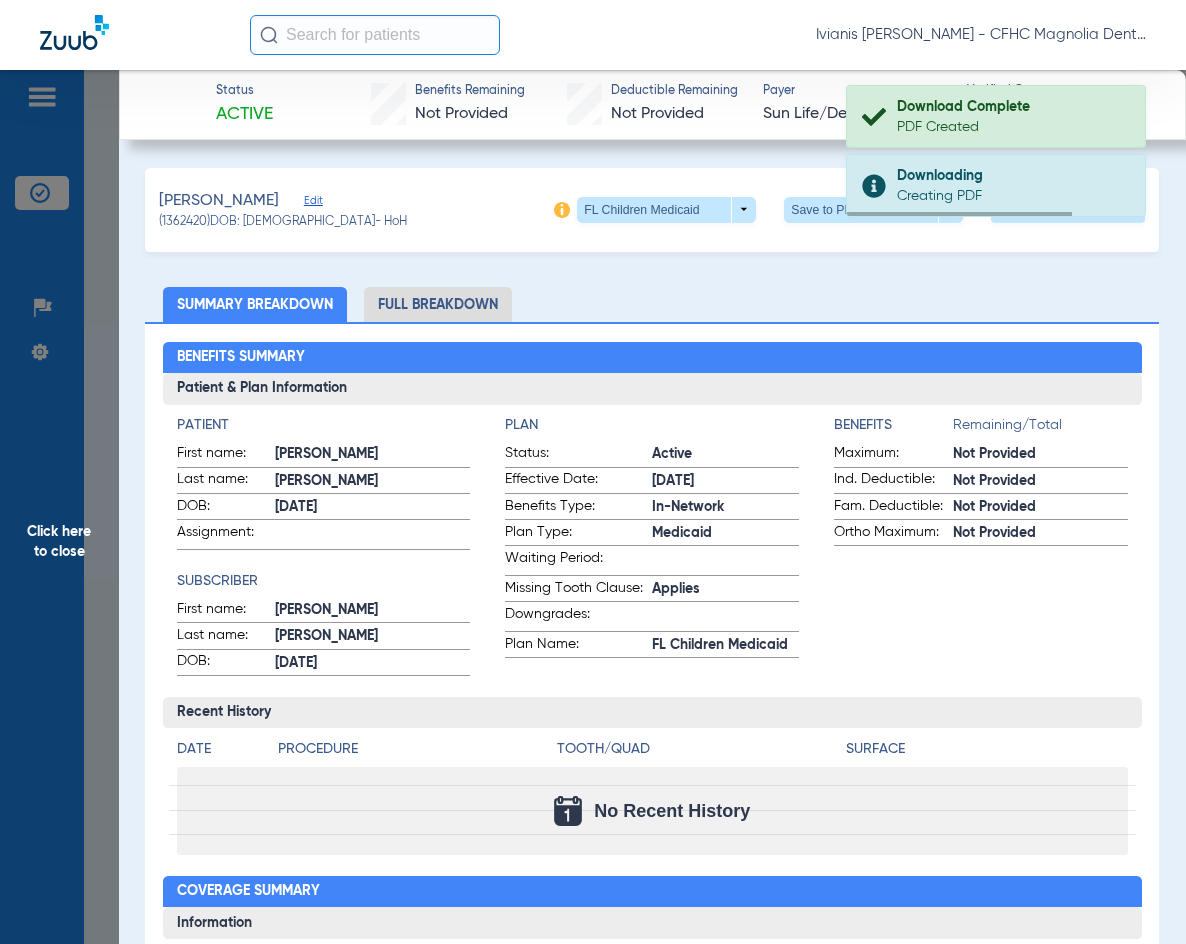 click on "(1362420)   DOB: [DEMOGRAPHIC_DATA]   - HoH" 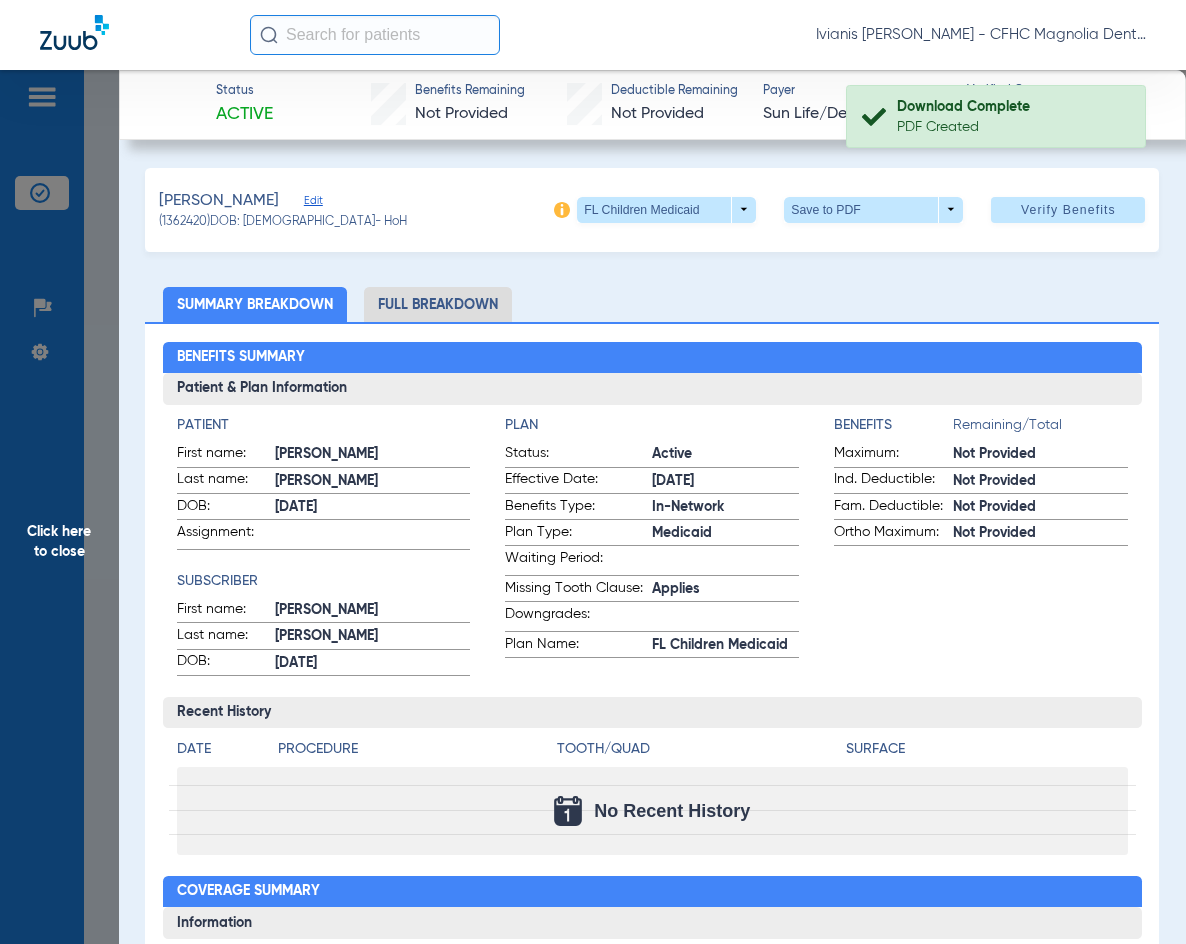 click on "(1362420)   DOB: [DEMOGRAPHIC_DATA]   - HoH" 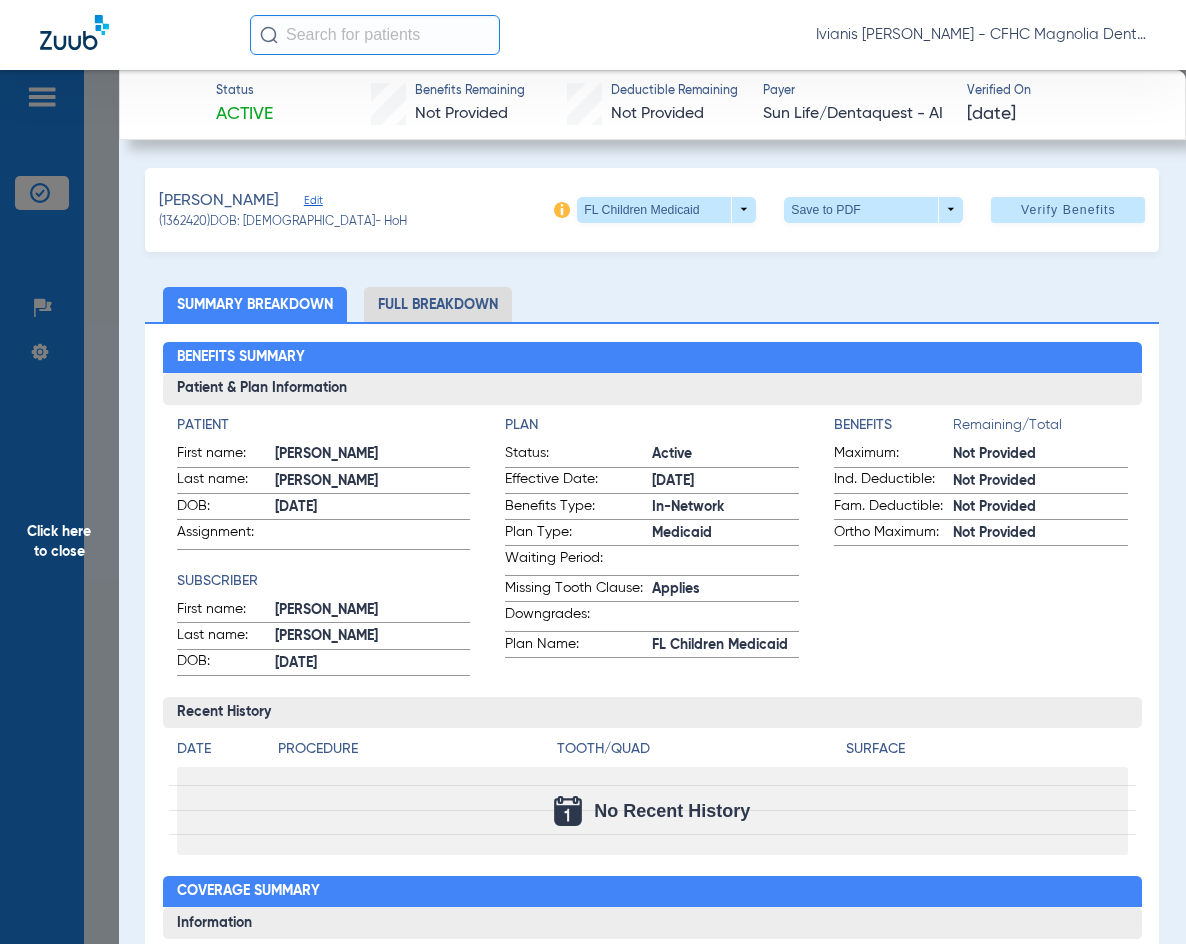 drag, startPoint x: 312, startPoint y: 221, endPoint x: 245, endPoint y: 220, distance: 67.00746 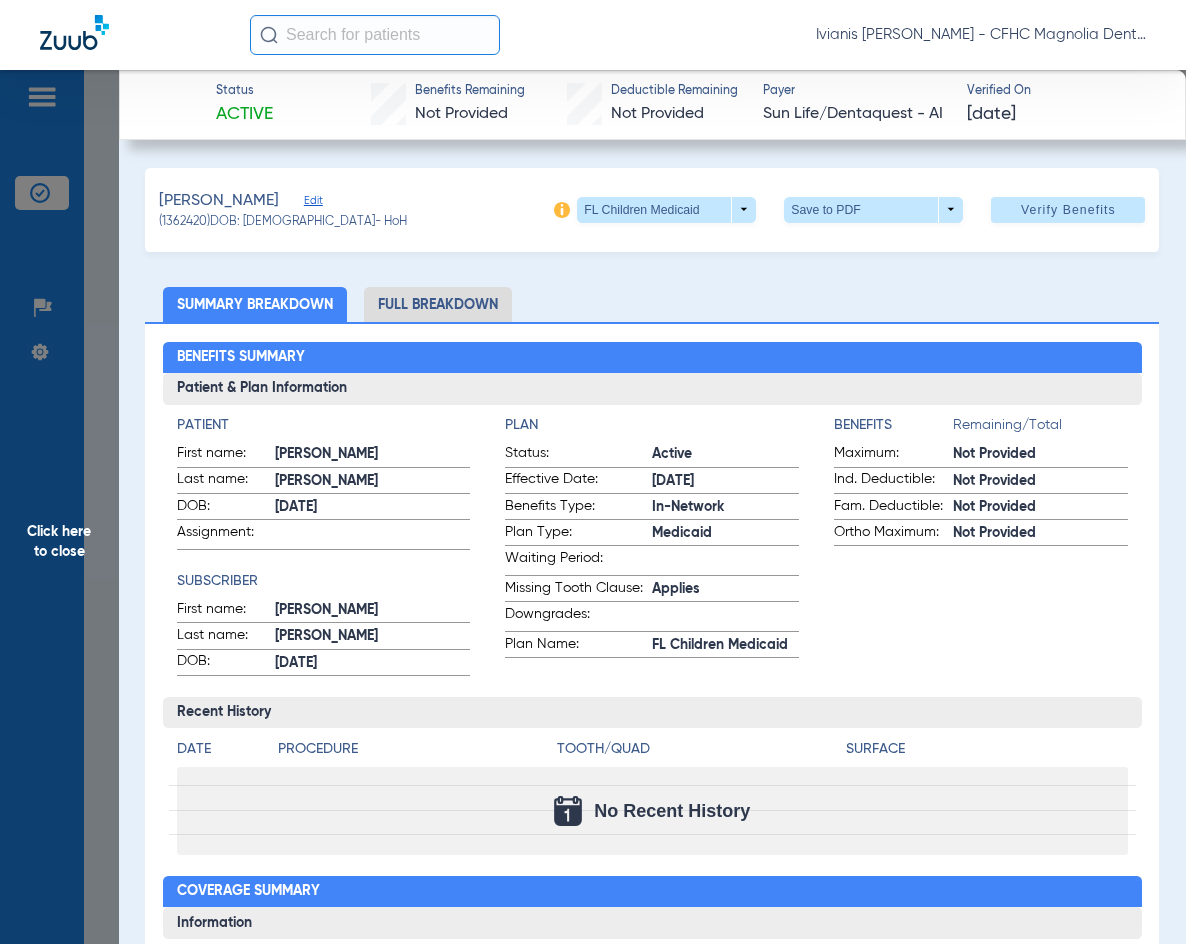 click on "(1362420)   DOB: [DEMOGRAPHIC_DATA]   - HoH" 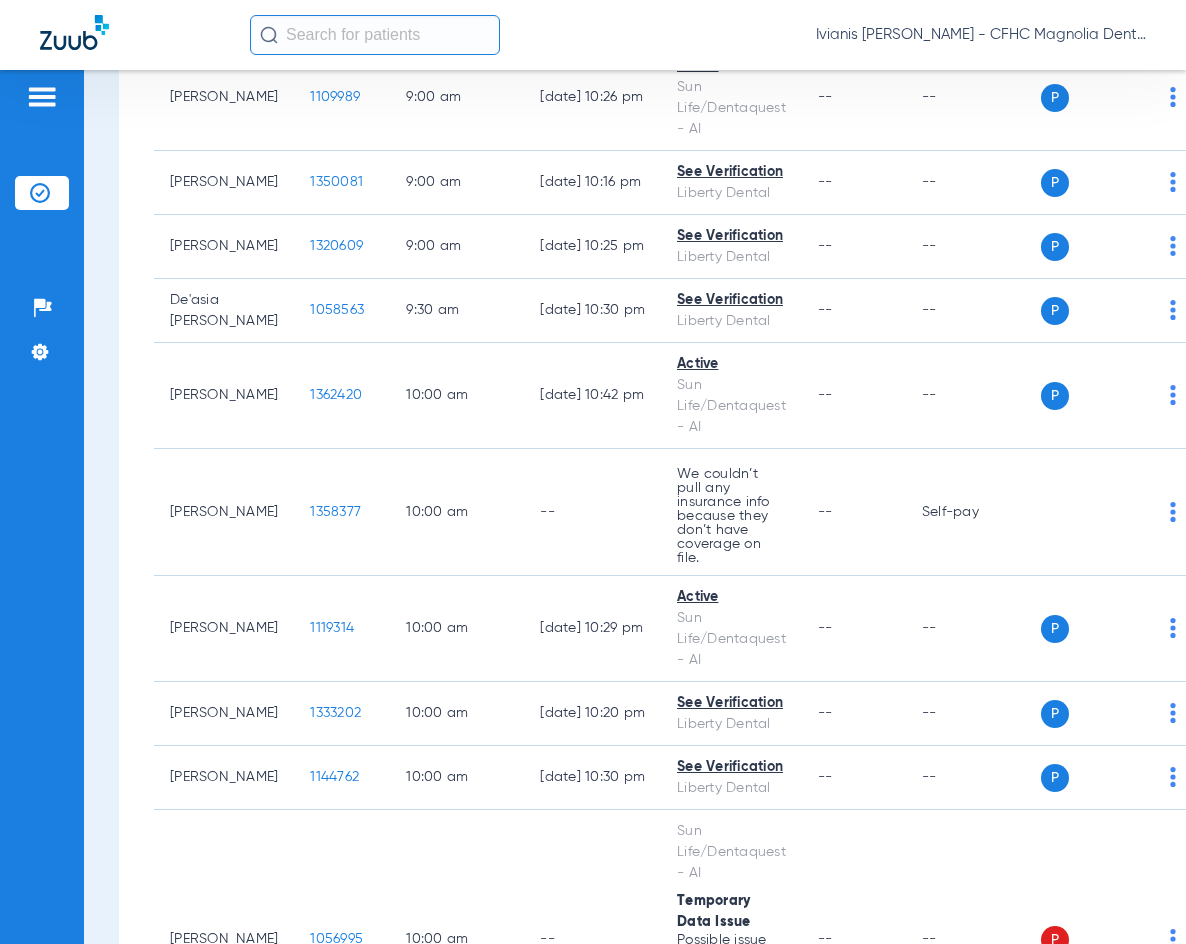 click on "[DATE]   [DATE]   [DATE]   [DATE]   [DATE]   [DATE]   [DATE]   [DATE]   [DATE]   [DATE]   [DATE]   [DATE]   [DATE]   [DATE]   [DATE]   [DATE]   [DATE]   [DATE]   [DATE]   [DATE]   [DATE]   [DATE]   [DATE]   [DATE]   [DATE]   [DATE]   [DATE]   [DATE]   [DATE]   [DATE]   [DATE]   [DATE]   [DATE]   [DATE]   [DATE]   [DATE]   [DATE]   [DATE]   [DATE]   [DATE]   [DATE]   [DATE]   [DATE]   [DATE]  Su Mo" 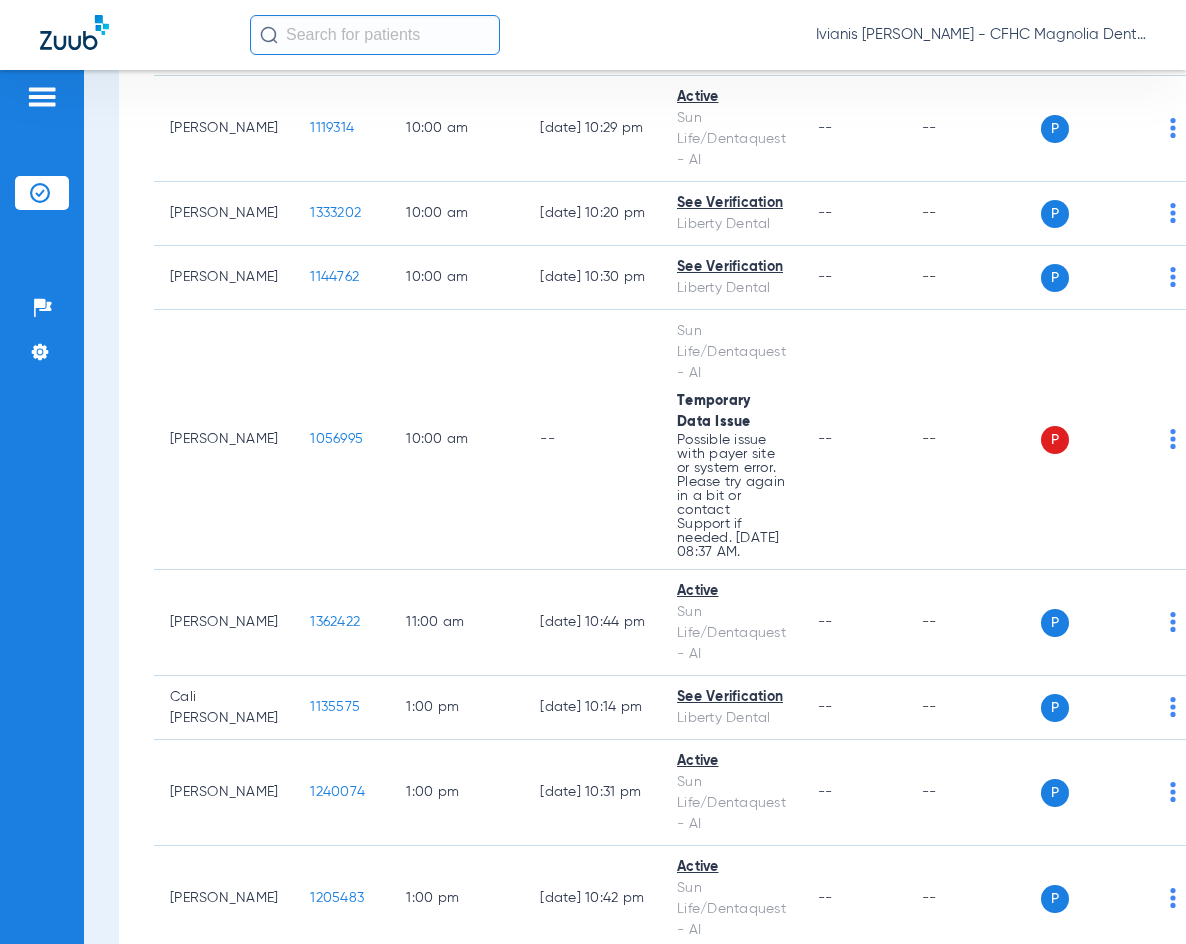 scroll, scrollTop: 2000, scrollLeft: 0, axis: vertical 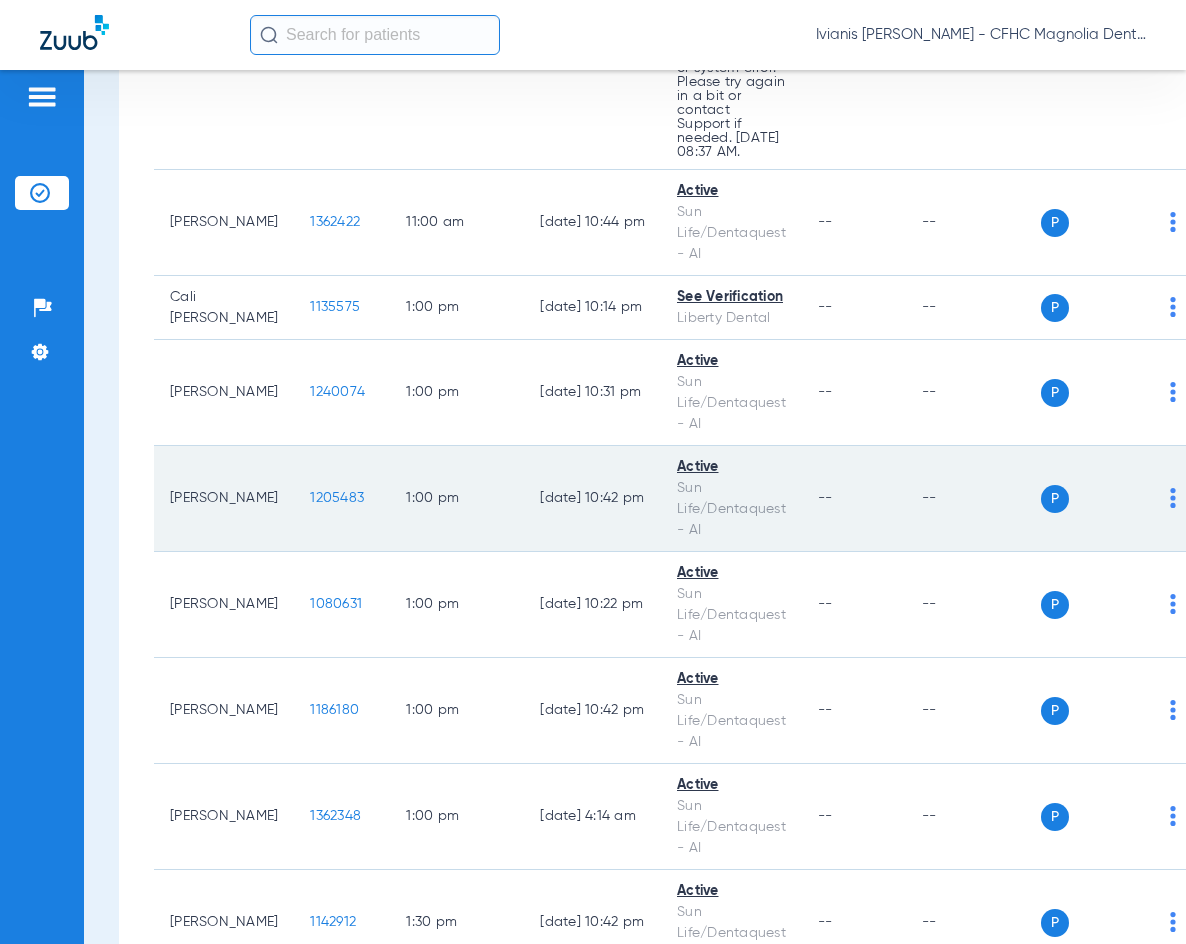 click on "1205483" 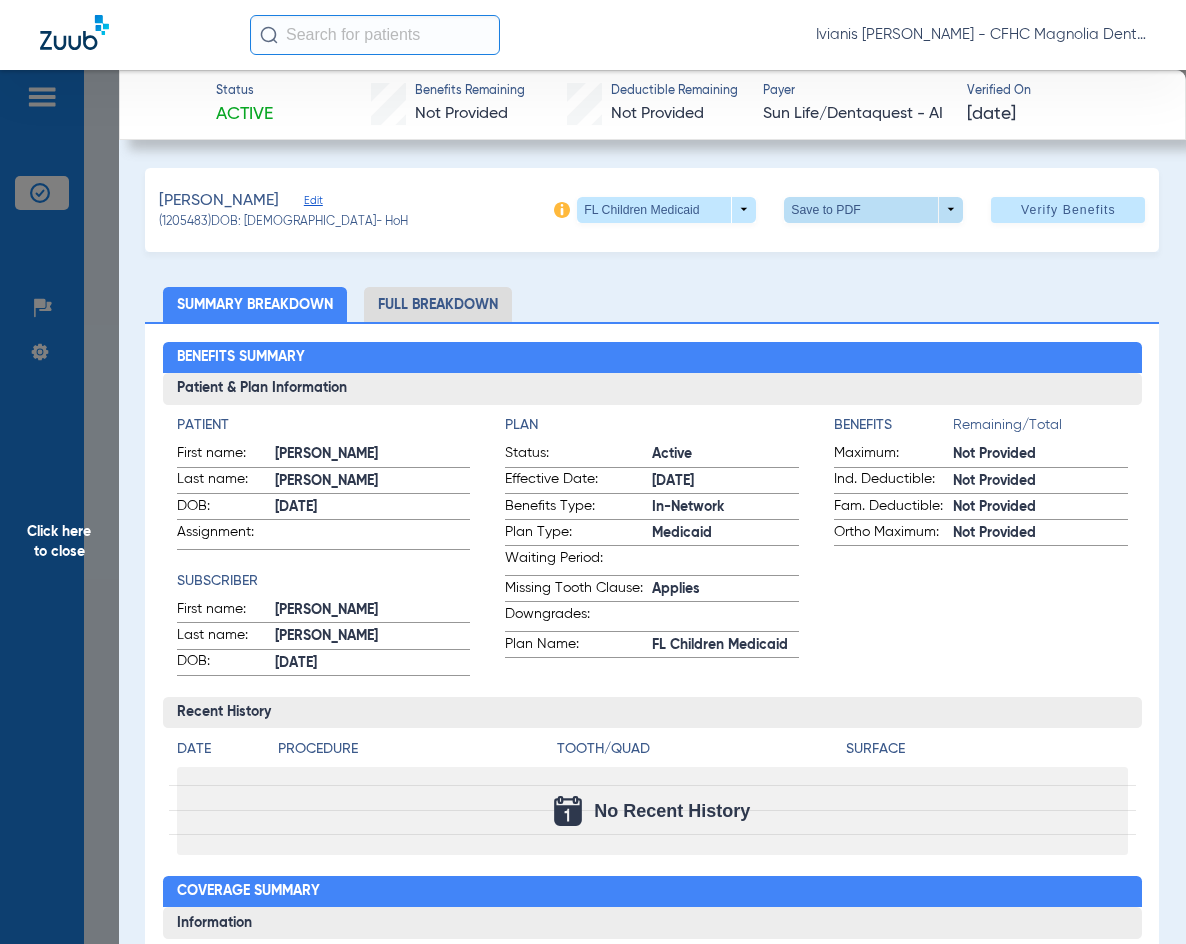 click 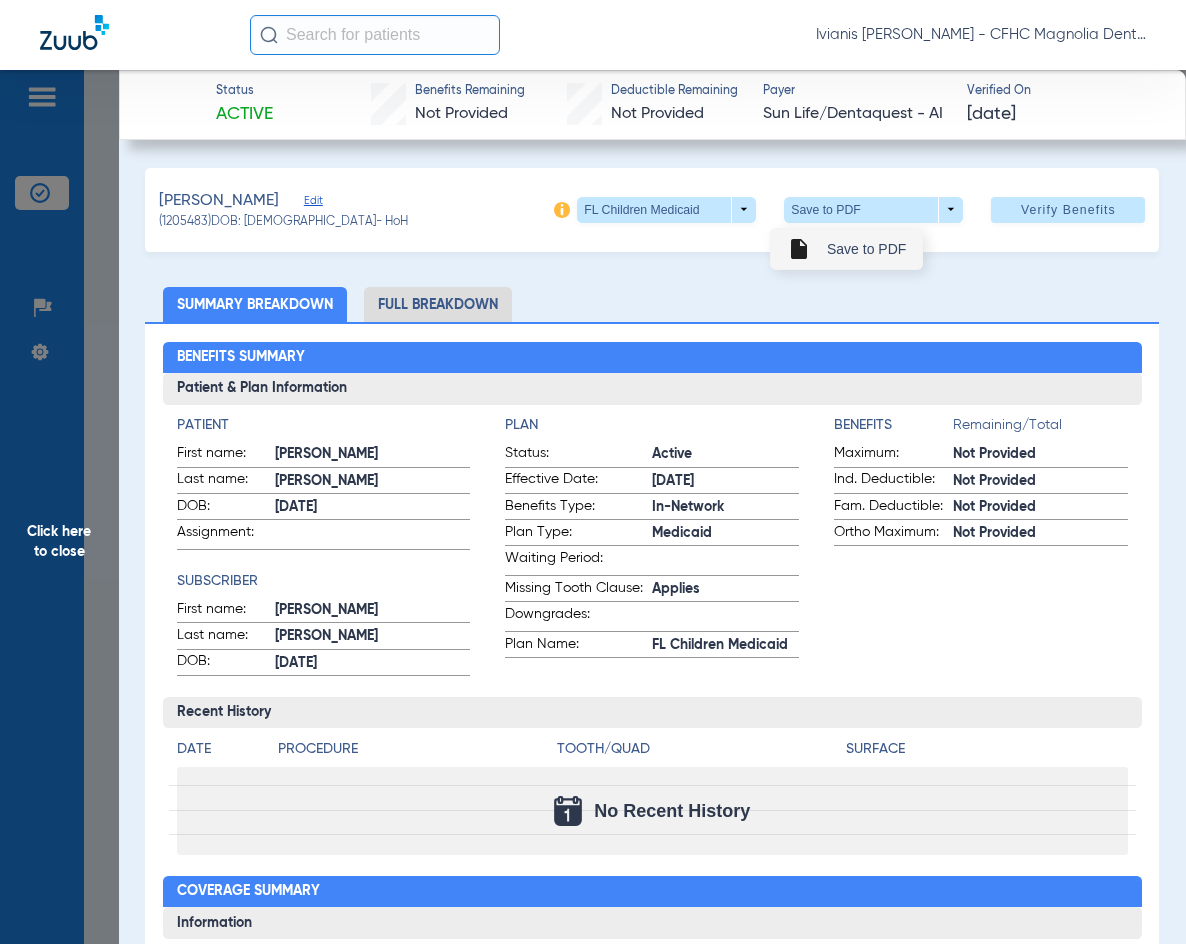 click on "Save to PDF" at bounding box center [866, 249] 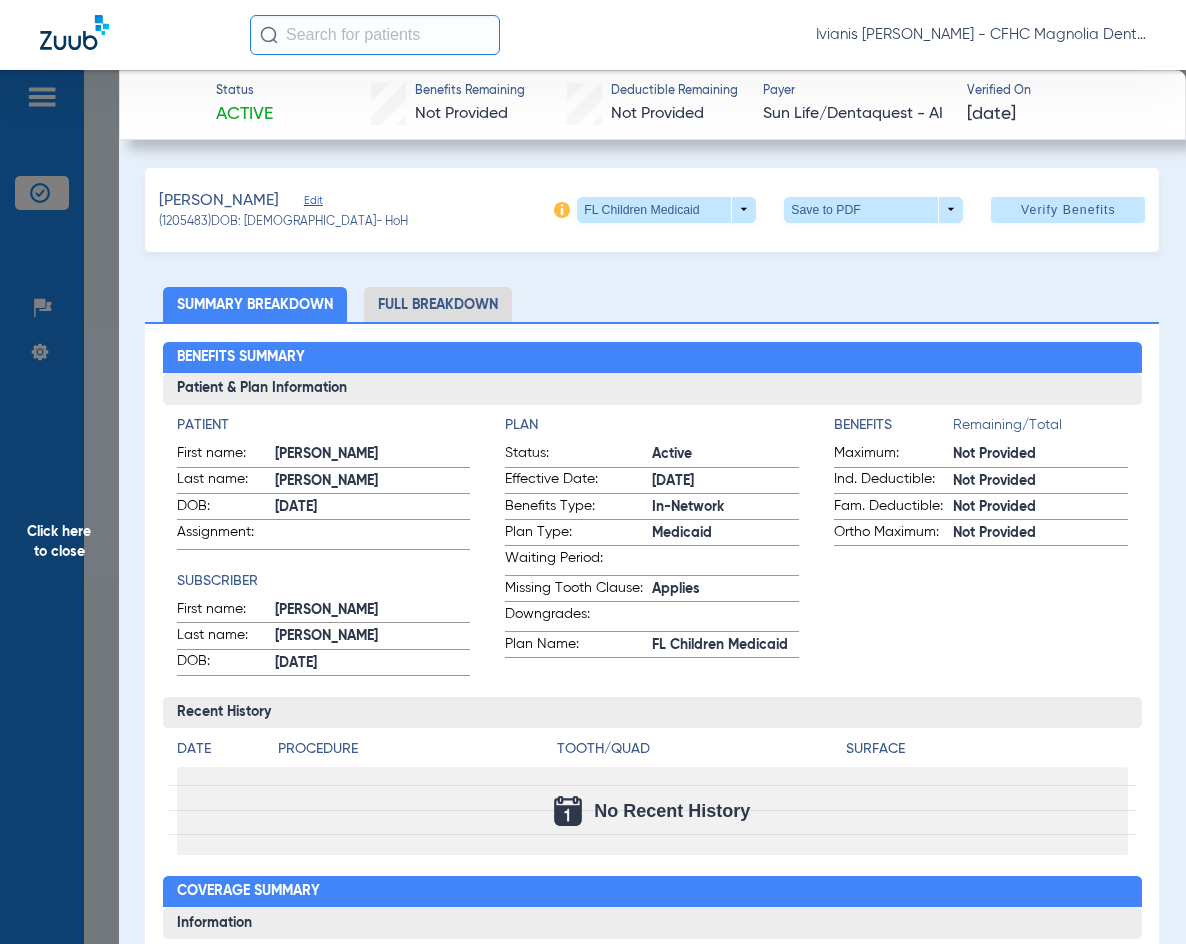 drag, startPoint x: 311, startPoint y: 224, endPoint x: 248, endPoint y: 225, distance: 63.007935 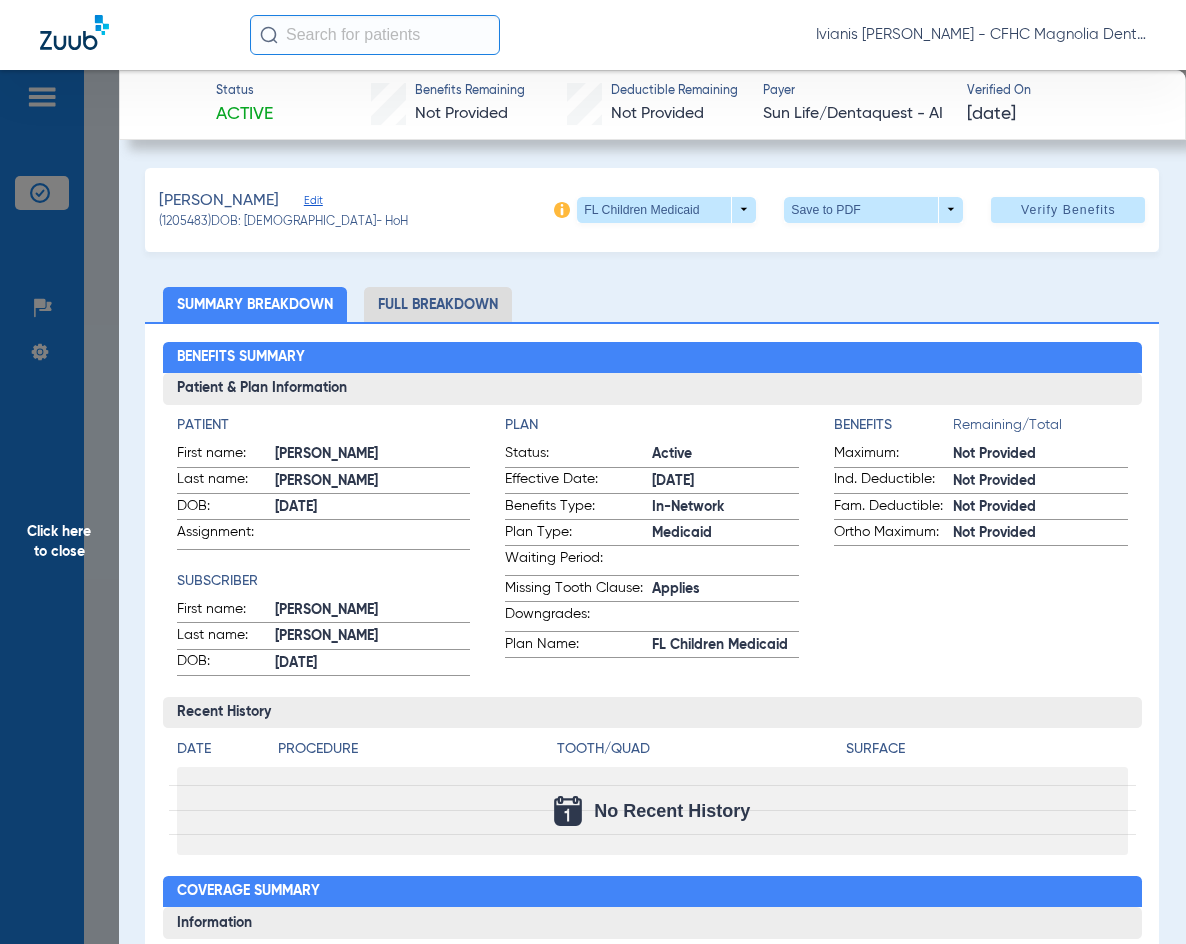 click on "(1205483)   DOB: [DEMOGRAPHIC_DATA]   - HoH" 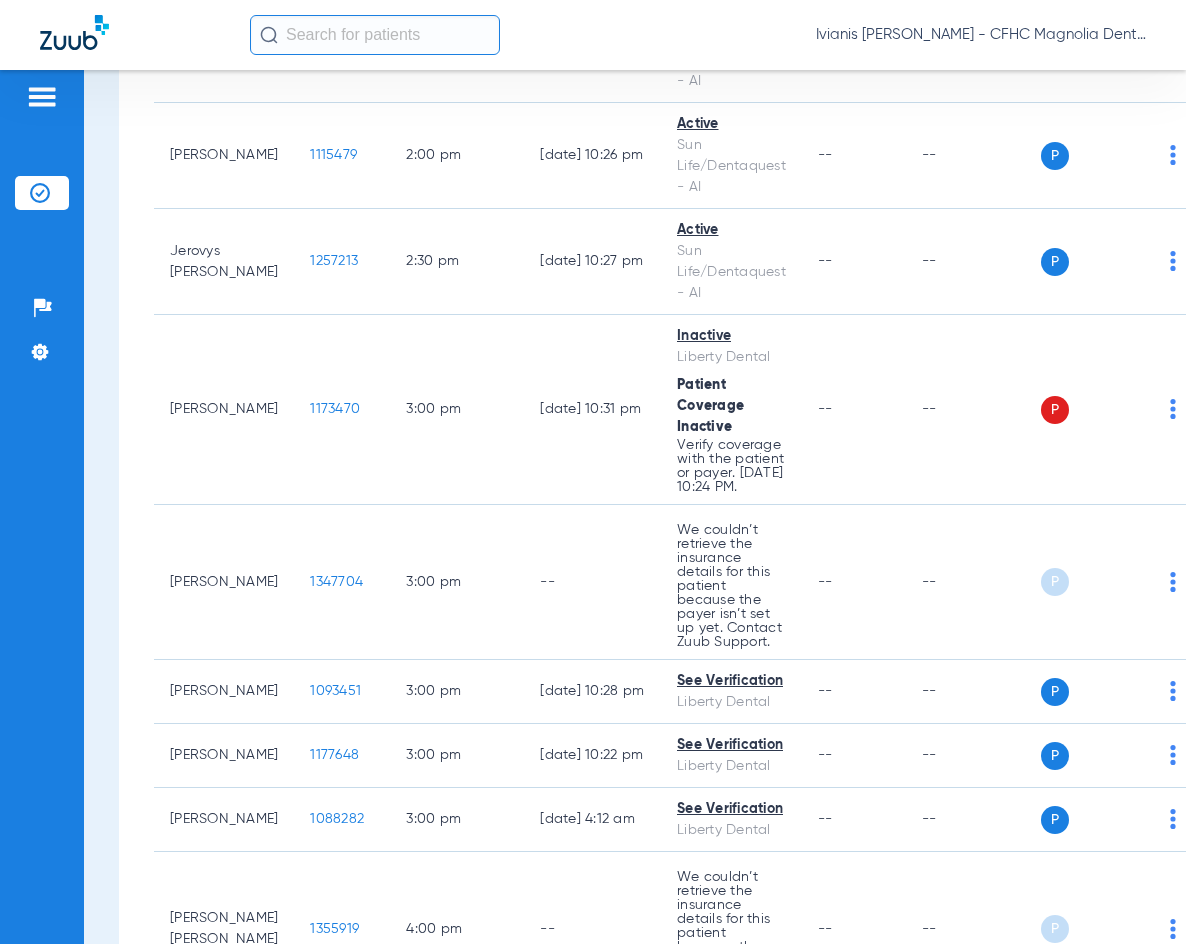scroll, scrollTop: 3300, scrollLeft: 0, axis: vertical 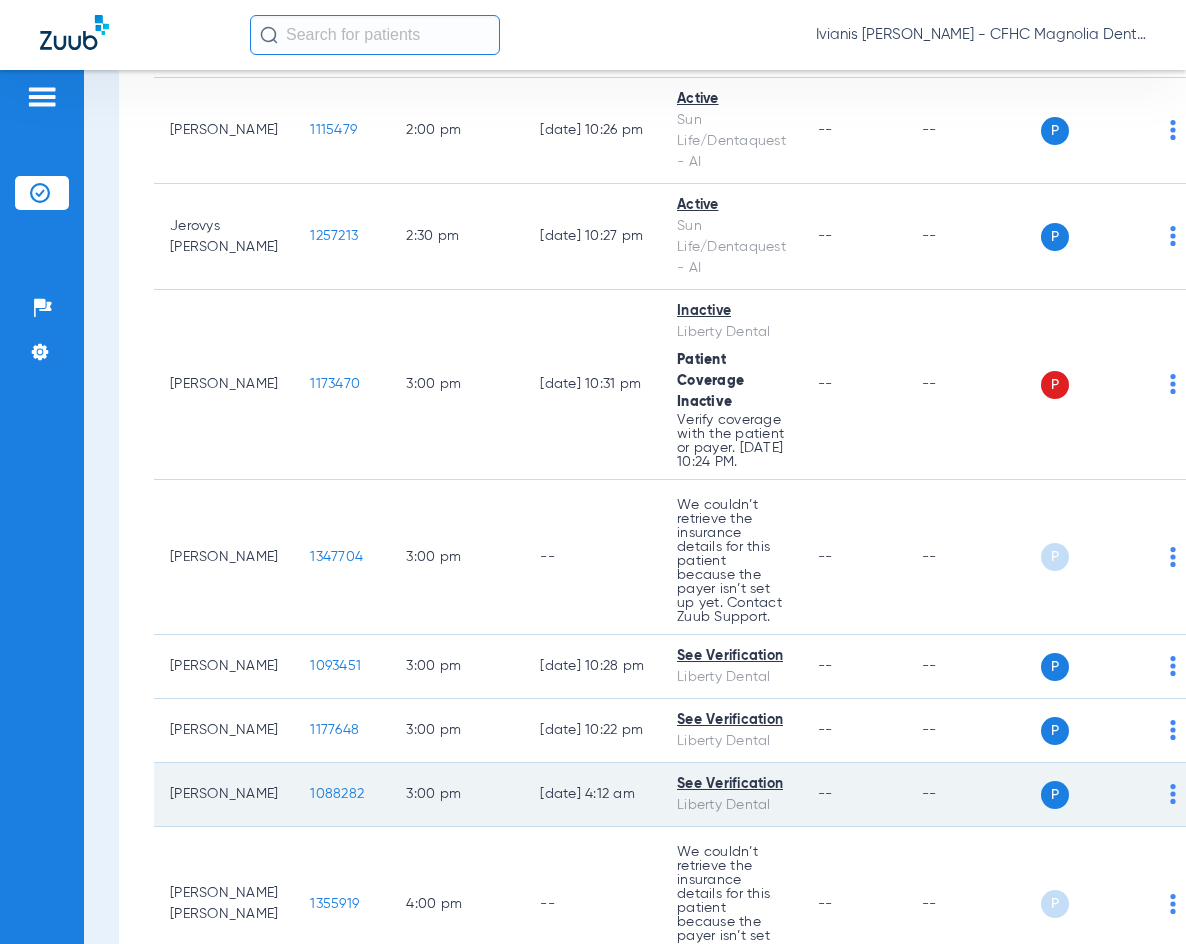 click on "1088282" 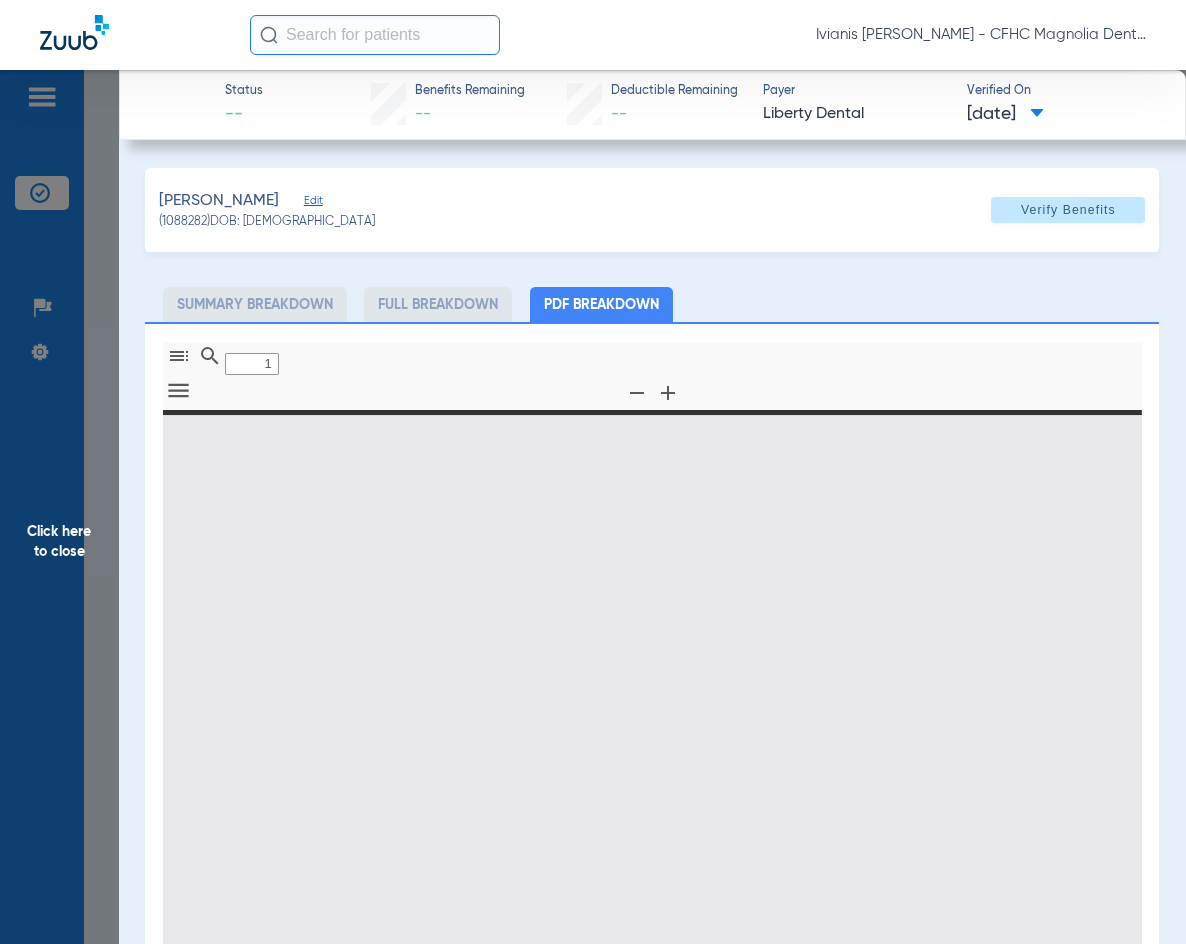type on "0" 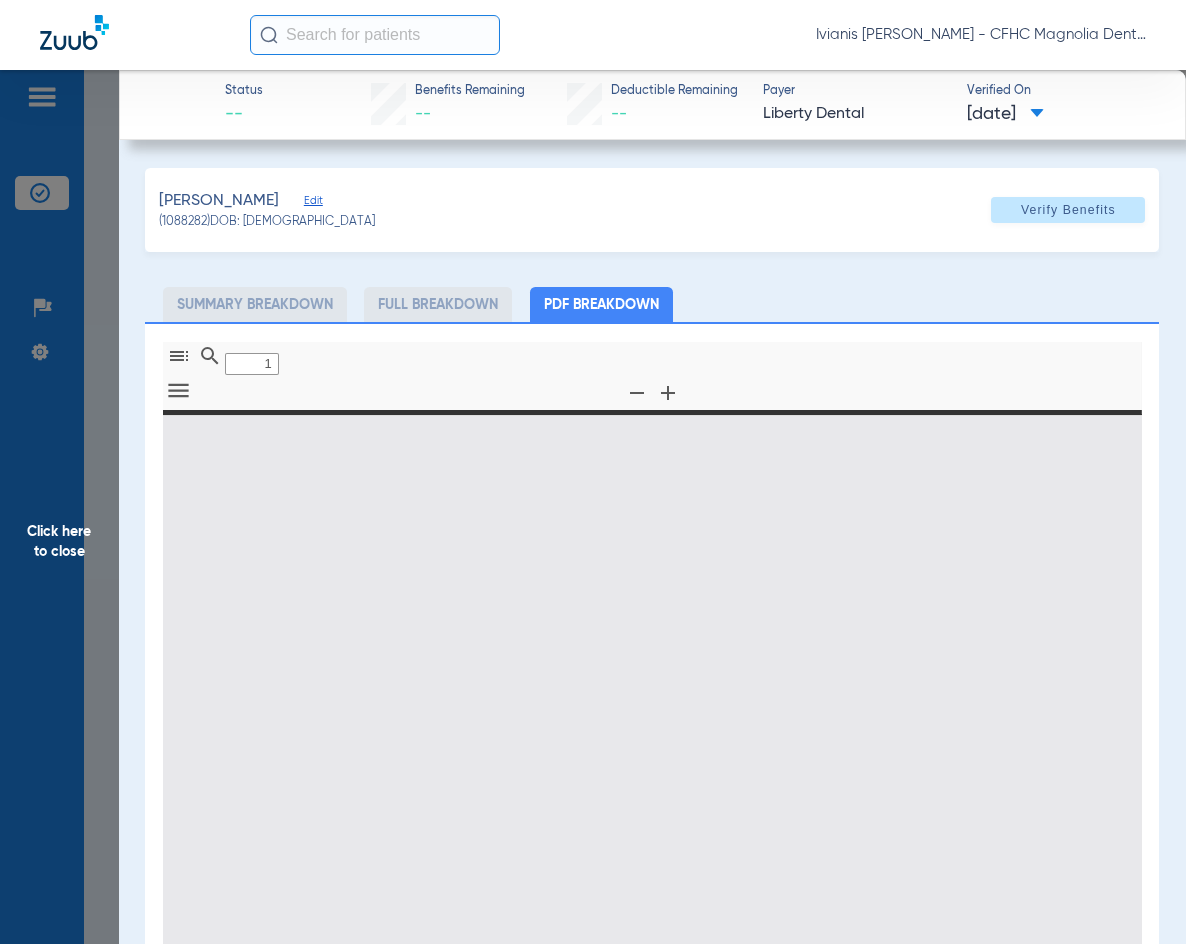 select on "page-width" 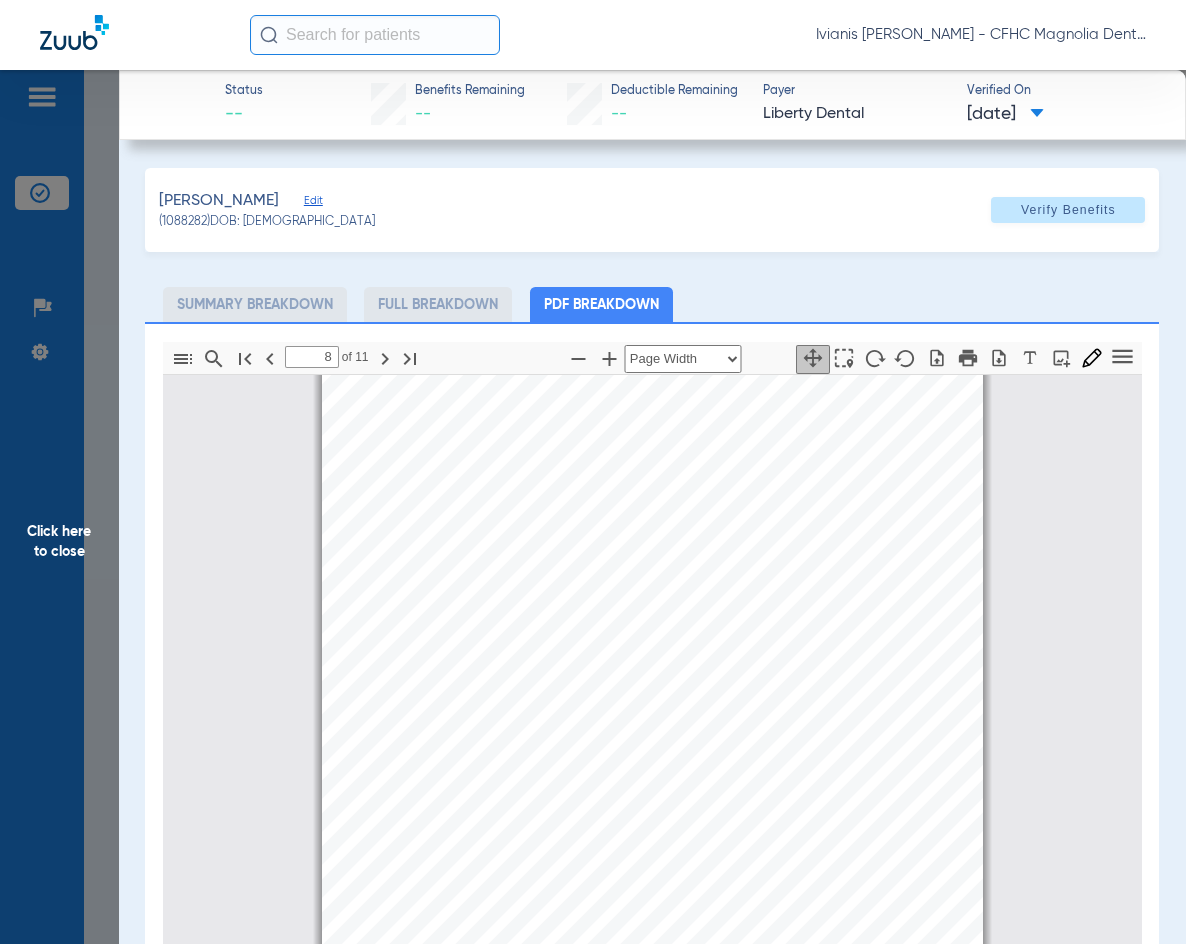 scroll, scrollTop: 6010, scrollLeft: 0, axis: vertical 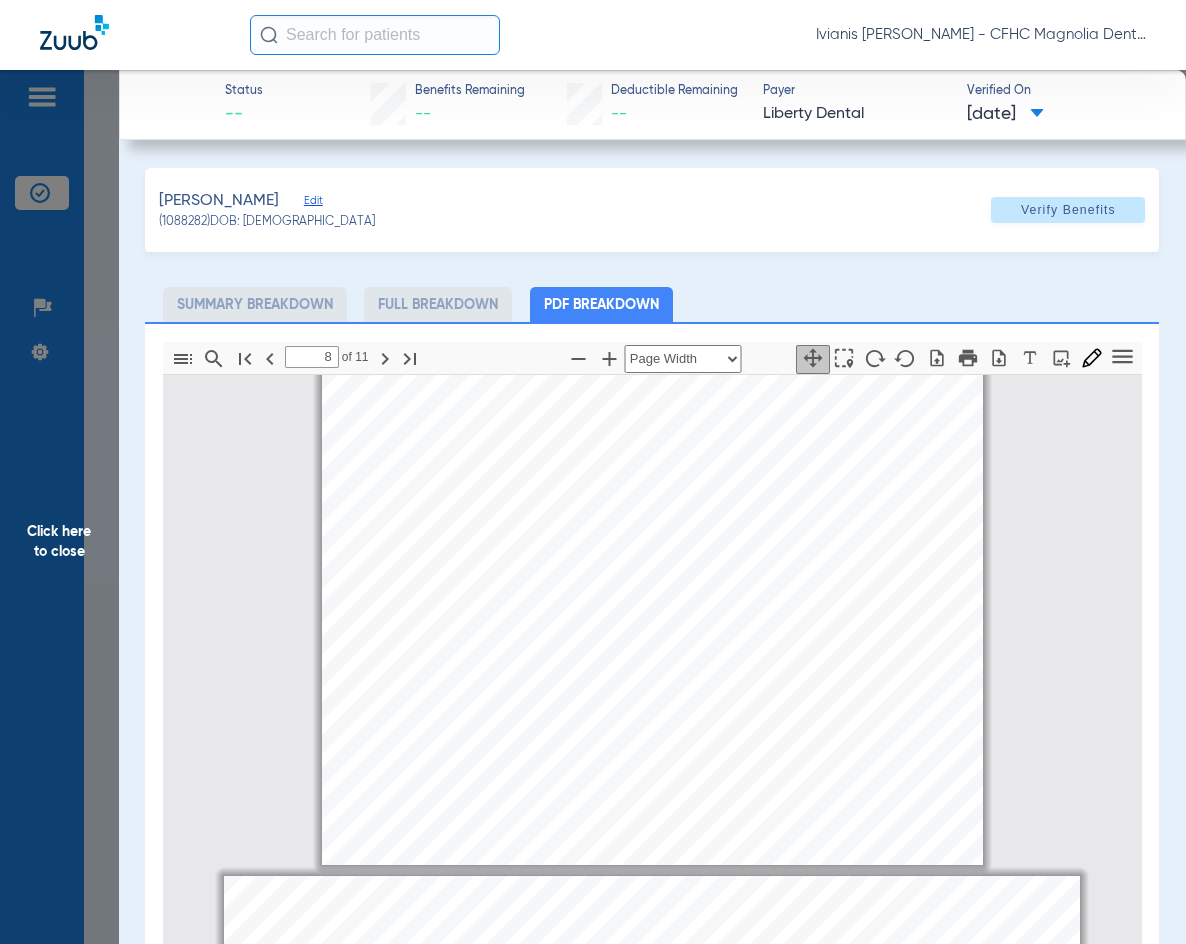 type on "7" 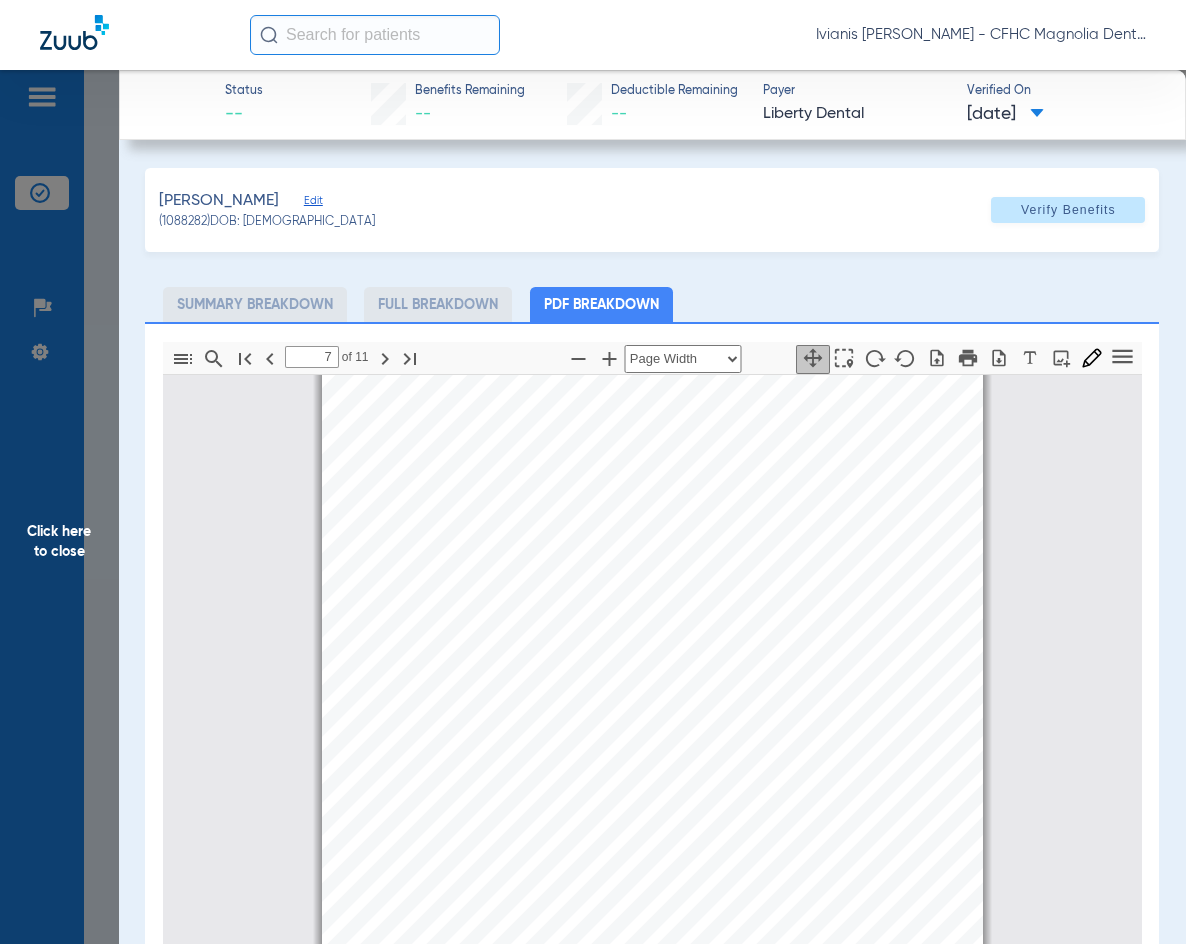 scroll, scrollTop: 5210, scrollLeft: 0, axis: vertical 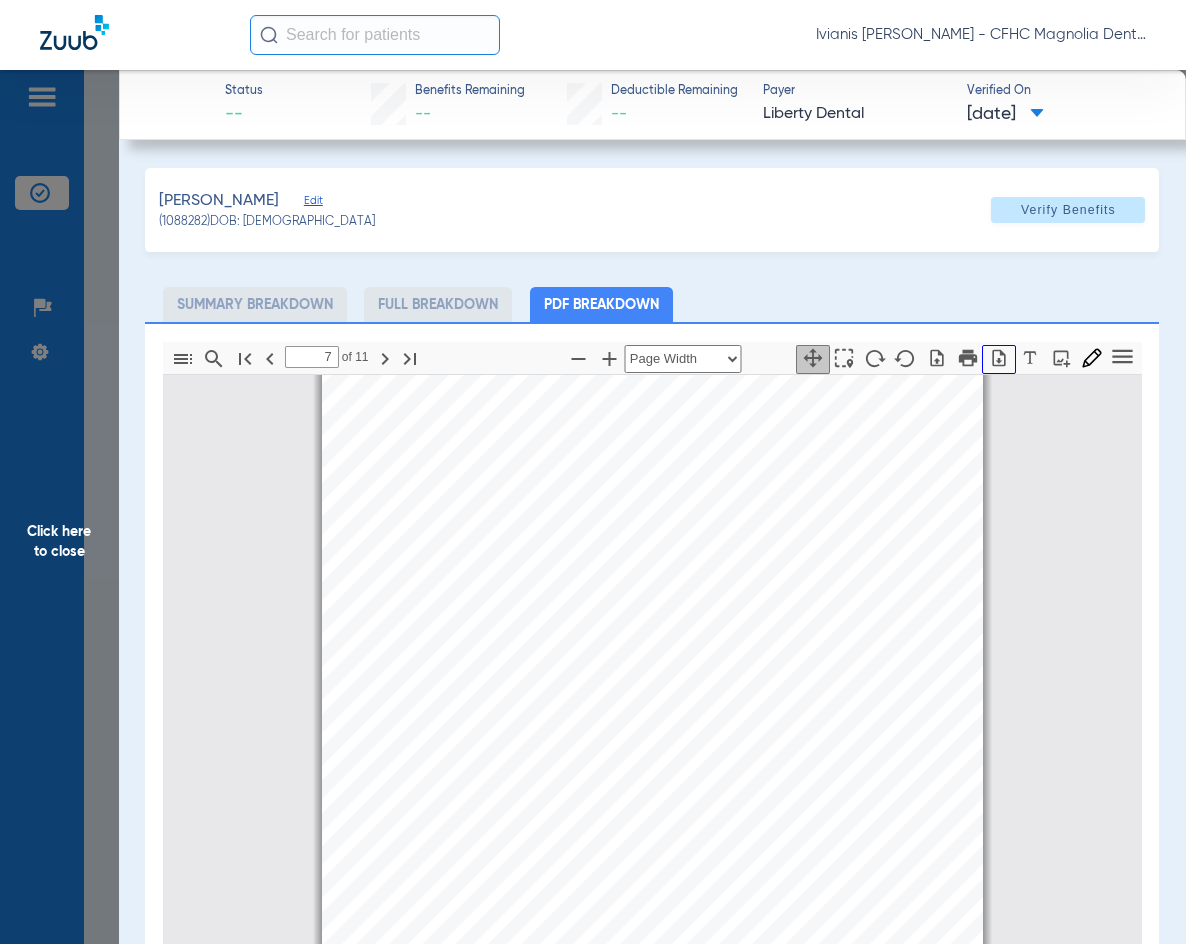 click 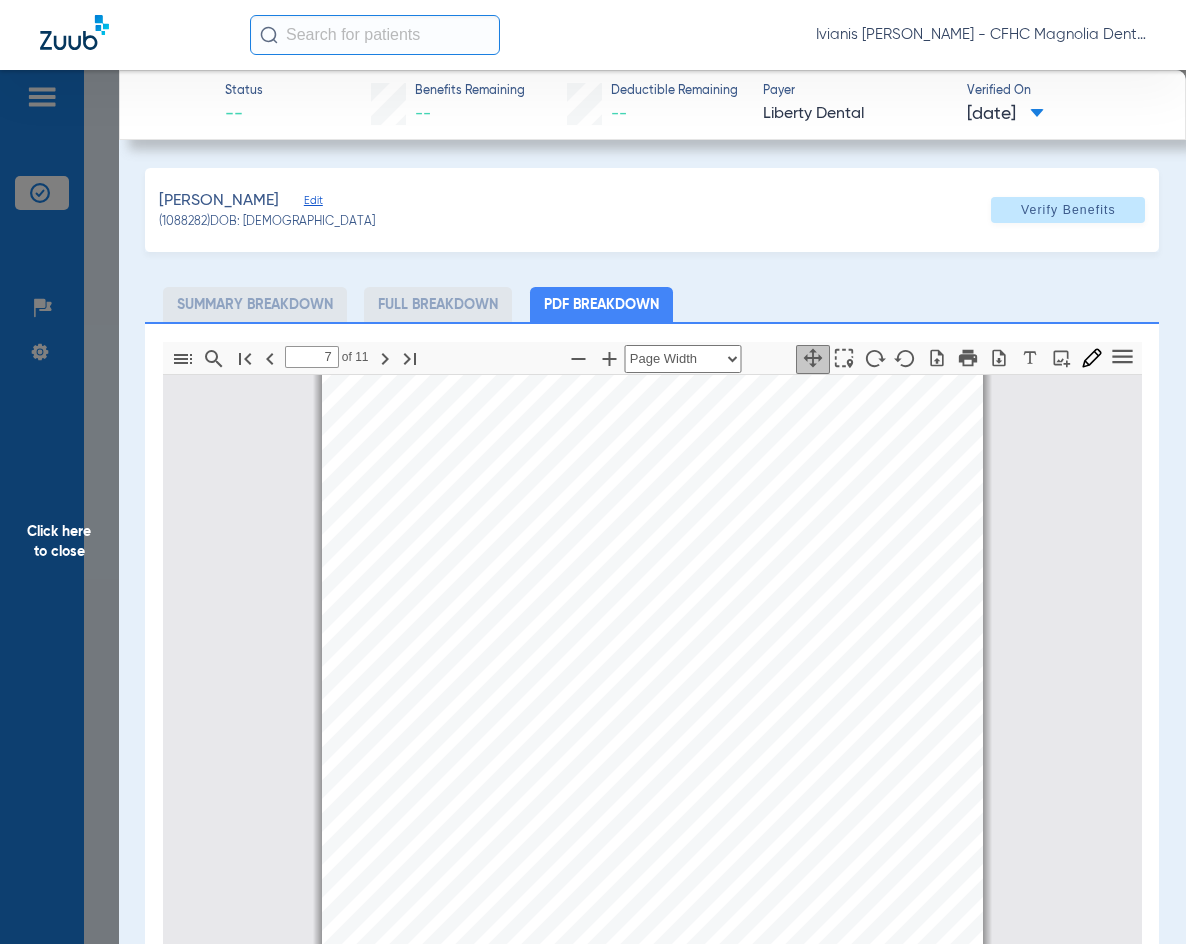 drag, startPoint x: 317, startPoint y: 228, endPoint x: 247, endPoint y: 223, distance: 70.178345 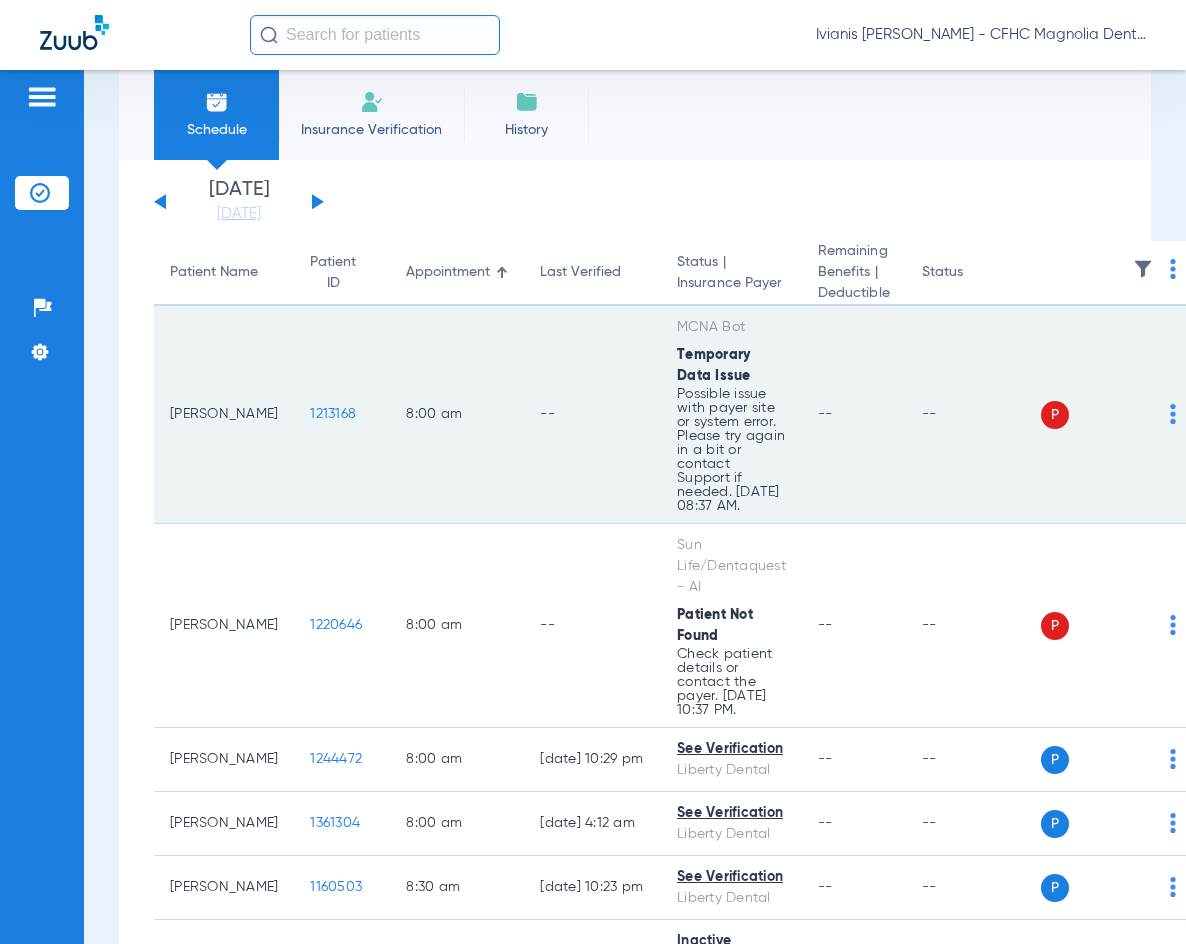scroll, scrollTop: 0, scrollLeft: 0, axis: both 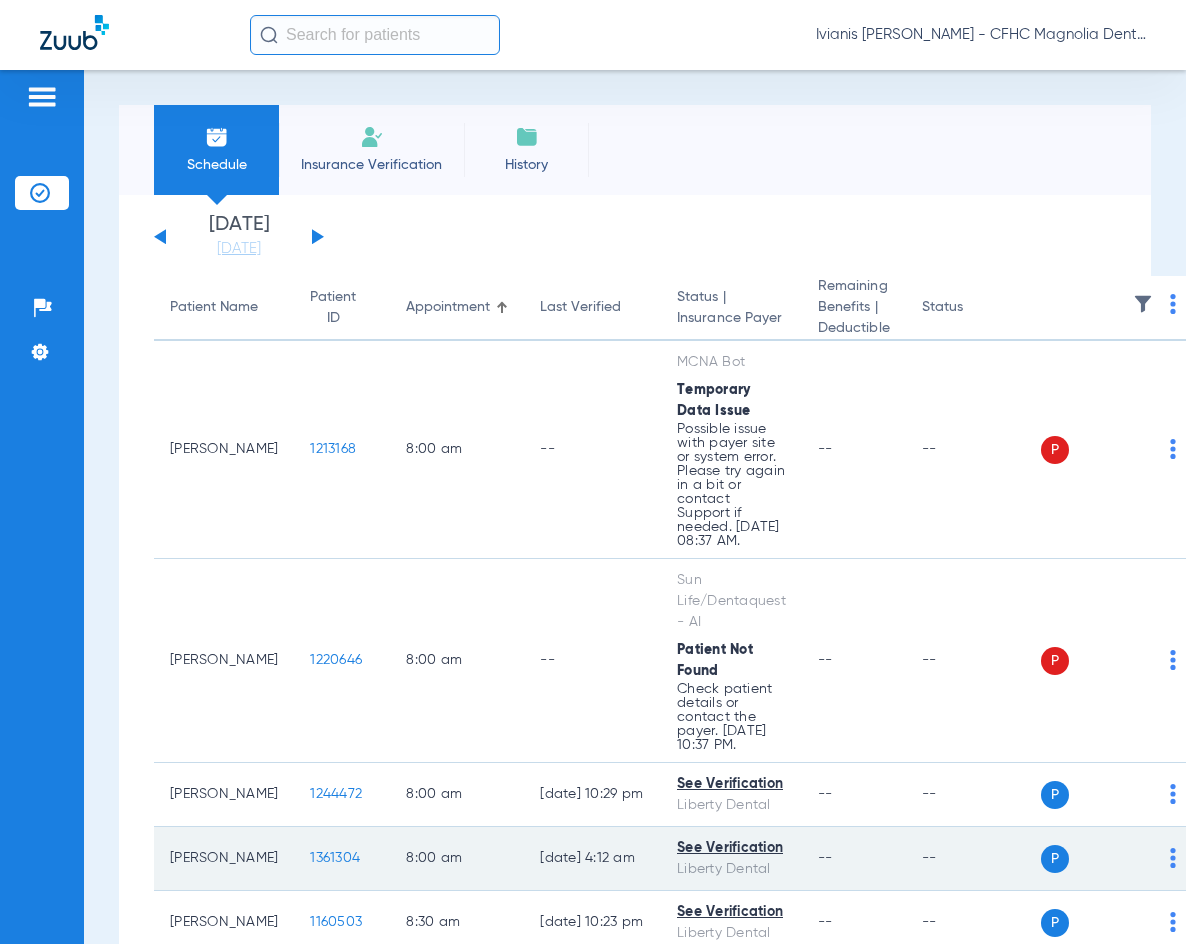 click on "1361304" 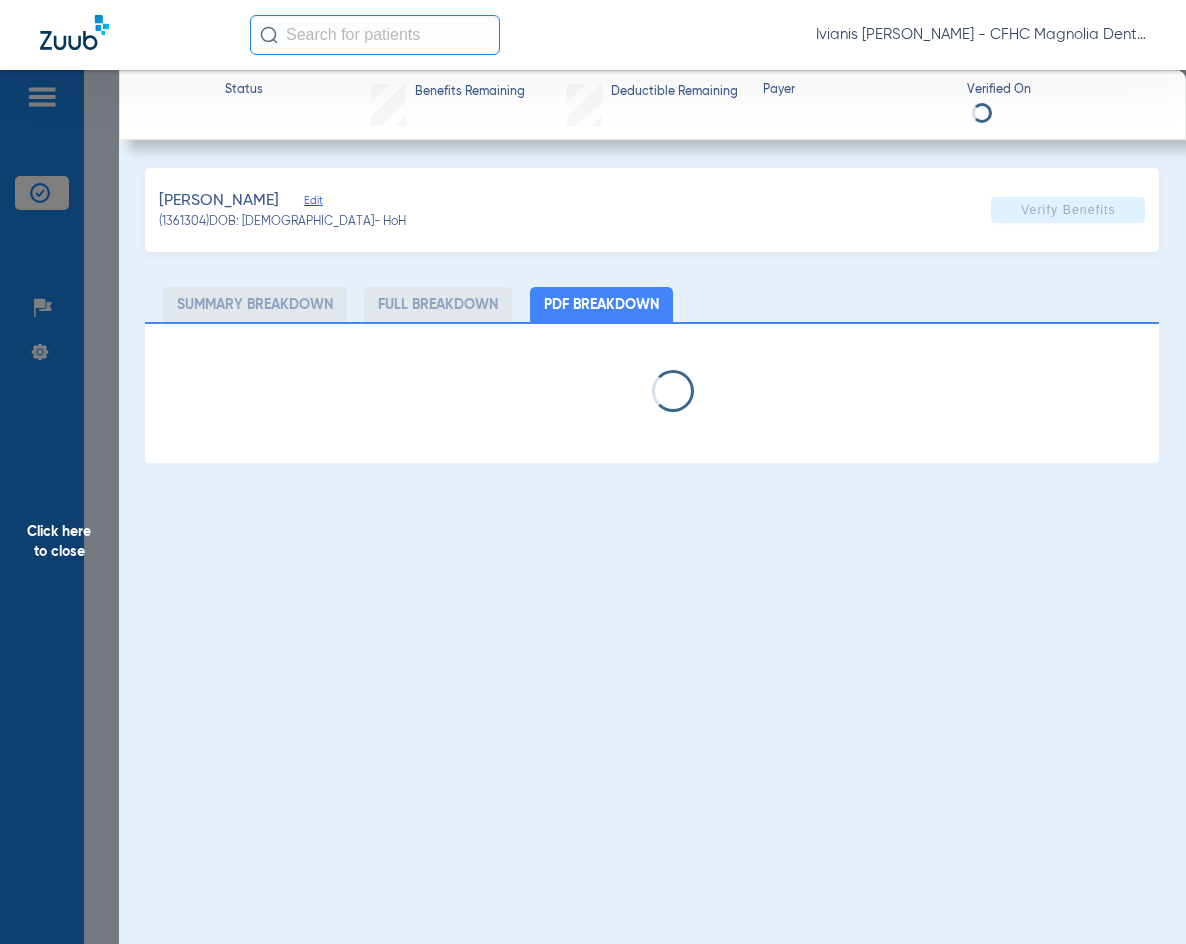 select on "page-width" 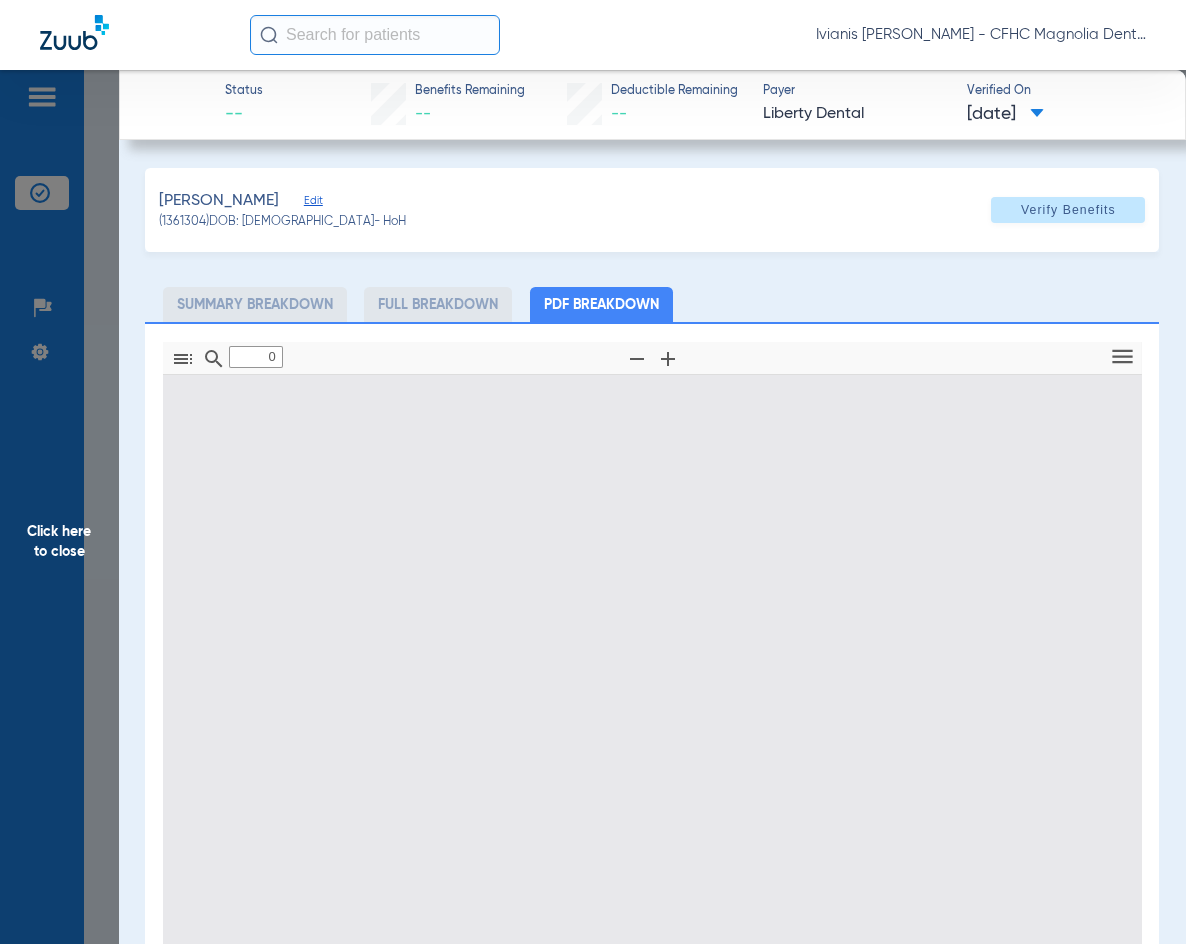 type on "1" 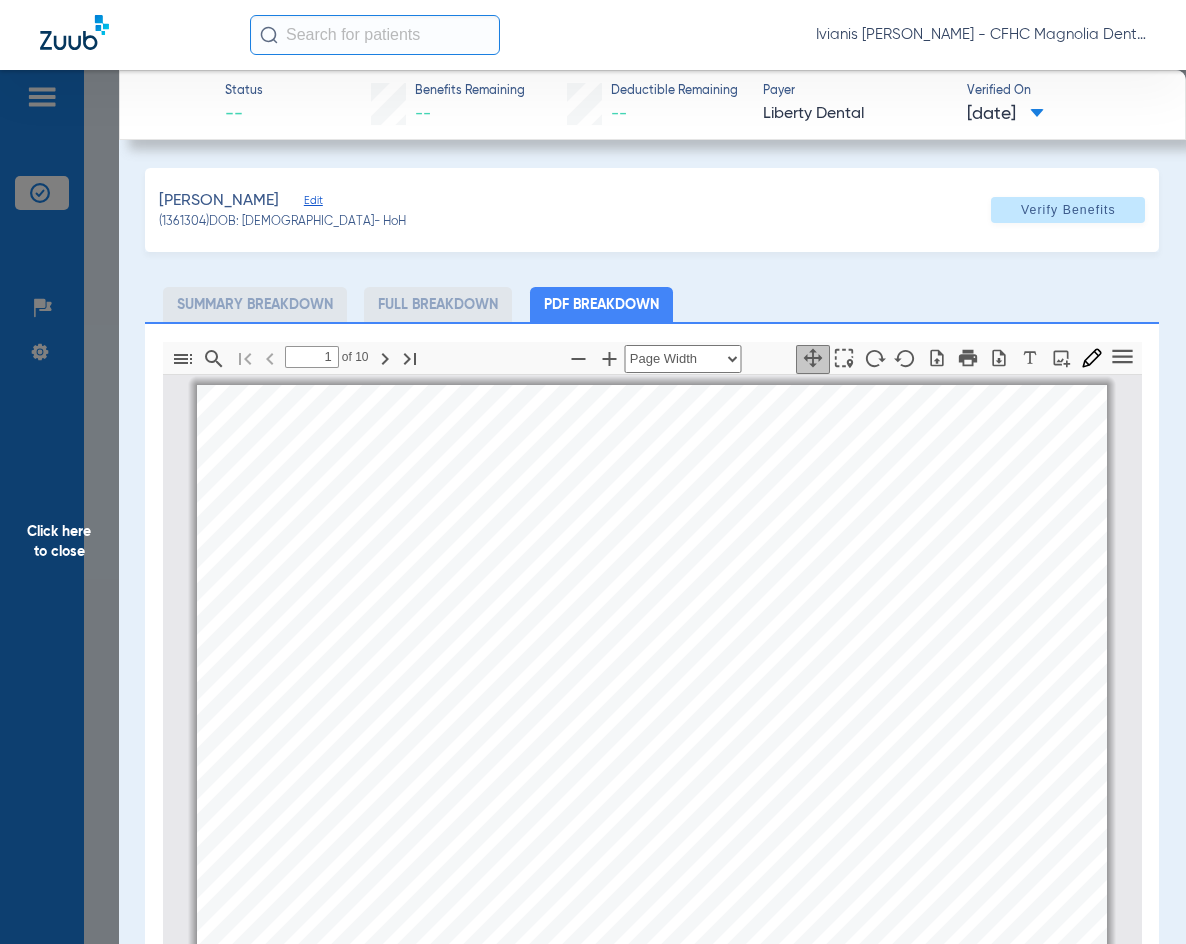 scroll, scrollTop: 10, scrollLeft: 0, axis: vertical 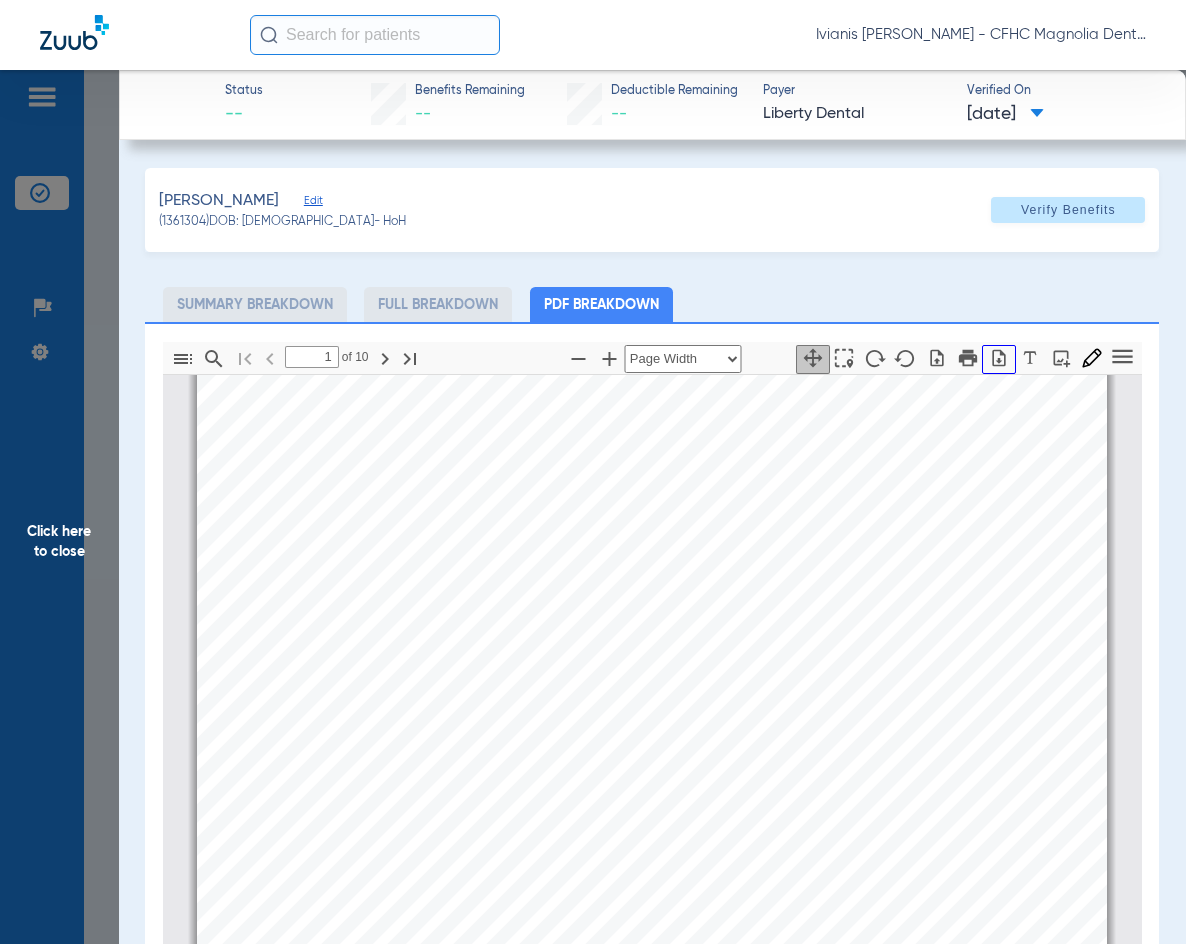 click 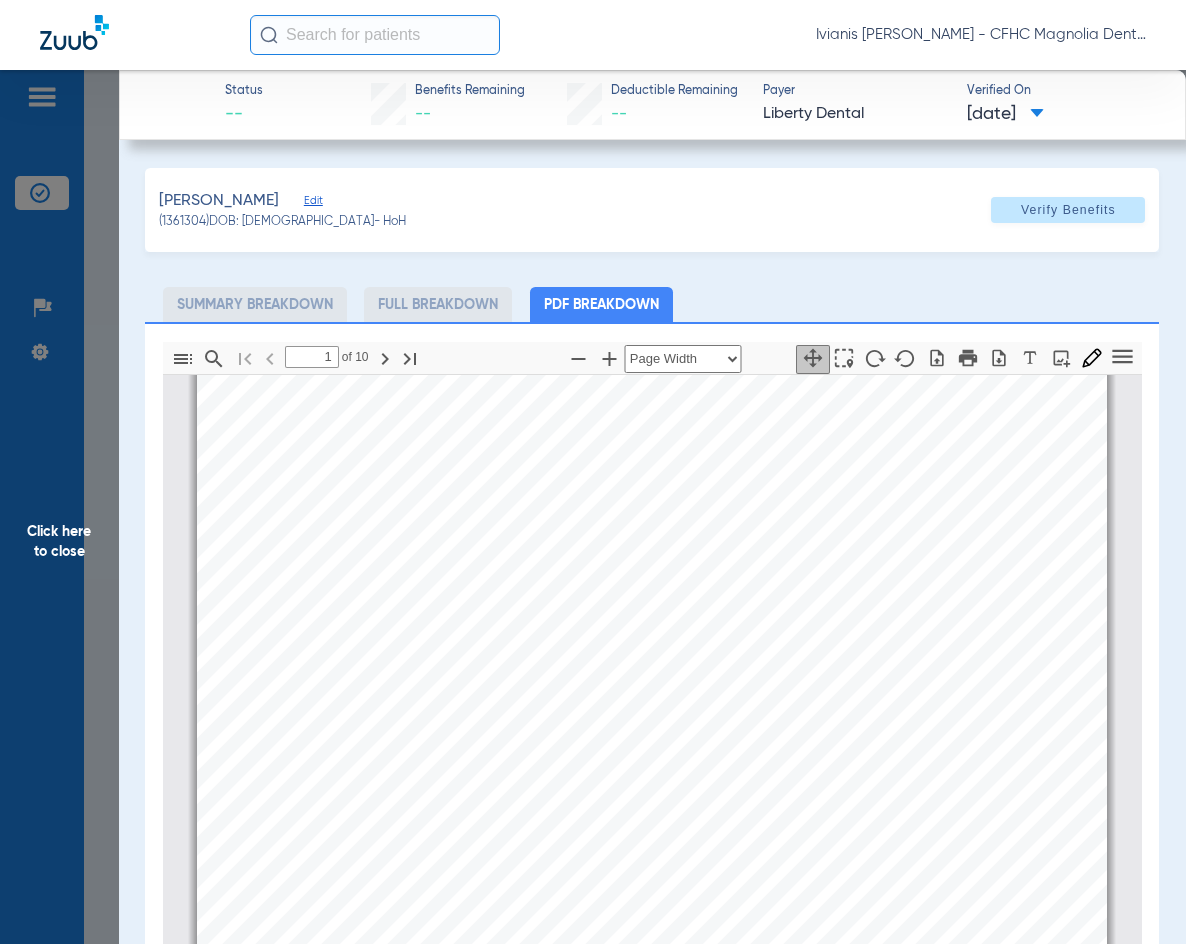 click on "Click here to close" 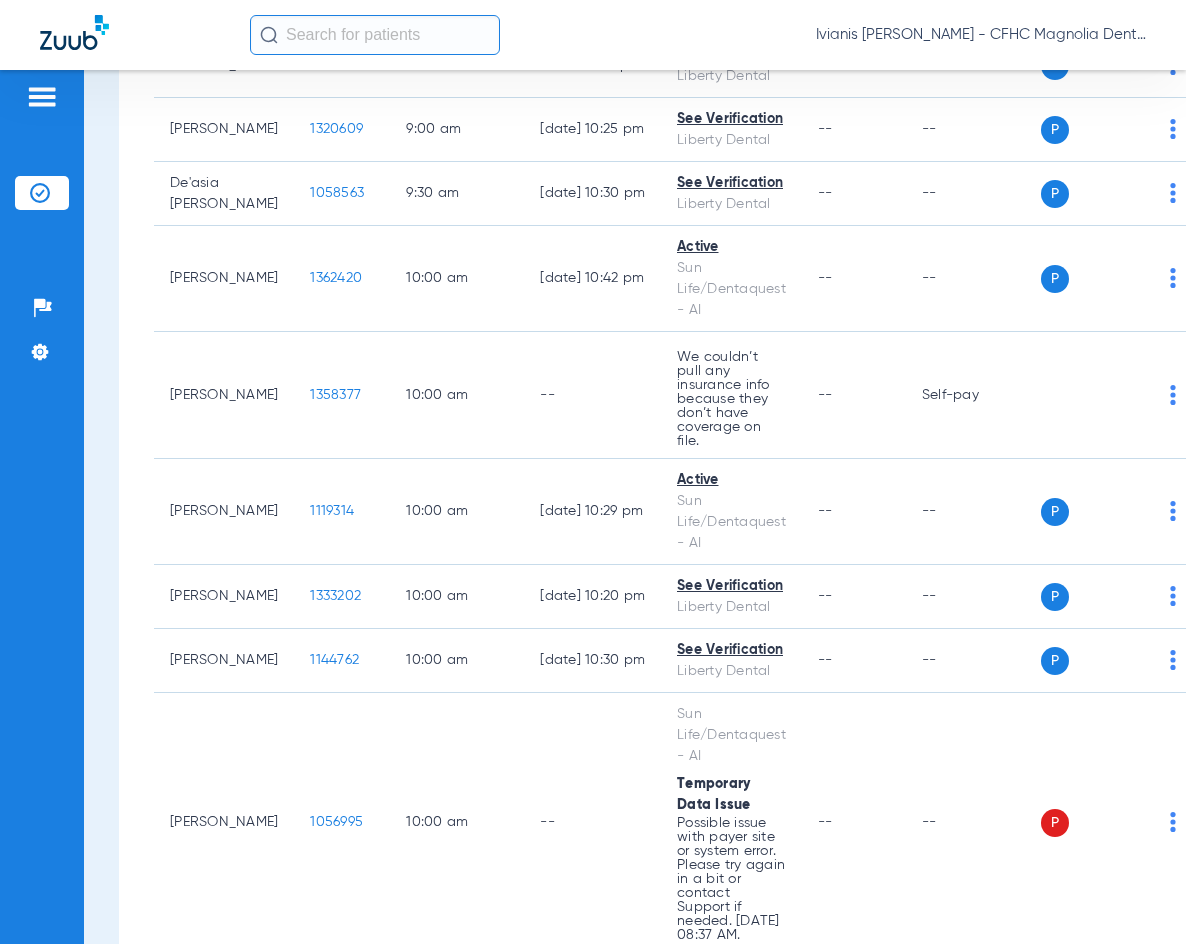 scroll, scrollTop: 1400, scrollLeft: 0, axis: vertical 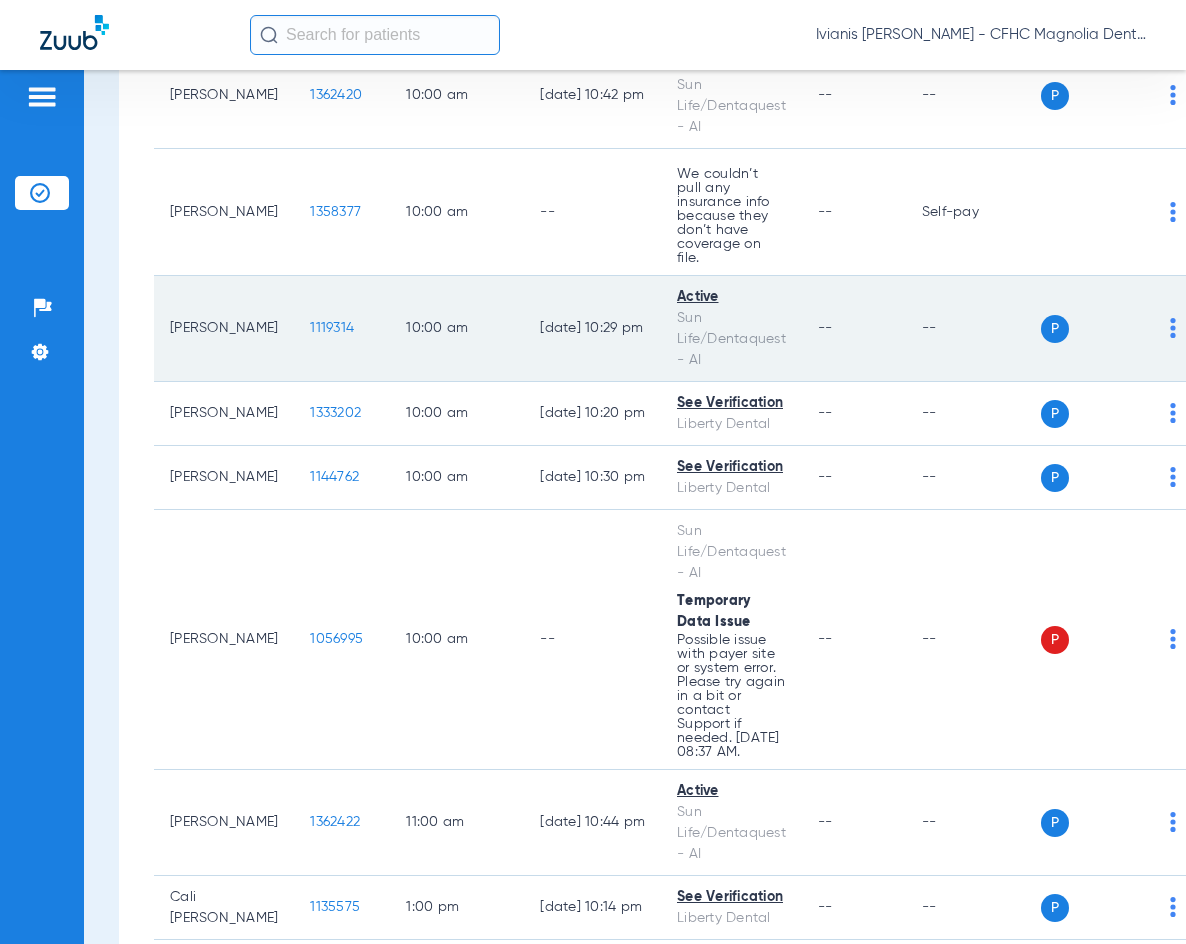 click on "1119314" 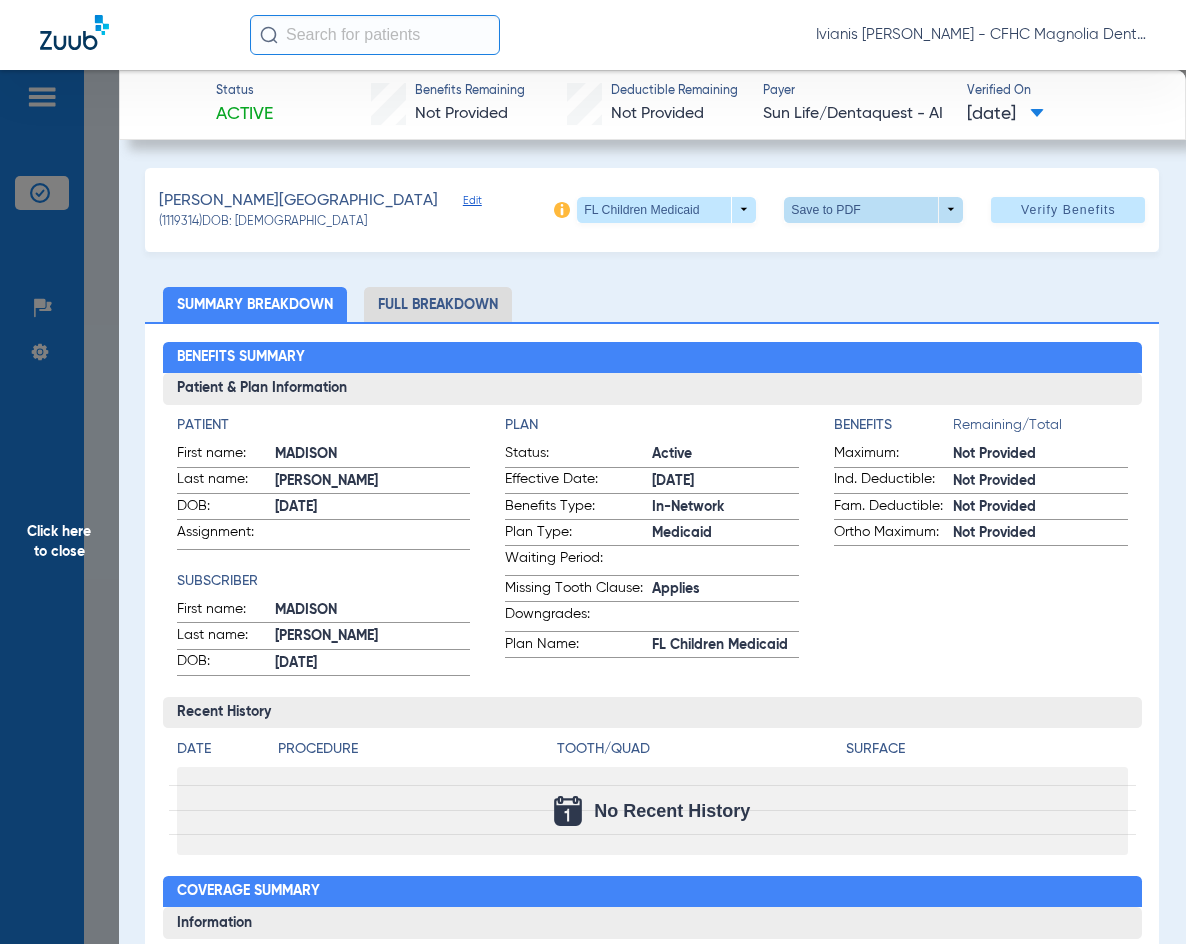 click 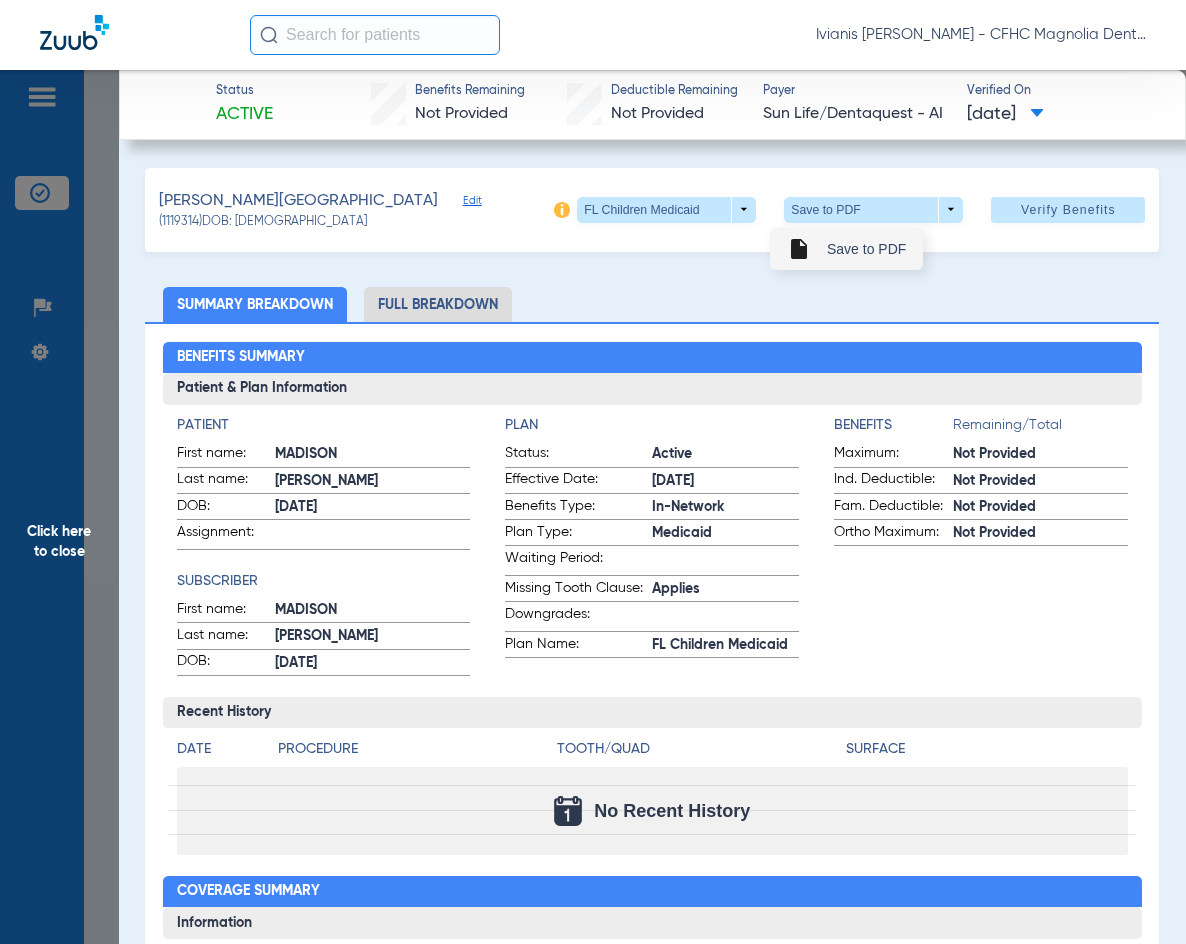 click on "insert_drive_file  Save to PDF" at bounding box center [846, 249] 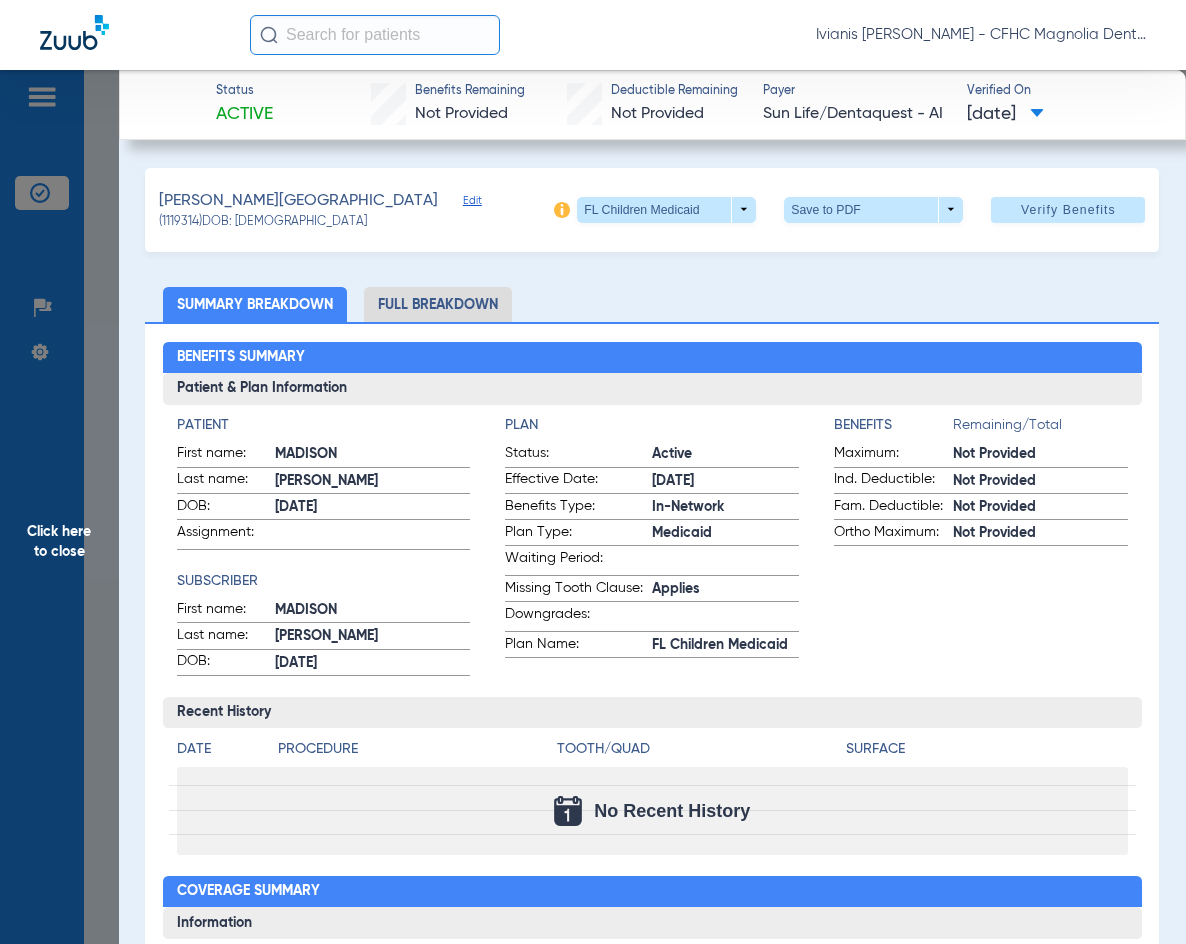 drag, startPoint x: 306, startPoint y: 223, endPoint x: 241, endPoint y: 225, distance: 65.03076 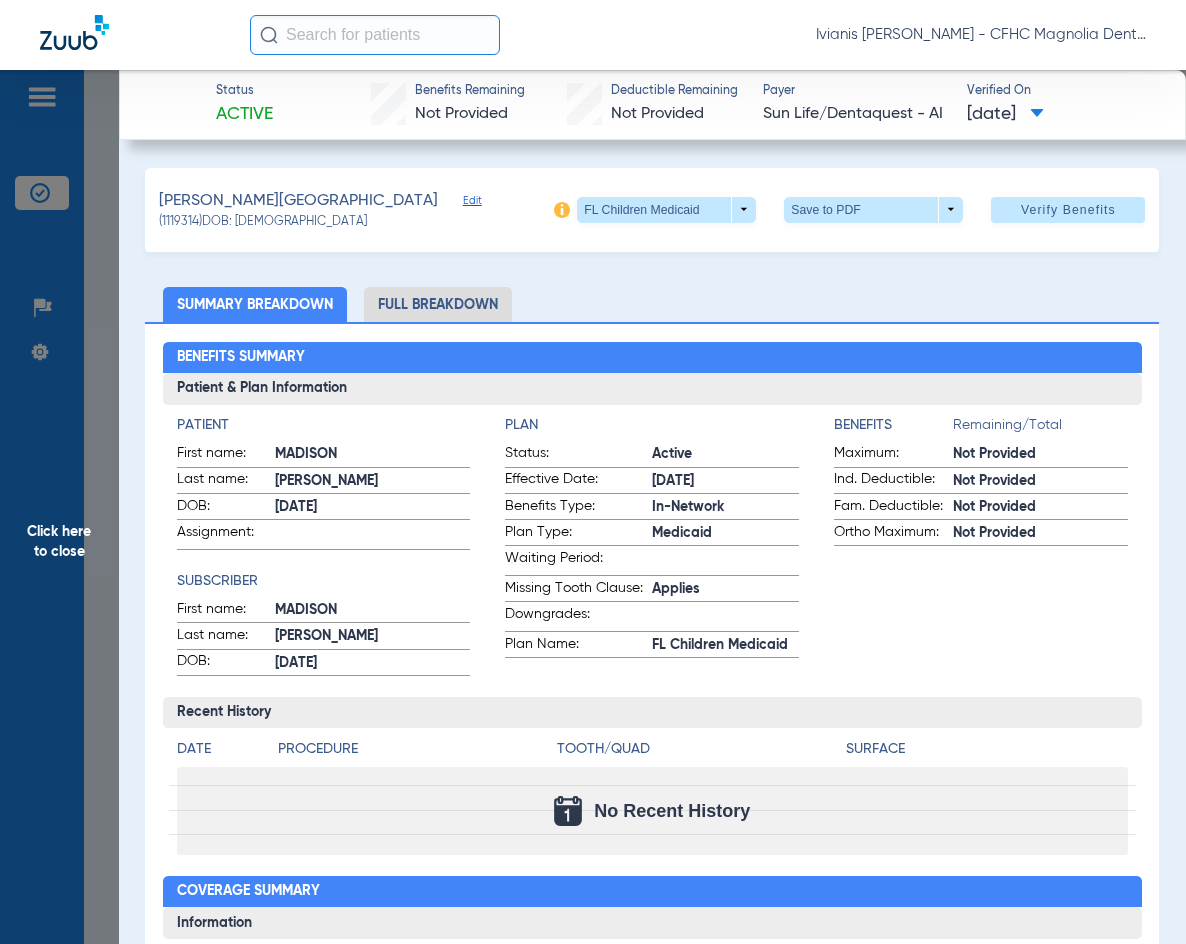 click on "(1119314)   DOB: [DEMOGRAPHIC_DATA]" 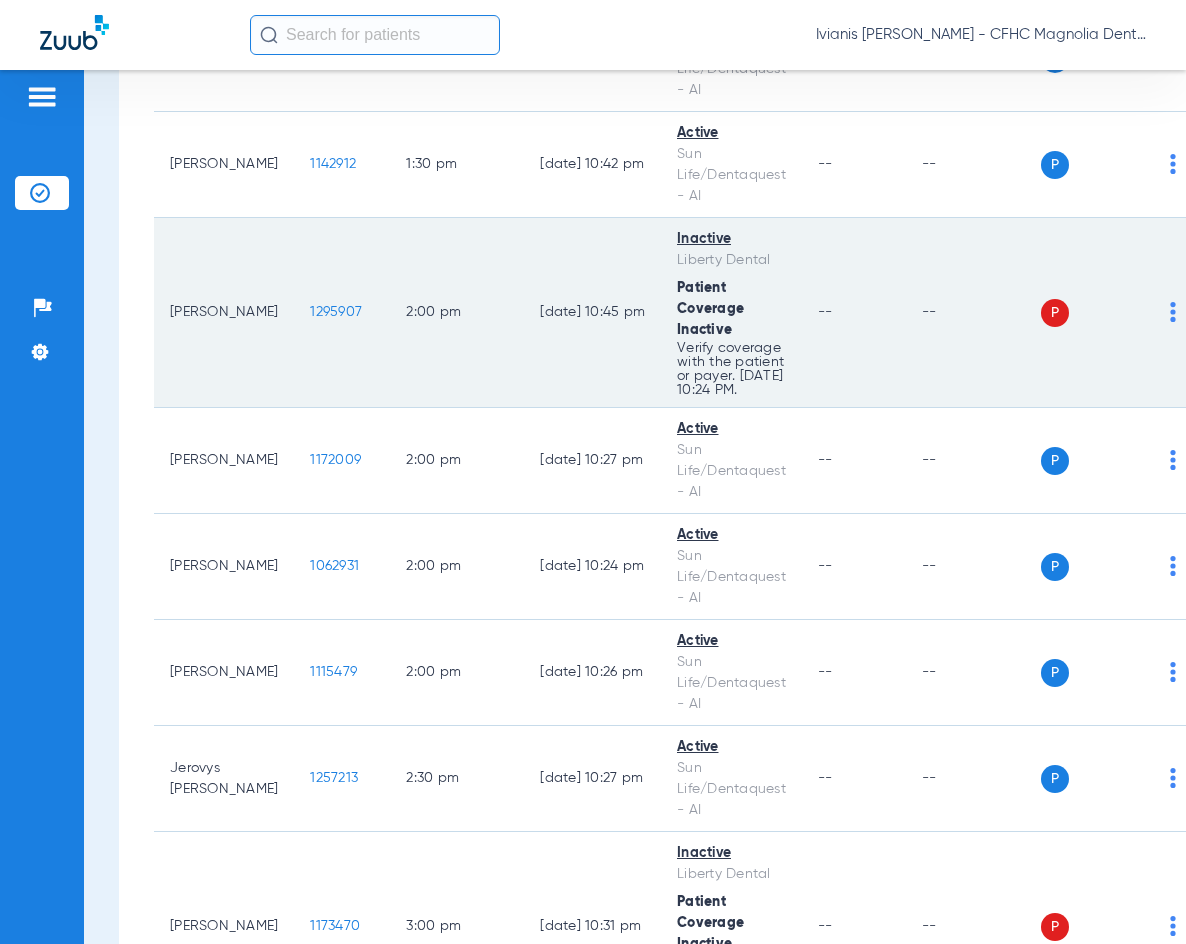 scroll, scrollTop: 2800, scrollLeft: 0, axis: vertical 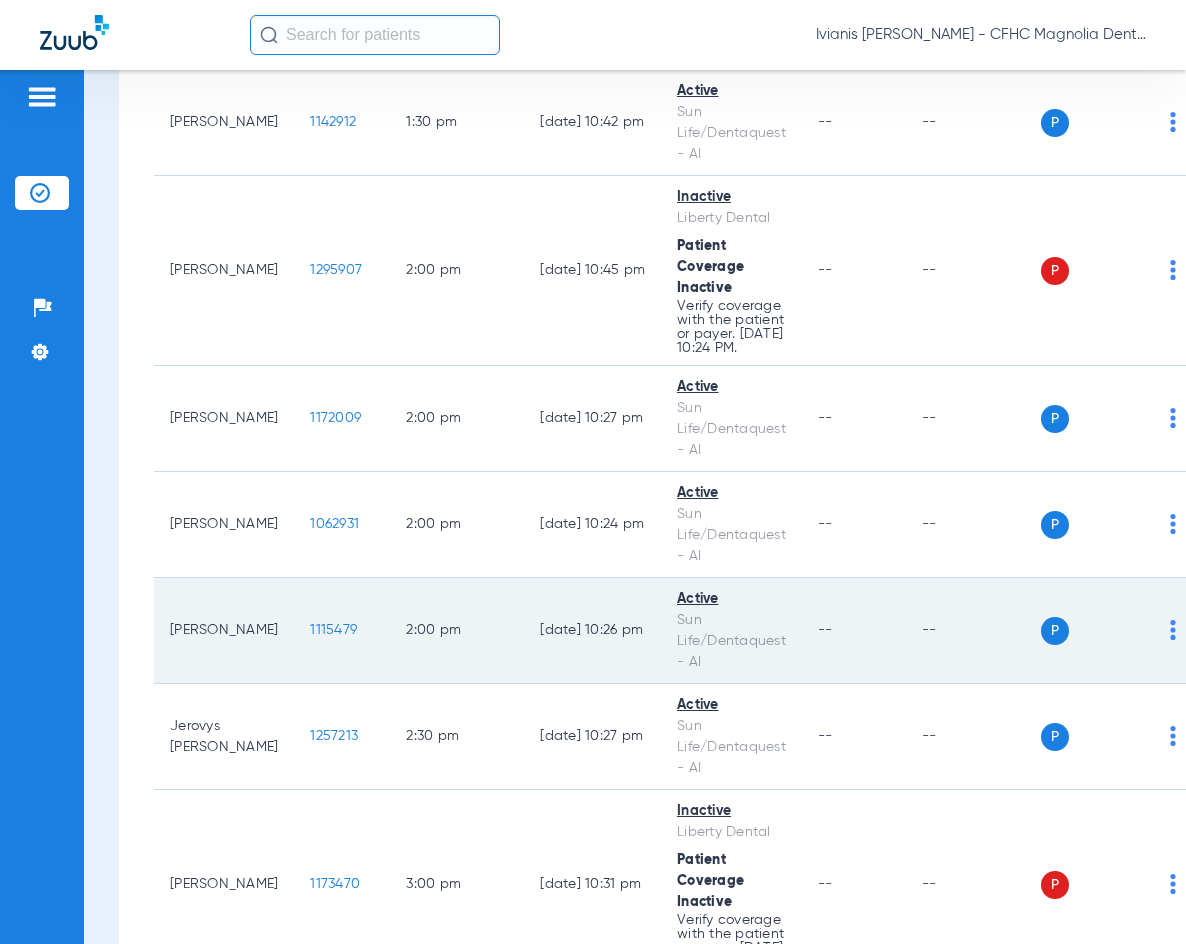click on "1115479" 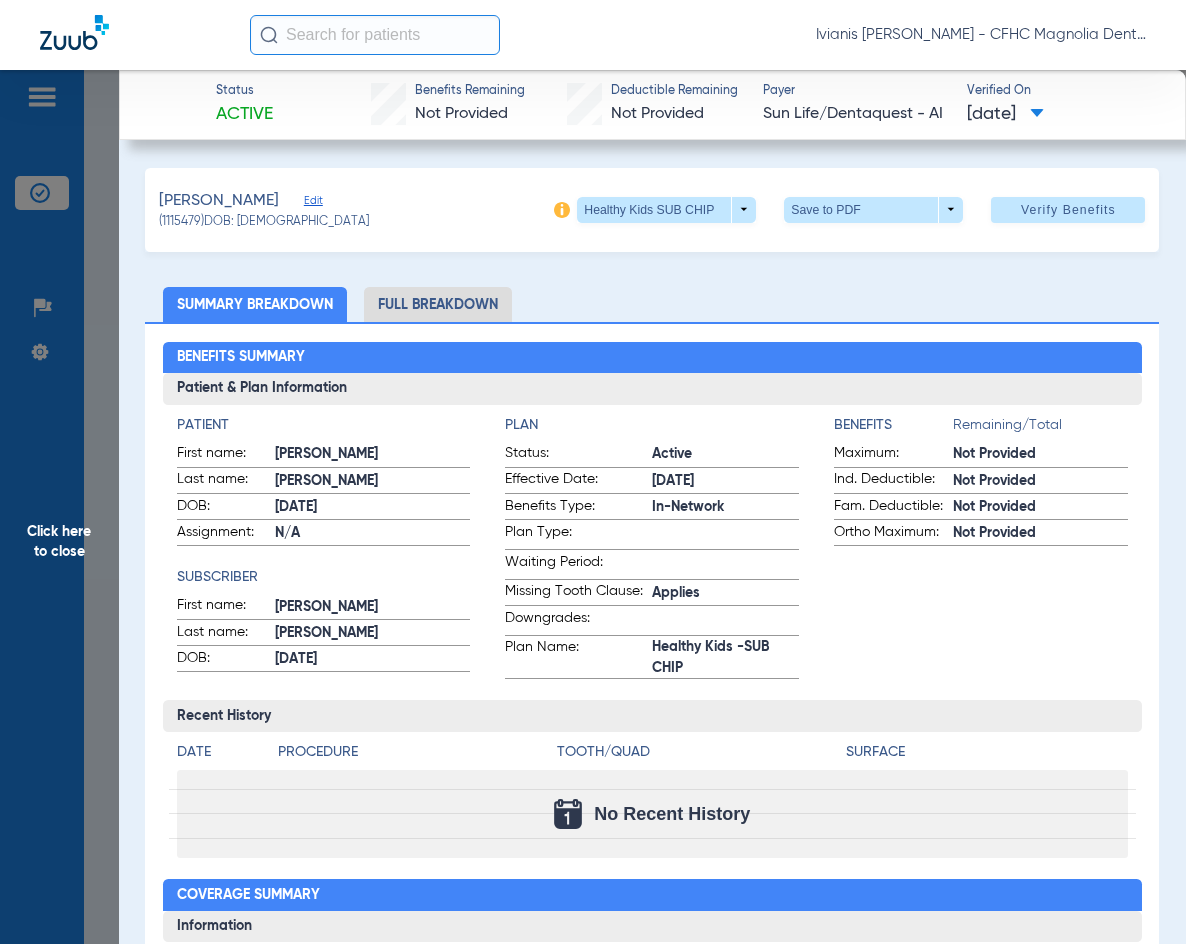 click 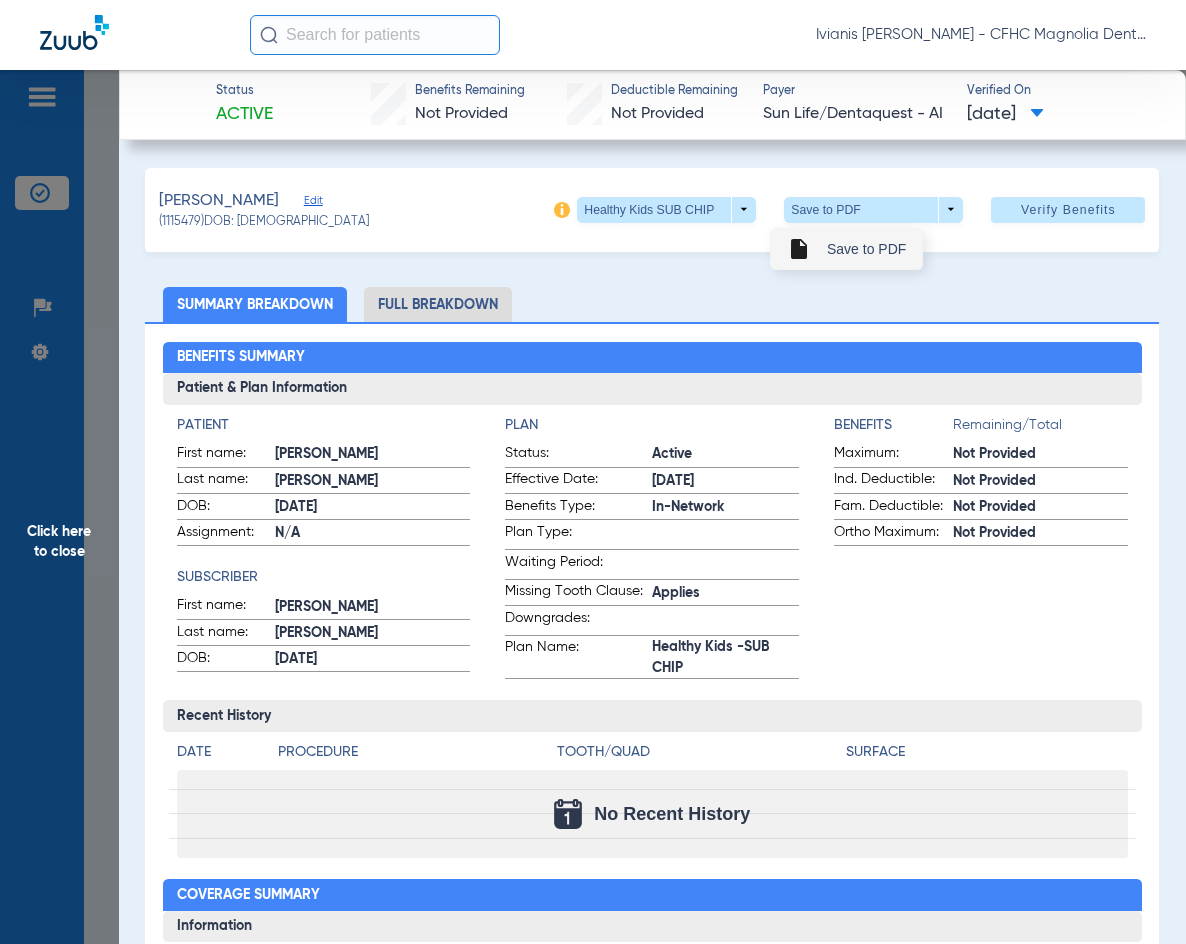 click on "Save to PDF" at bounding box center [866, 249] 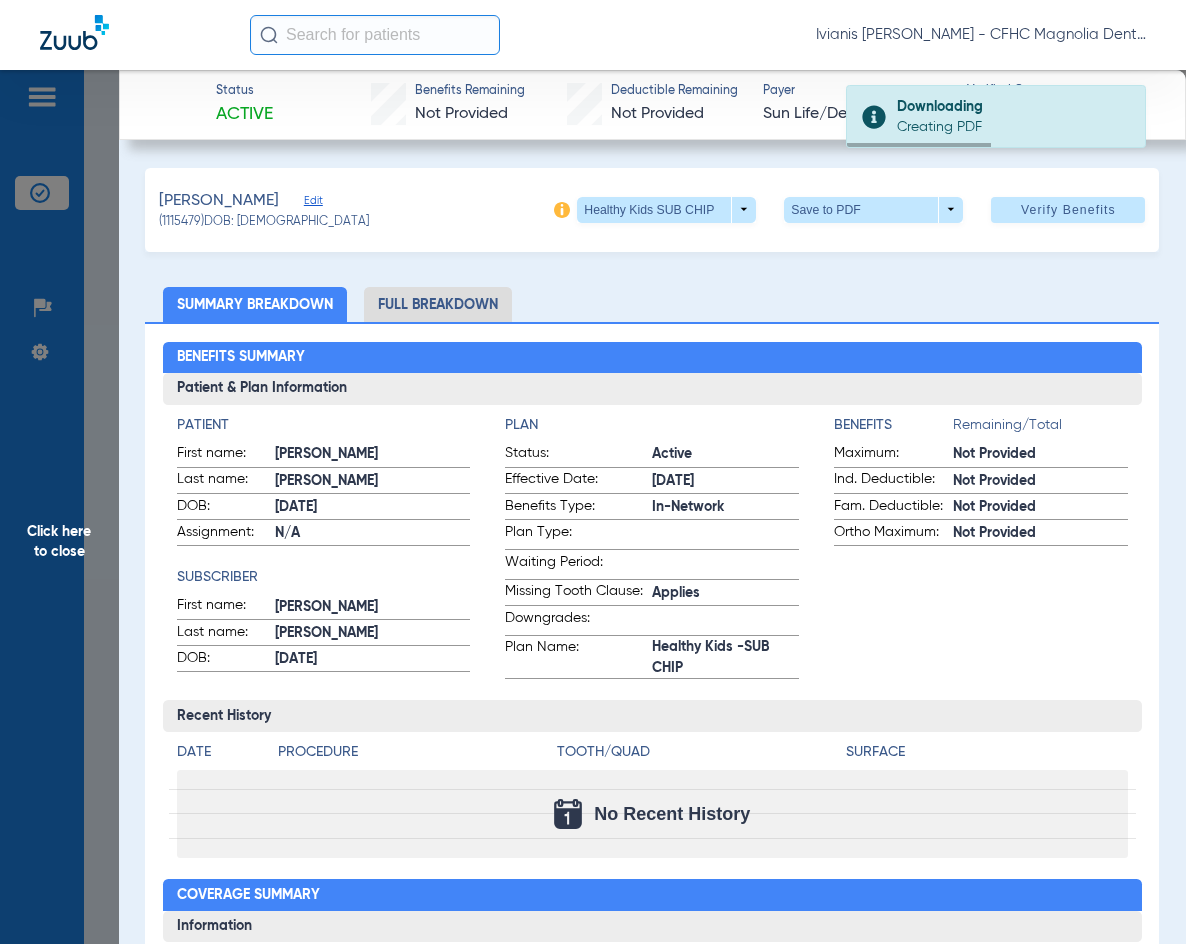 drag, startPoint x: 310, startPoint y: 217, endPoint x: 242, endPoint y: 227, distance: 68.73136 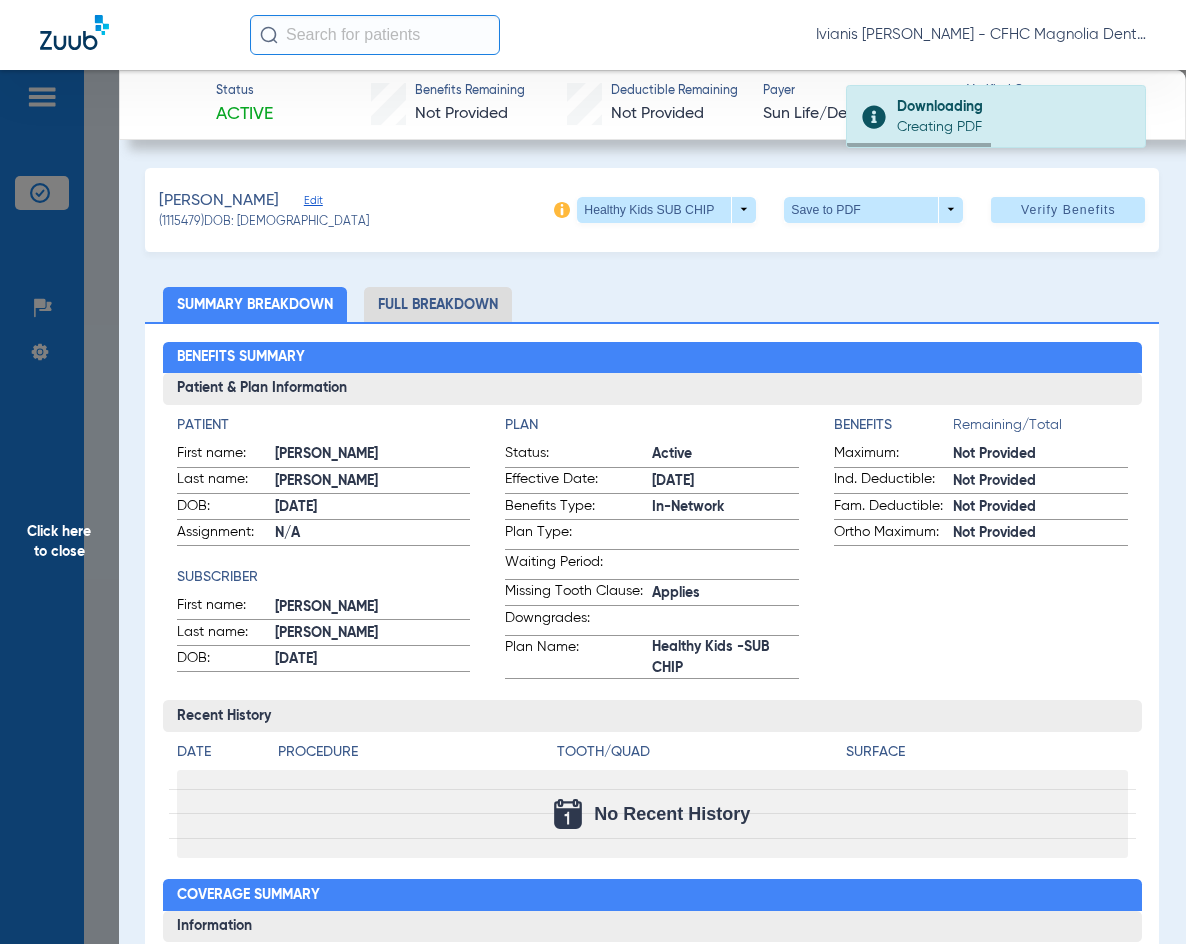 click on "(1115479)   DOB: [DEMOGRAPHIC_DATA]" 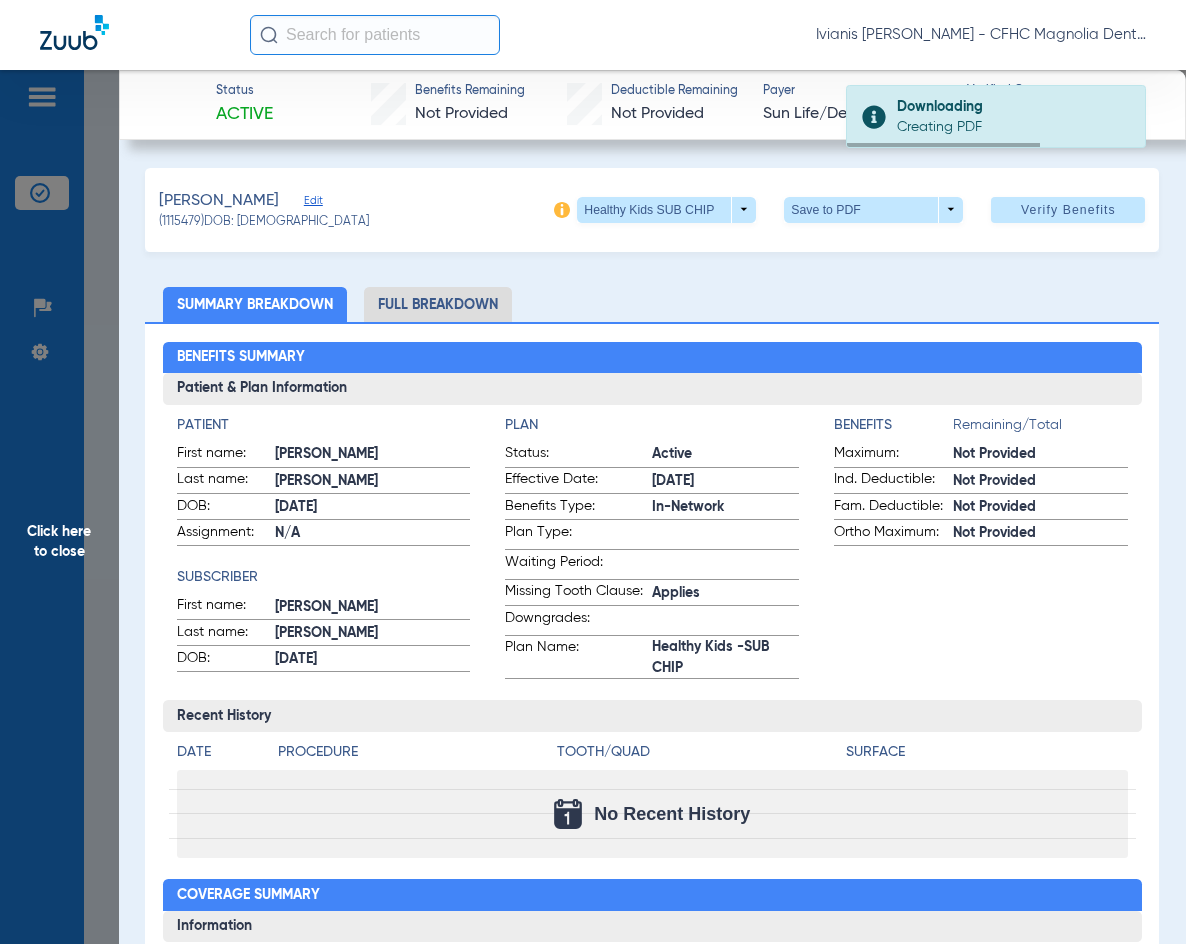 copy on "[DATE]" 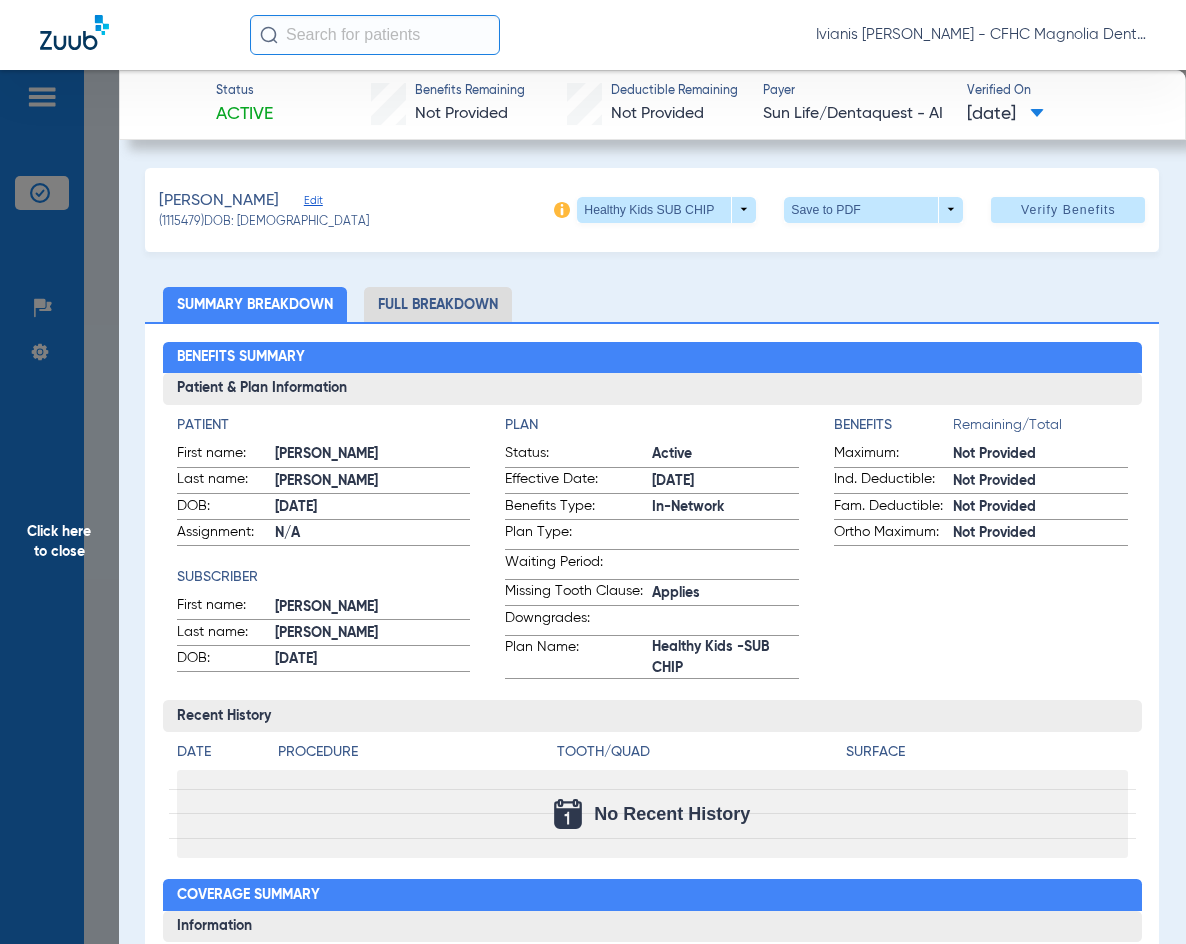 copy on "[DATE]" 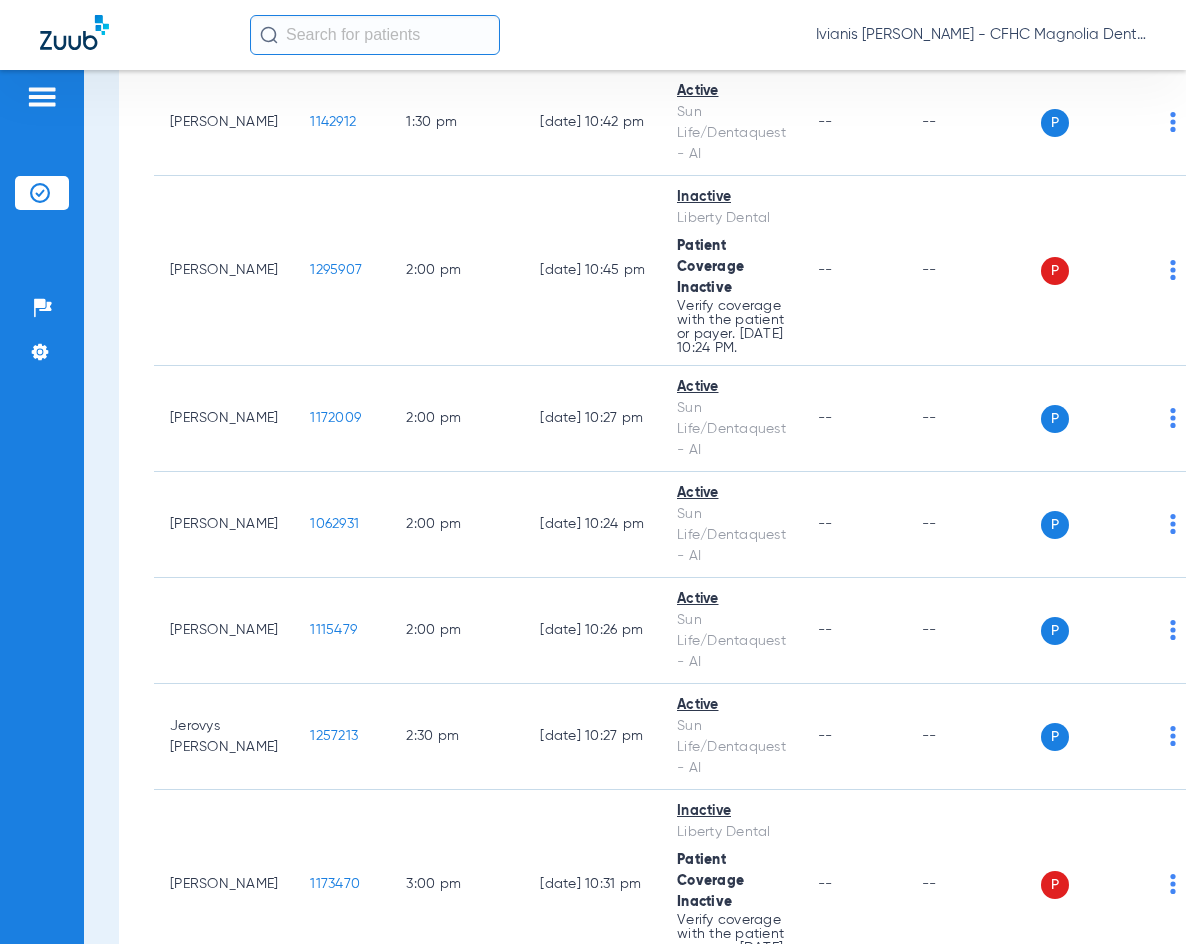 click on "Patients  Insurance Verification  Setup  Help Center Settings" 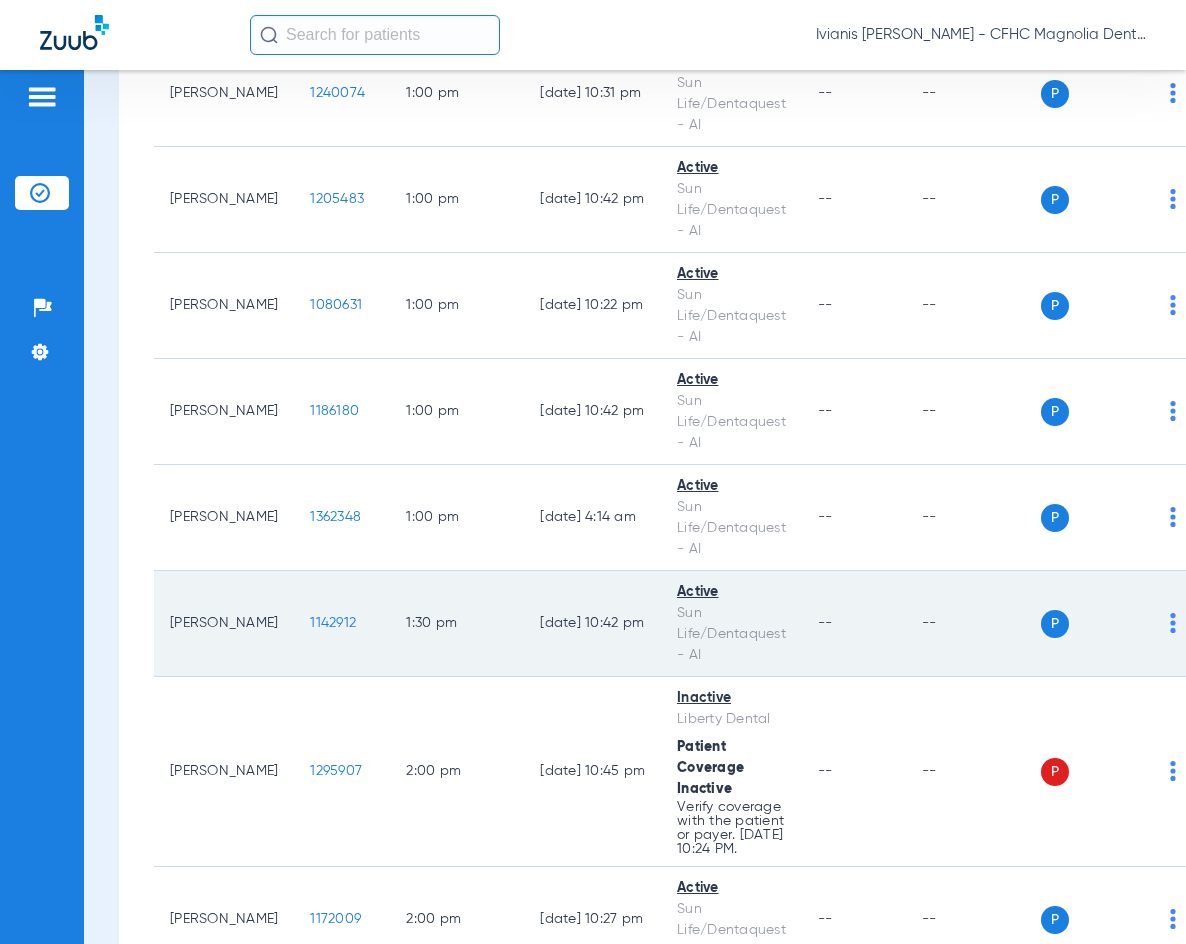 scroll, scrollTop: 2300, scrollLeft: 0, axis: vertical 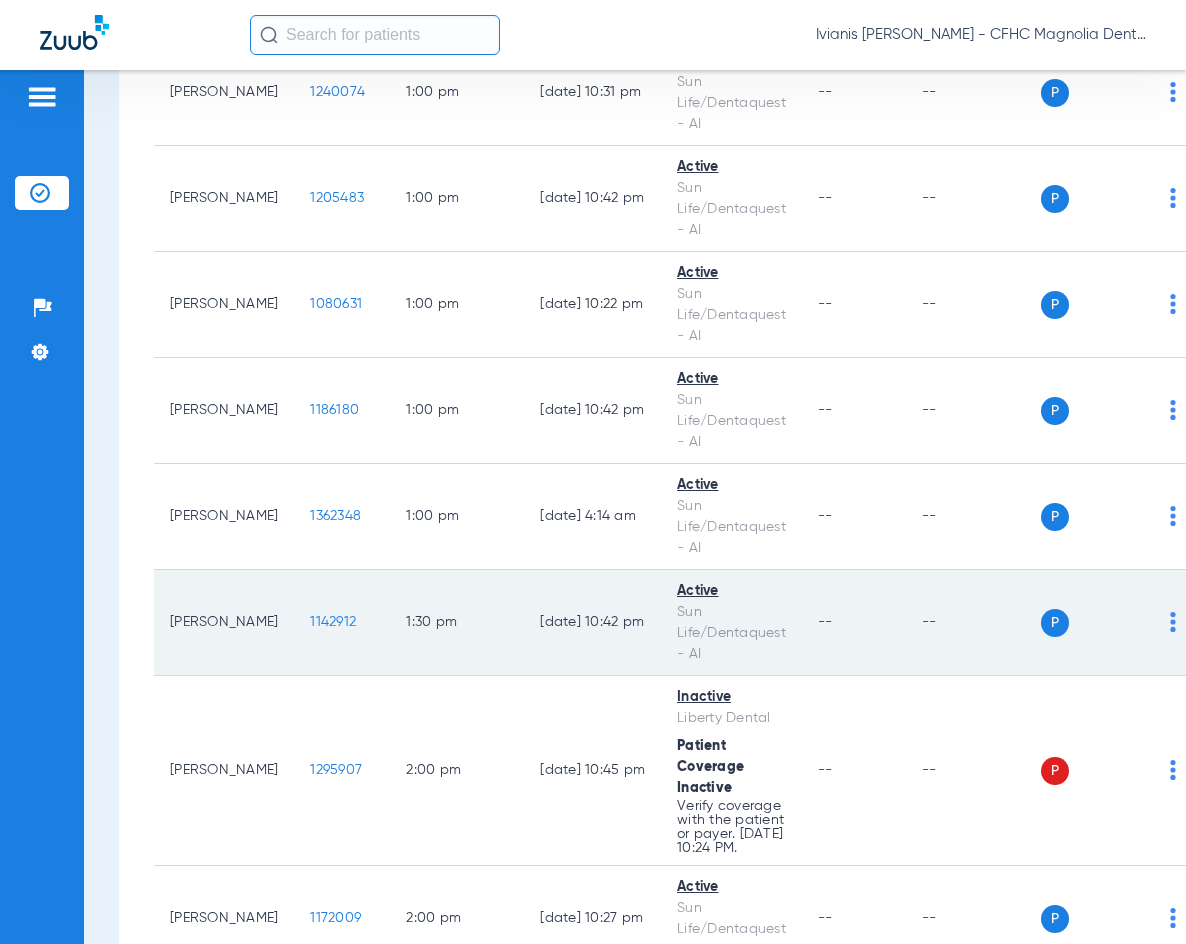 click on "1142912" 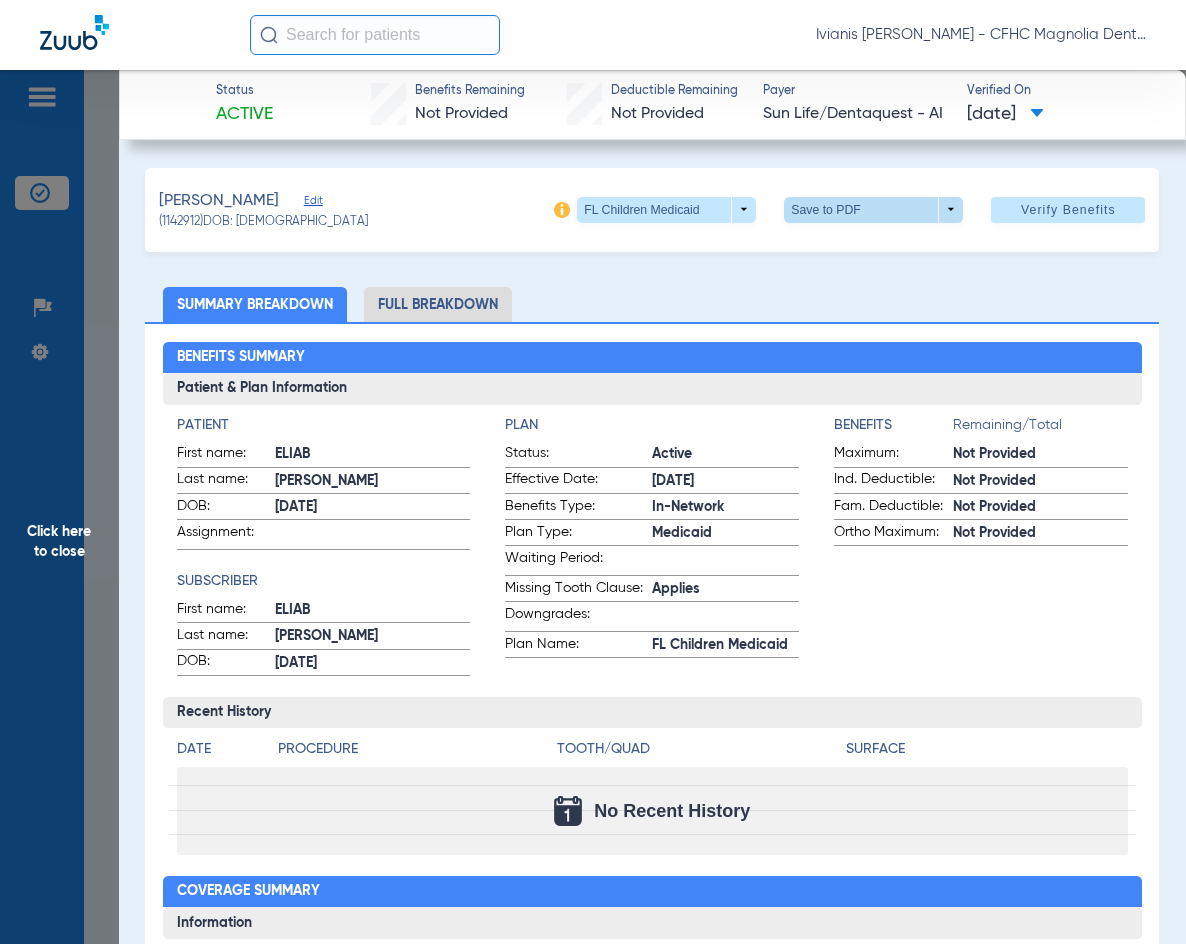 click 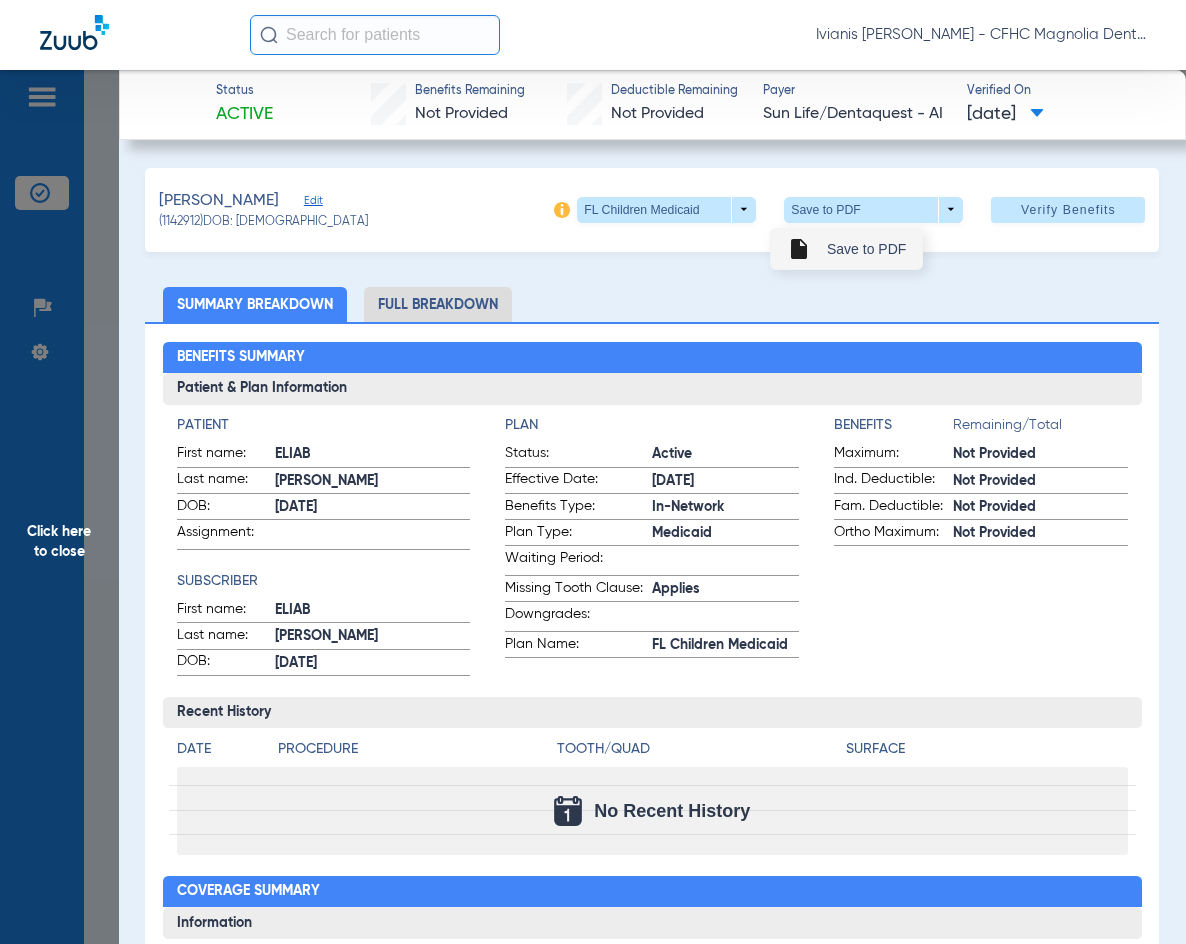 click on "Save to PDF" at bounding box center [866, 249] 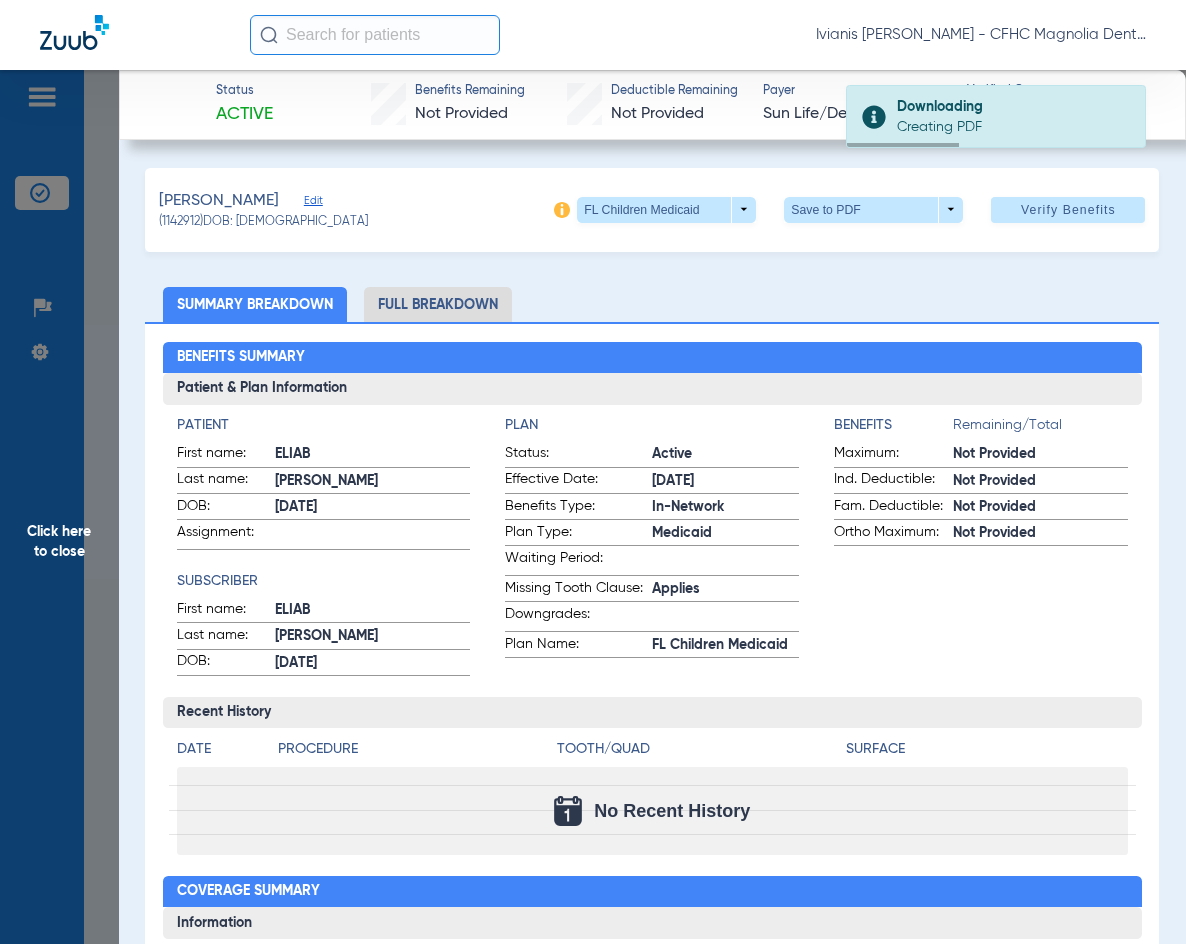 drag, startPoint x: 315, startPoint y: 222, endPoint x: 239, endPoint y: 225, distance: 76.05919 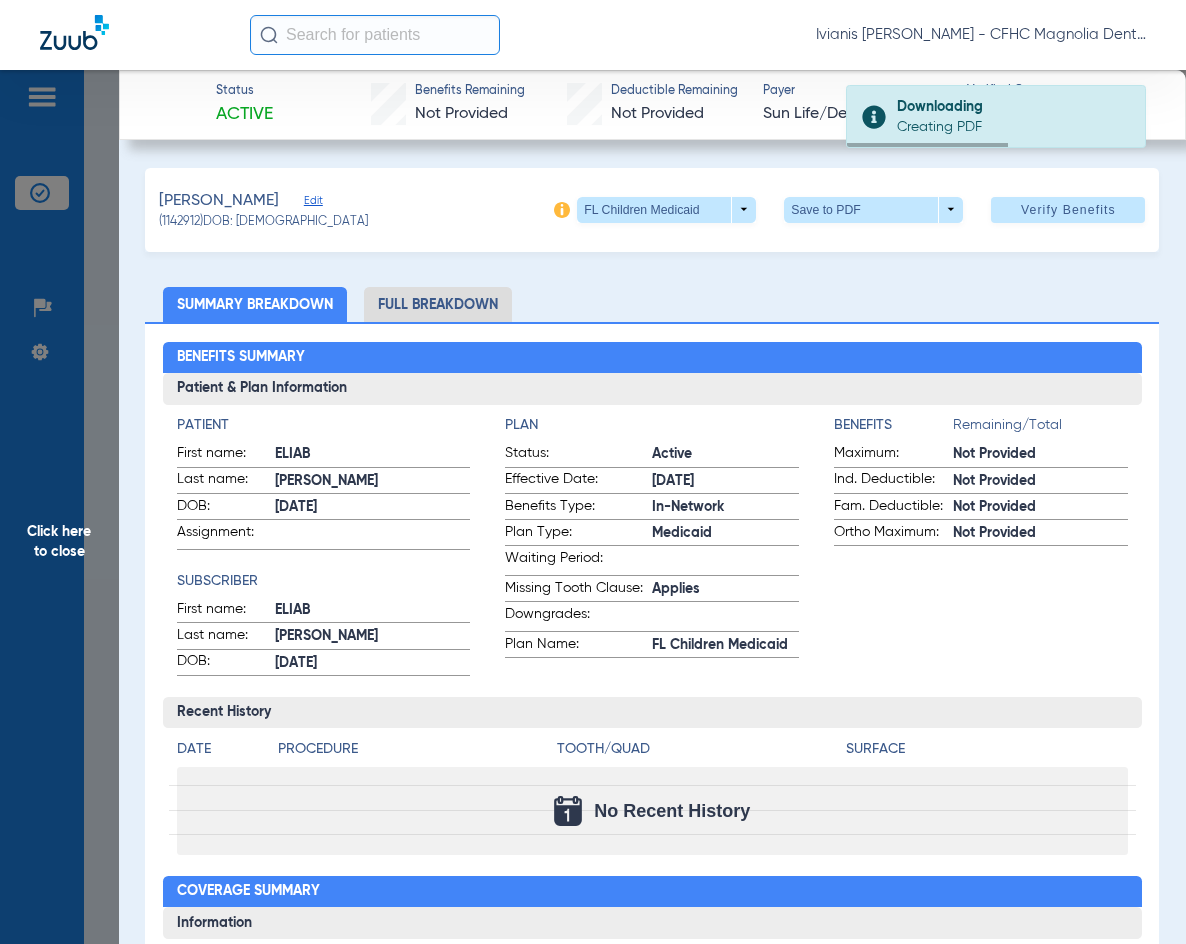 copy on "[DATE]" 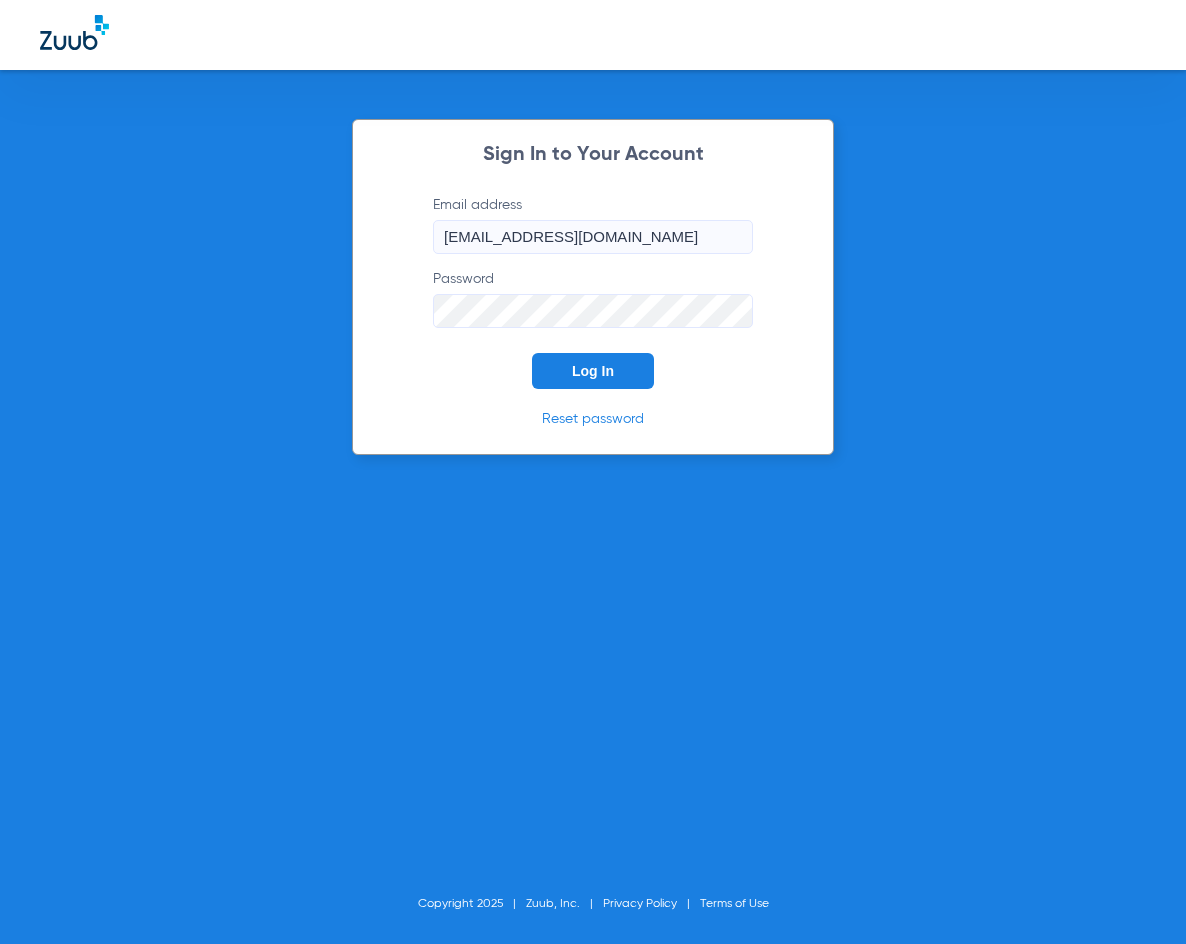 scroll, scrollTop: 0, scrollLeft: 0, axis: both 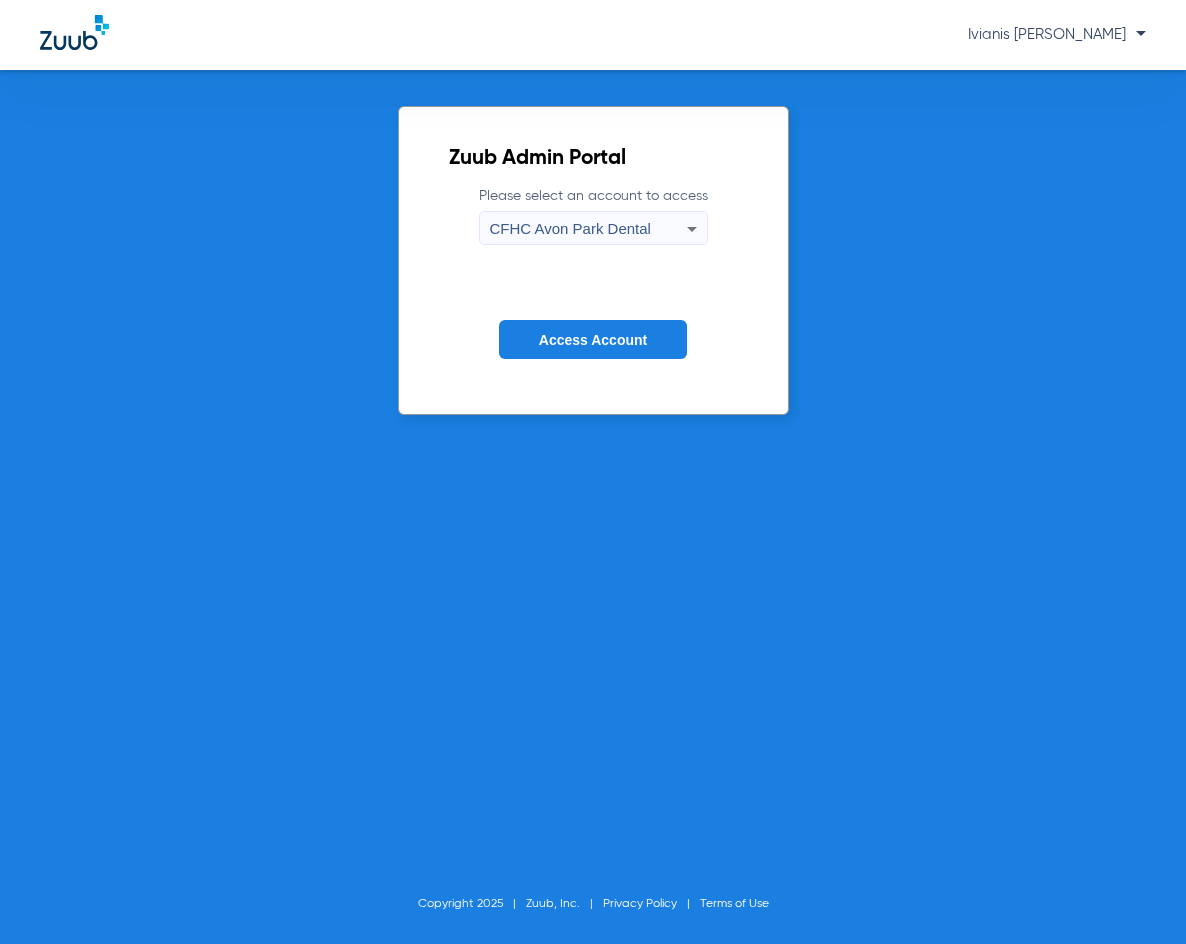 click on "CFHC Avon Park Dental" at bounding box center [570, 228] 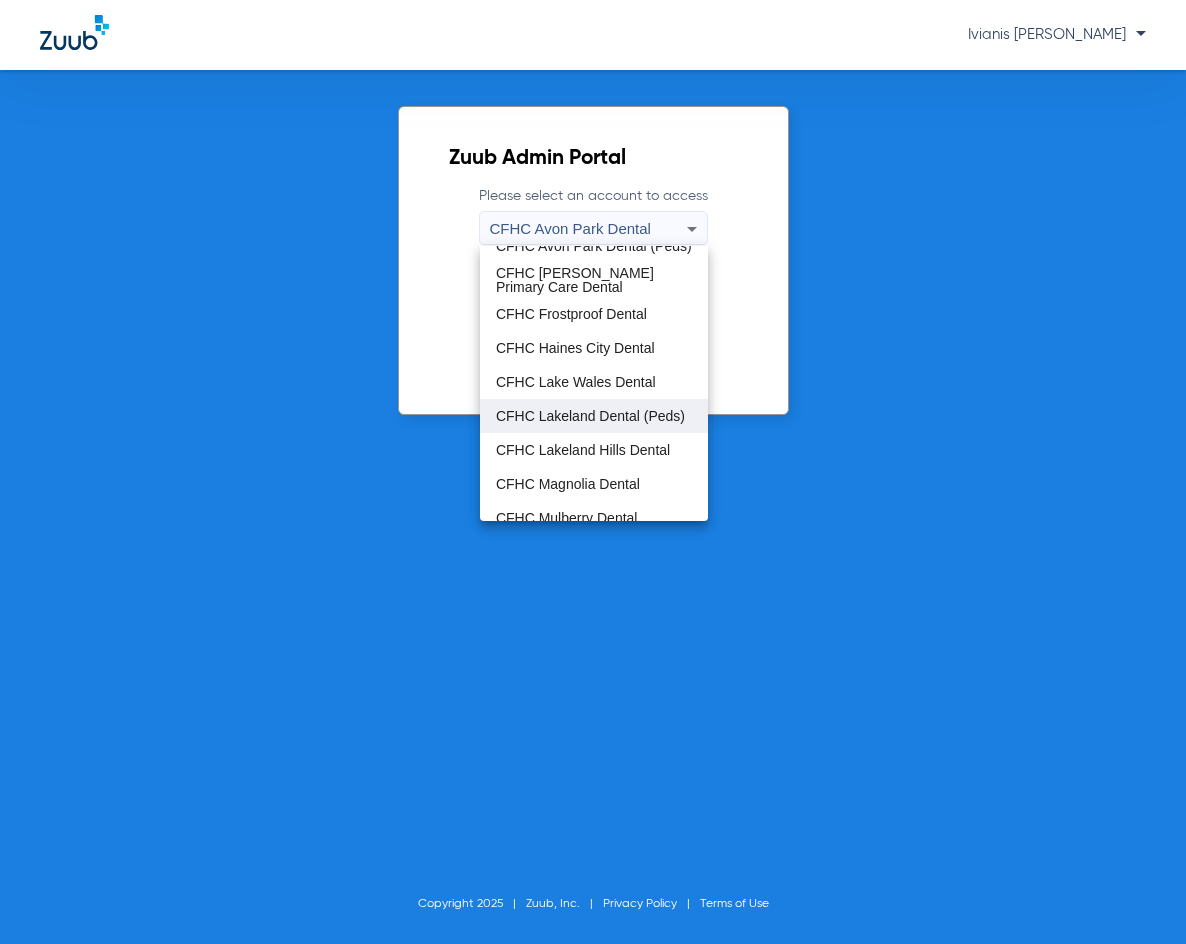scroll, scrollTop: 133, scrollLeft: 0, axis: vertical 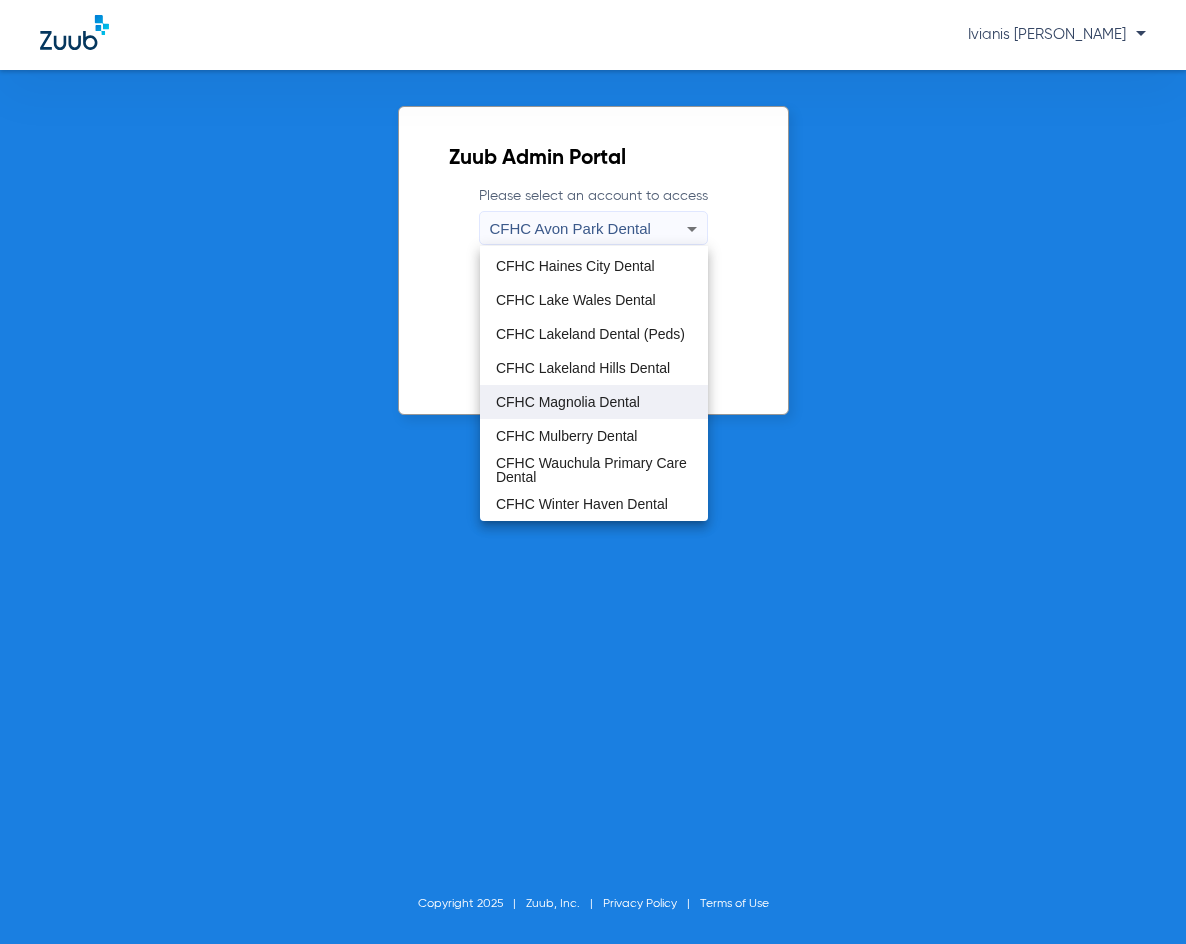 click on "CFHC Magnolia Dental" at bounding box center (568, 402) 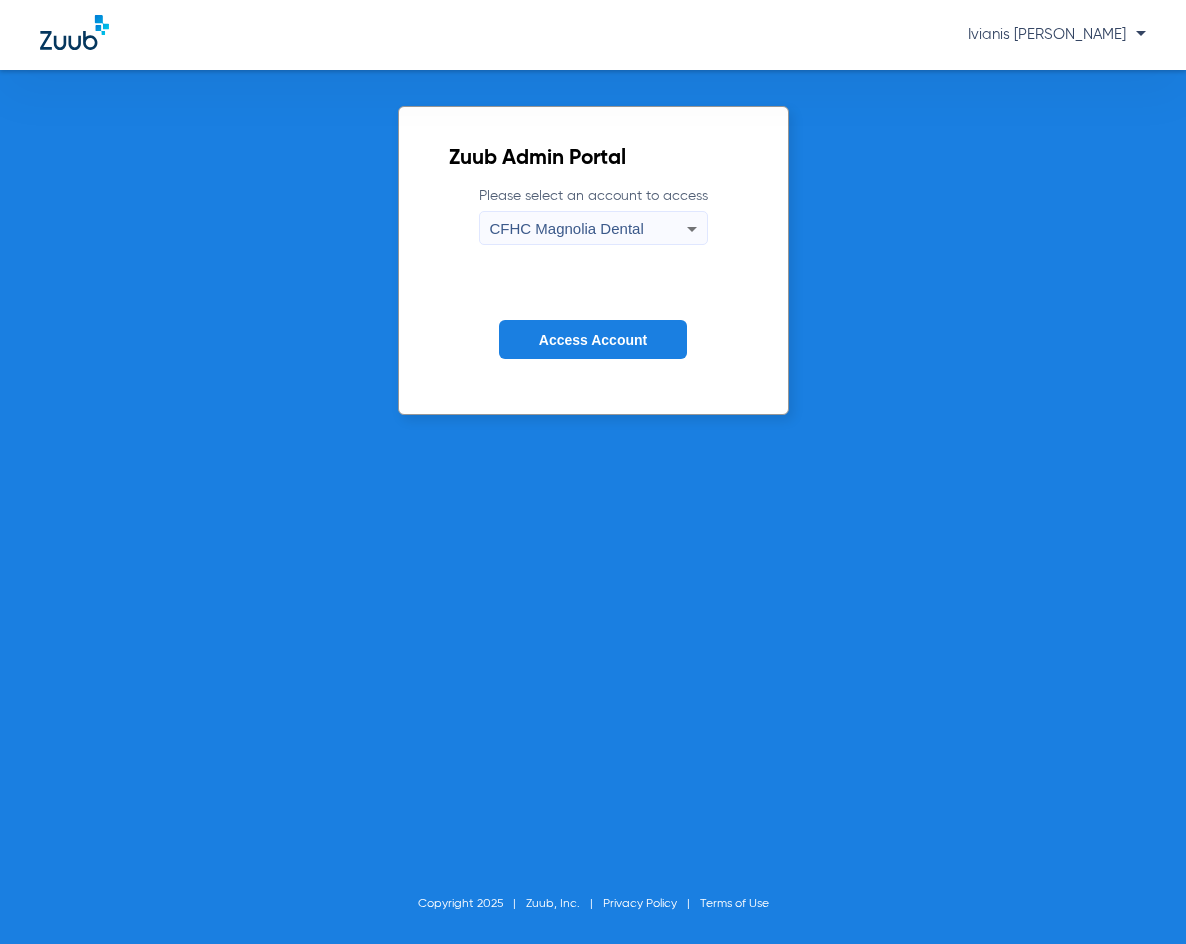 click on "Access Account" 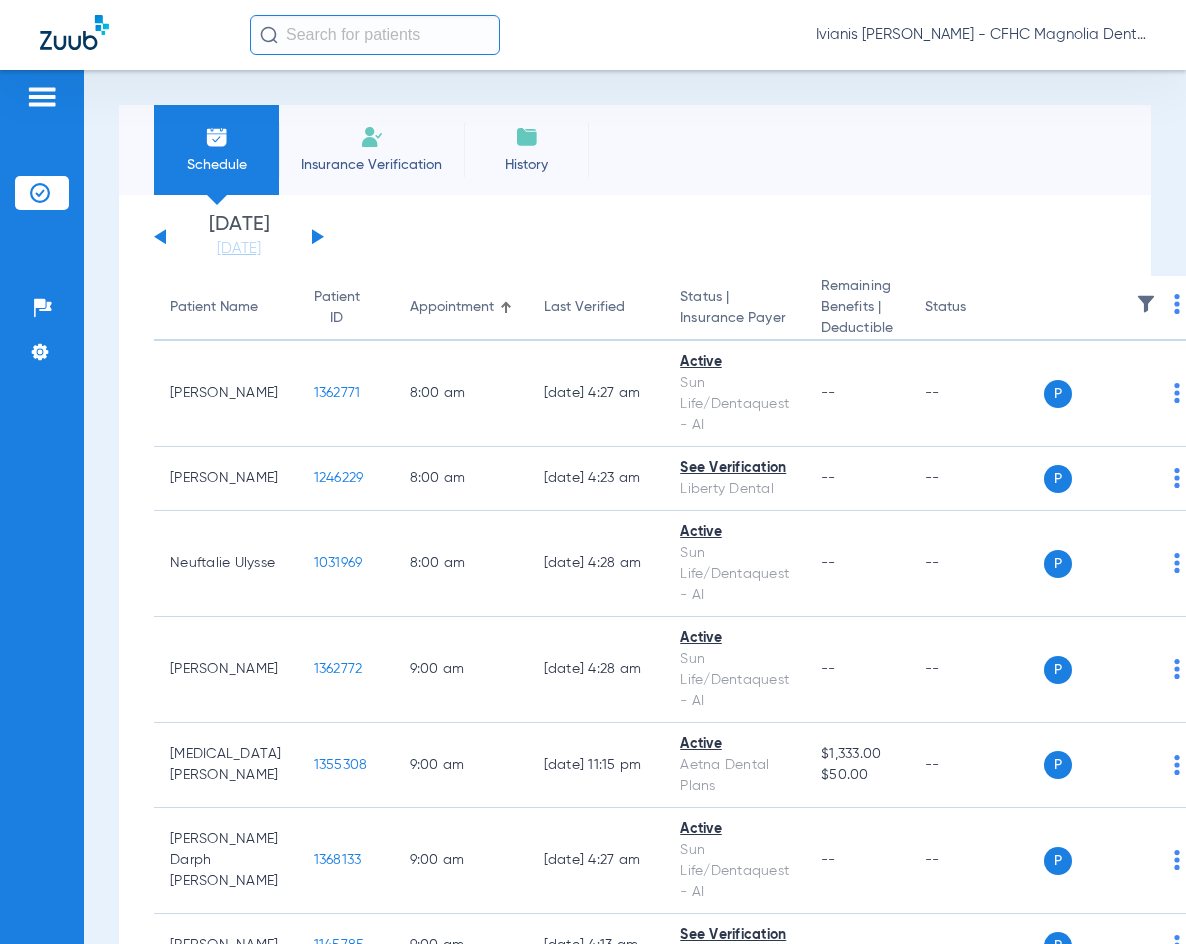 click 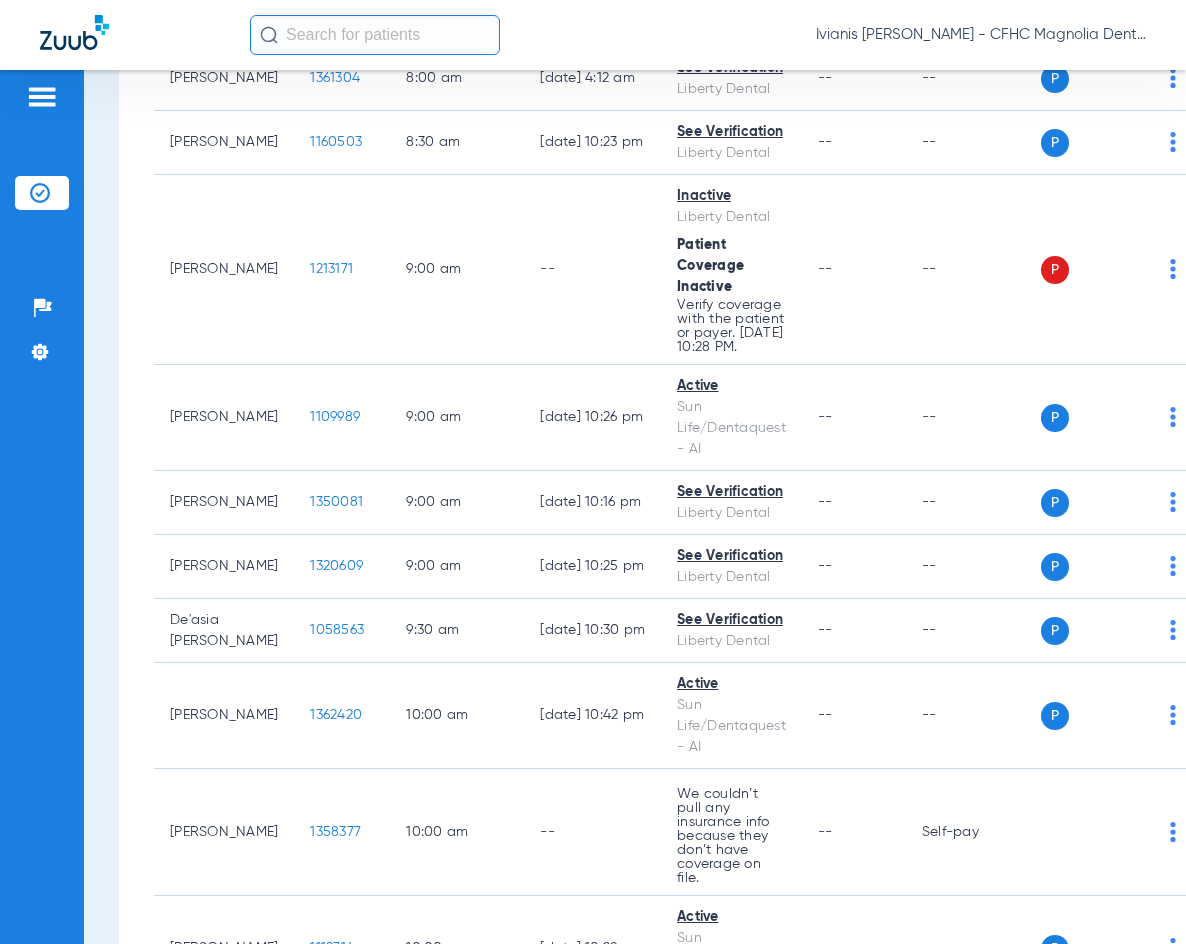scroll, scrollTop: 900, scrollLeft: 0, axis: vertical 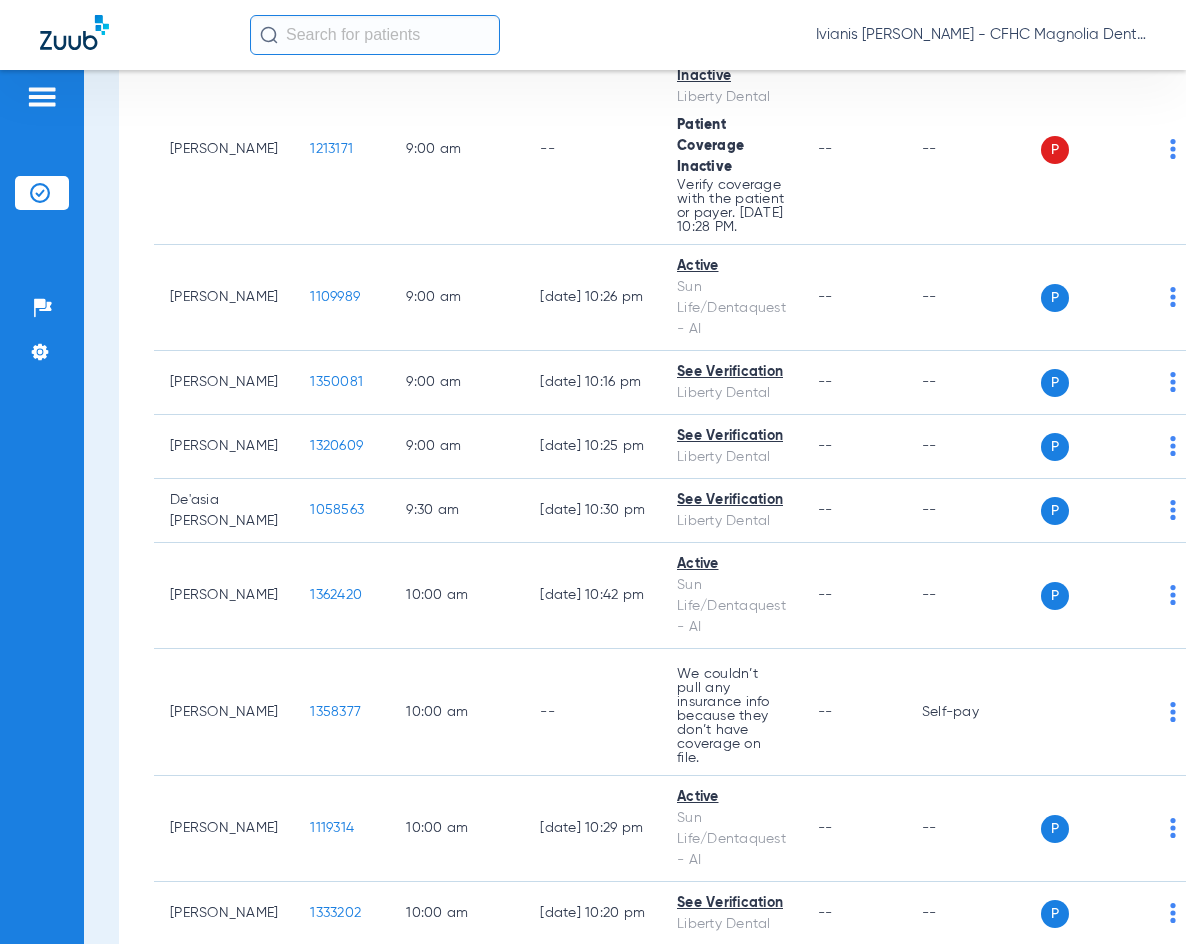 click on "Patients  Insurance Verification  Setup  Help Center Settings" 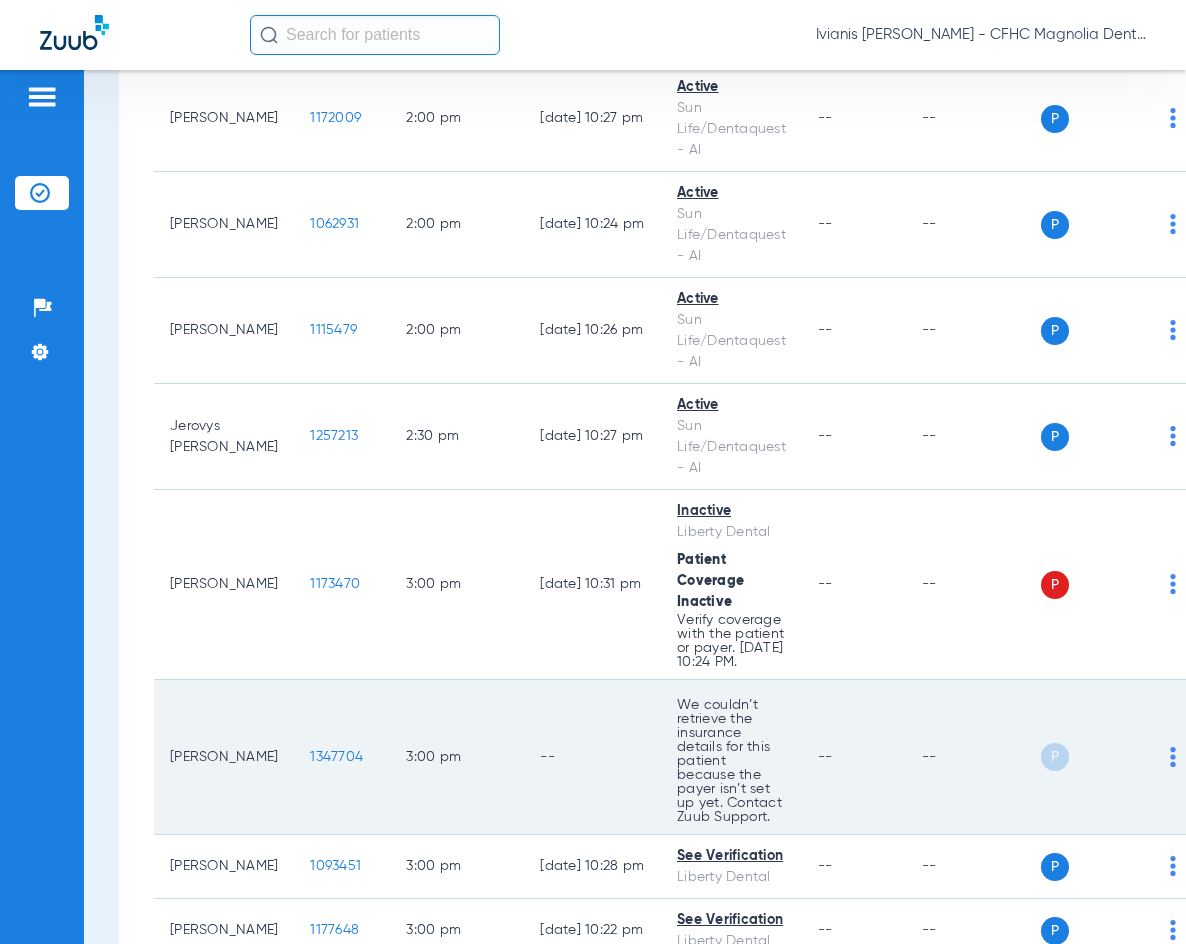 scroll, scrollTop: 3200, scrollLeft: 0, axis: vertical 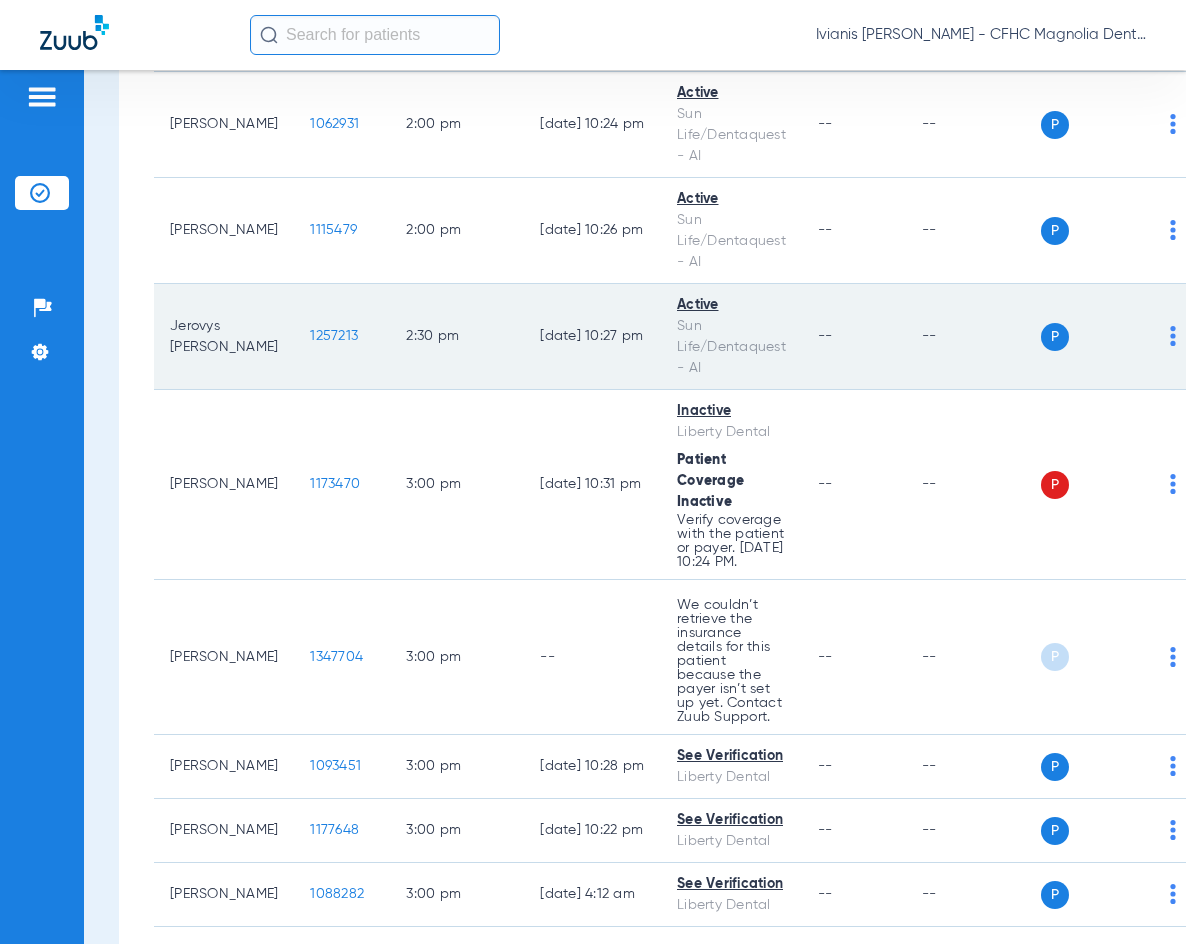 click on "1257213" 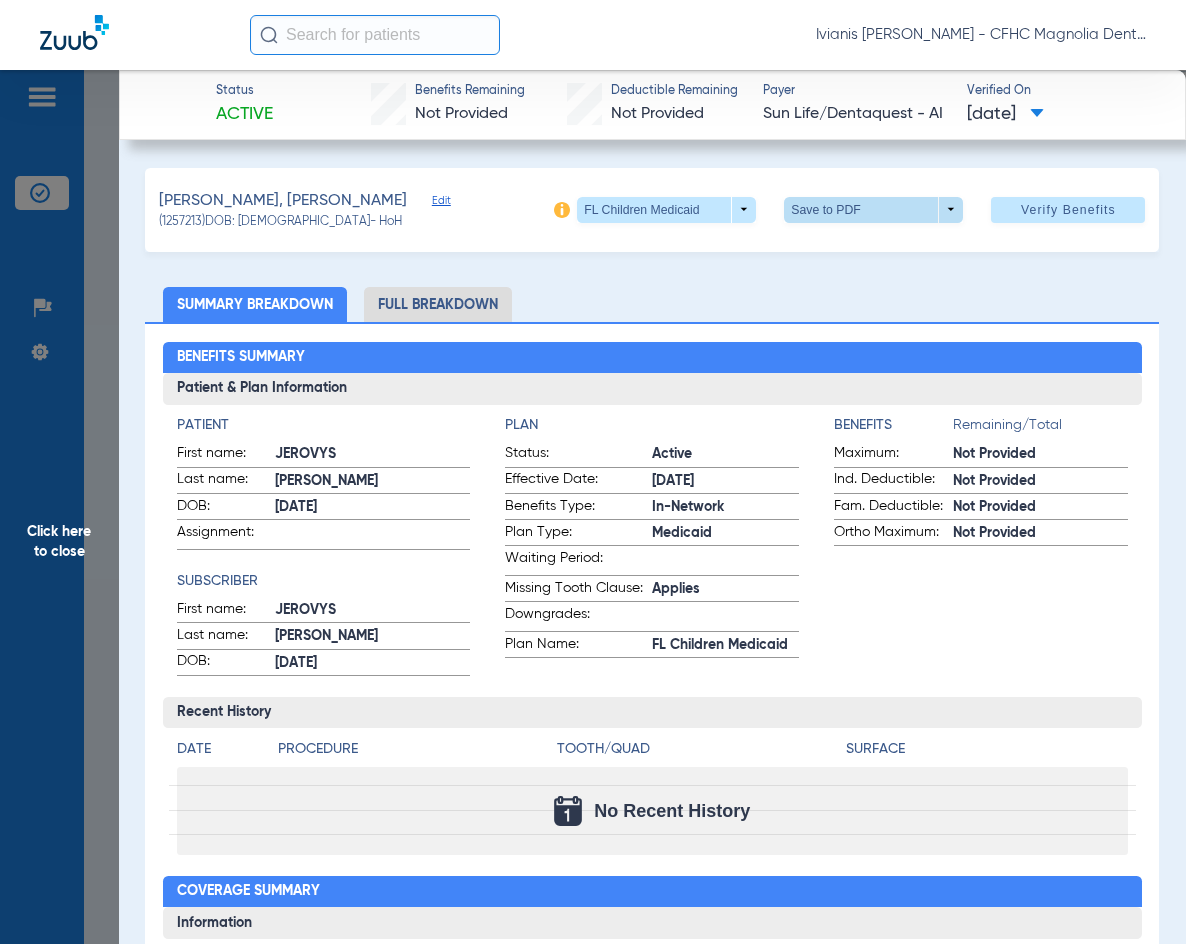 click 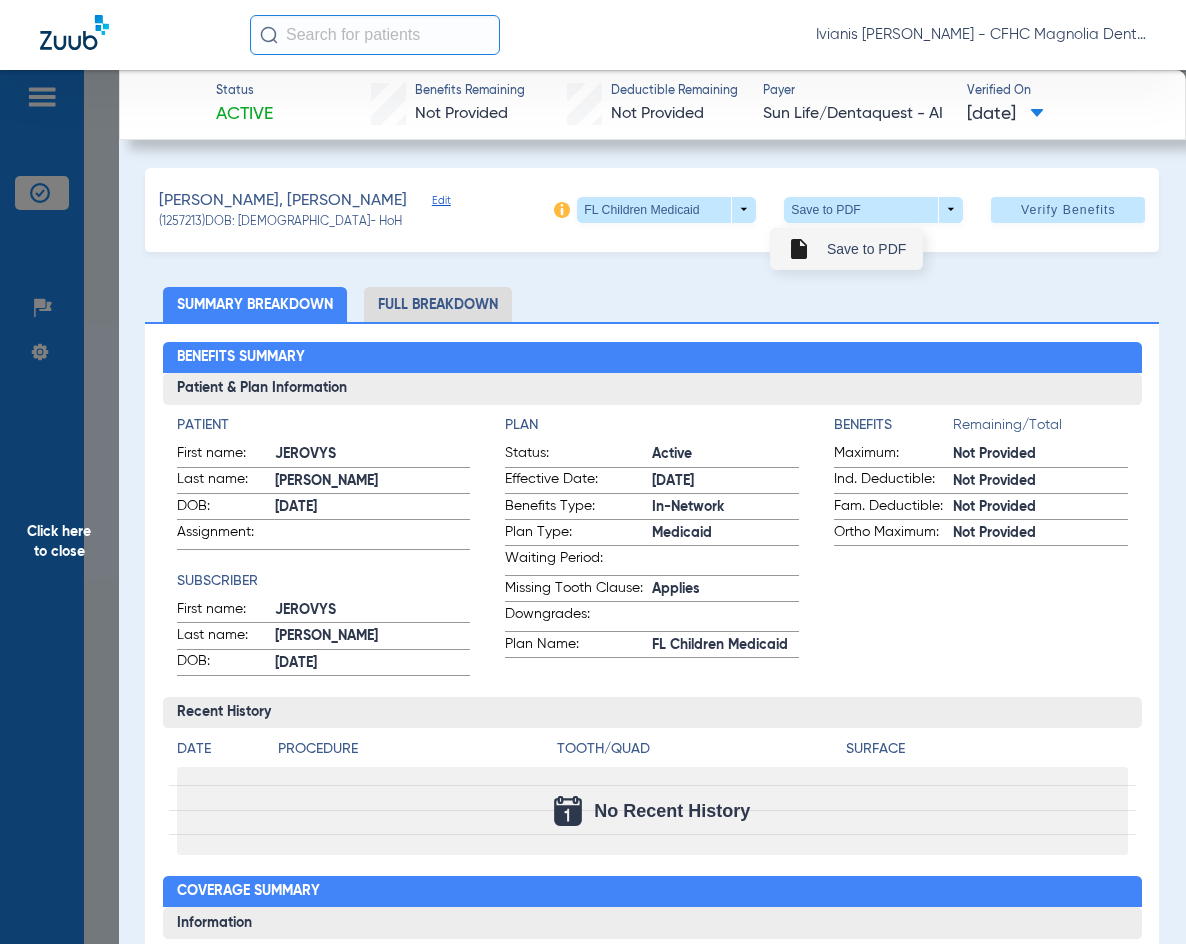 click on "insert_drive_file  Save to PDF" at bounding box center [846, 249] 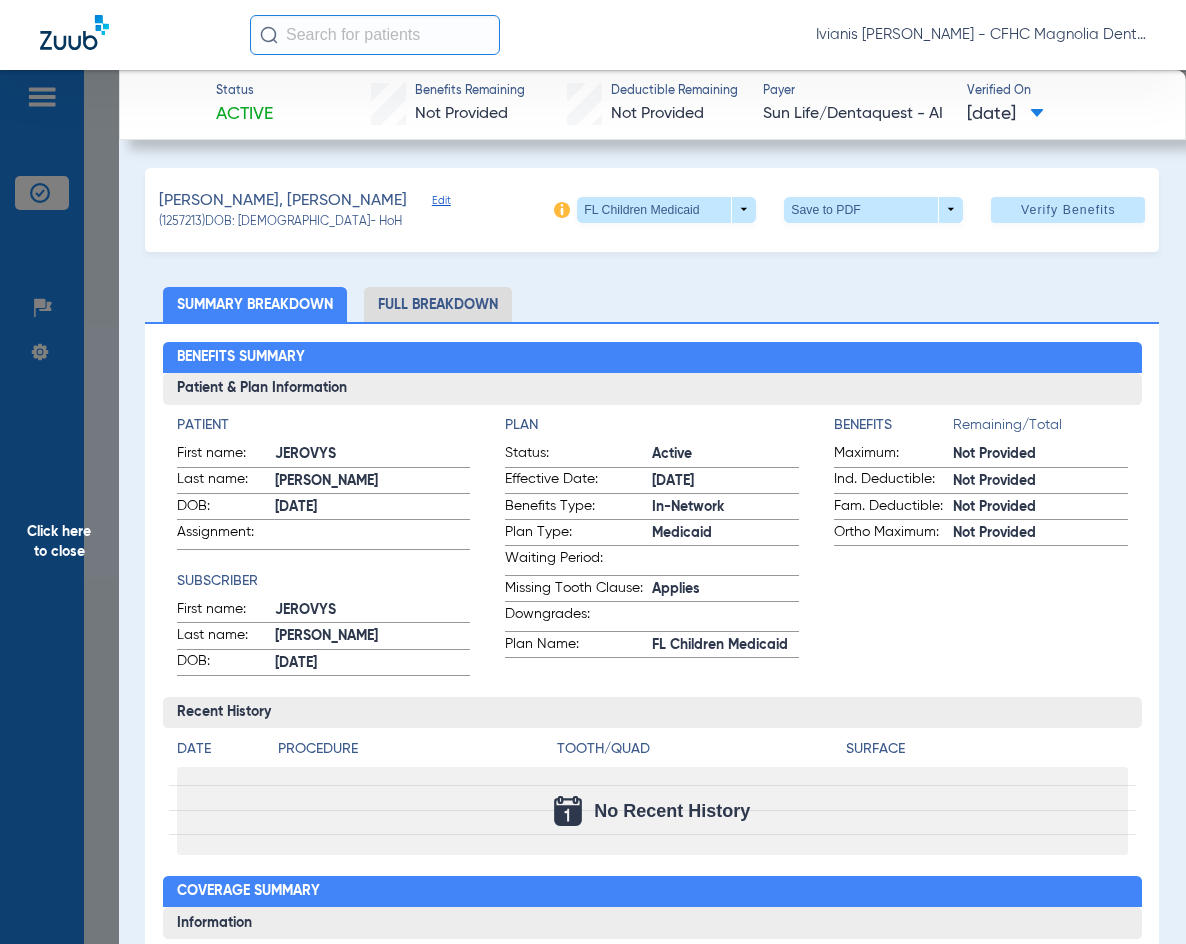 drag, startPoint x: 308, startPoint y: 214, endPoint x: 240, endPoint y: 225, distance: 68.88396 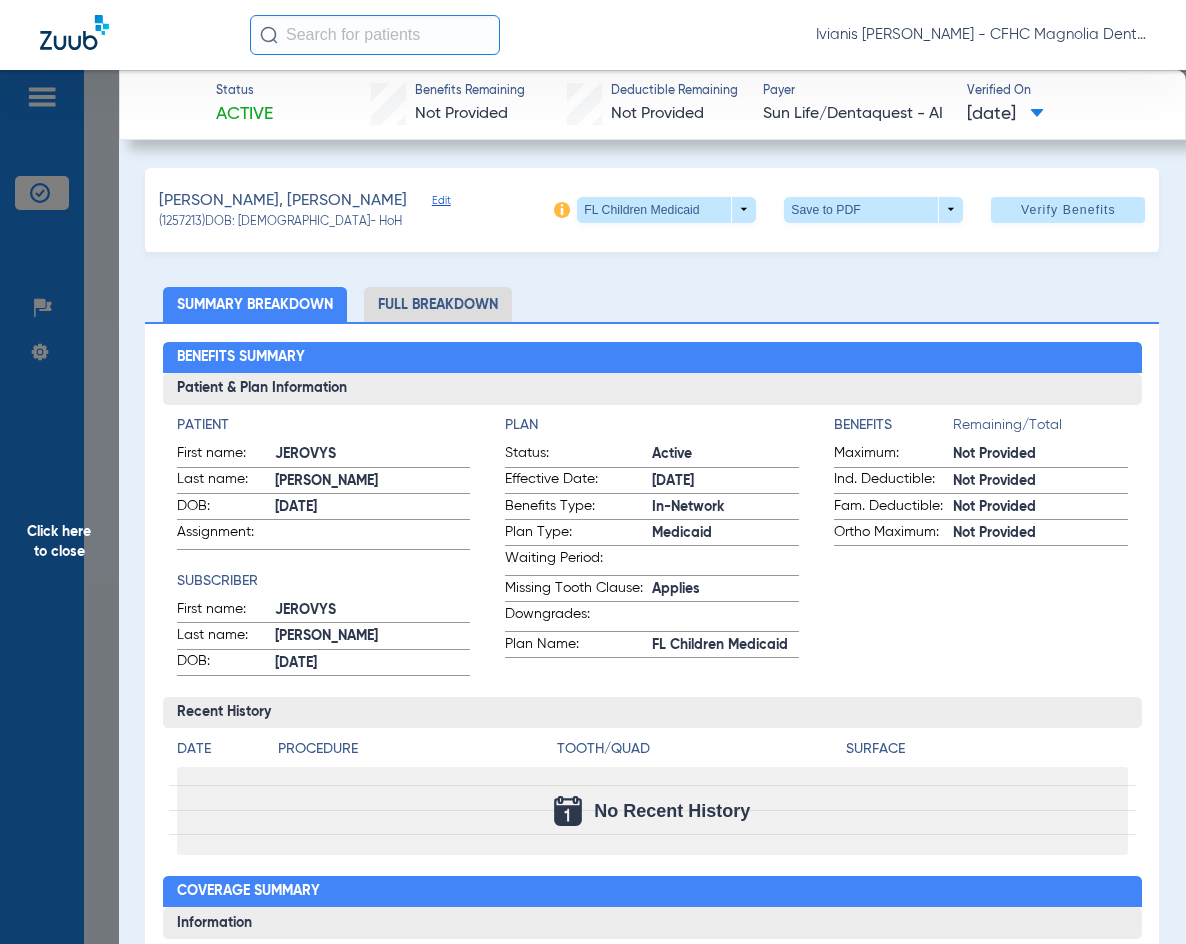 click on "(1257213)   DOB: 07/16/2022   - HoH" 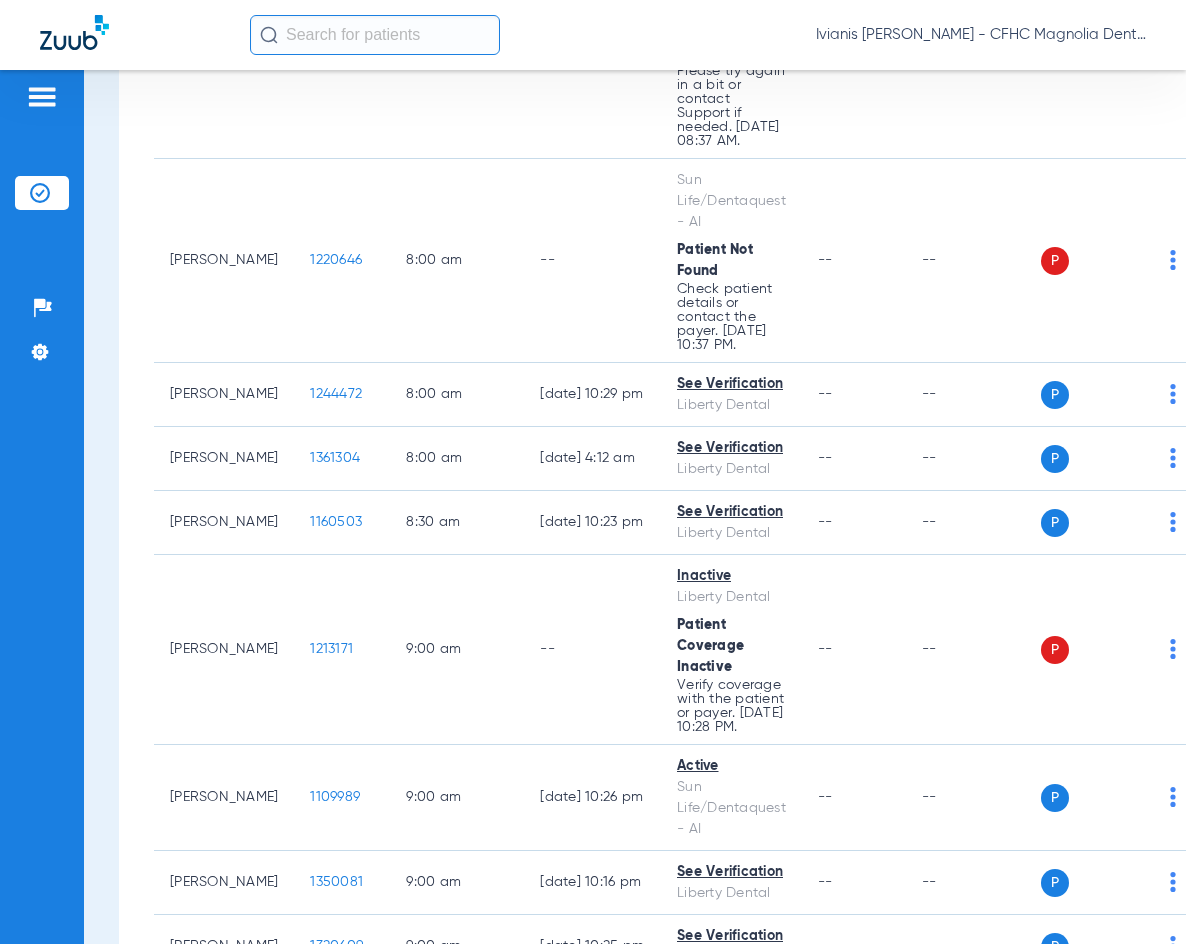 scroll, scrollTop: 0, scrollLeft: 0, axis: both 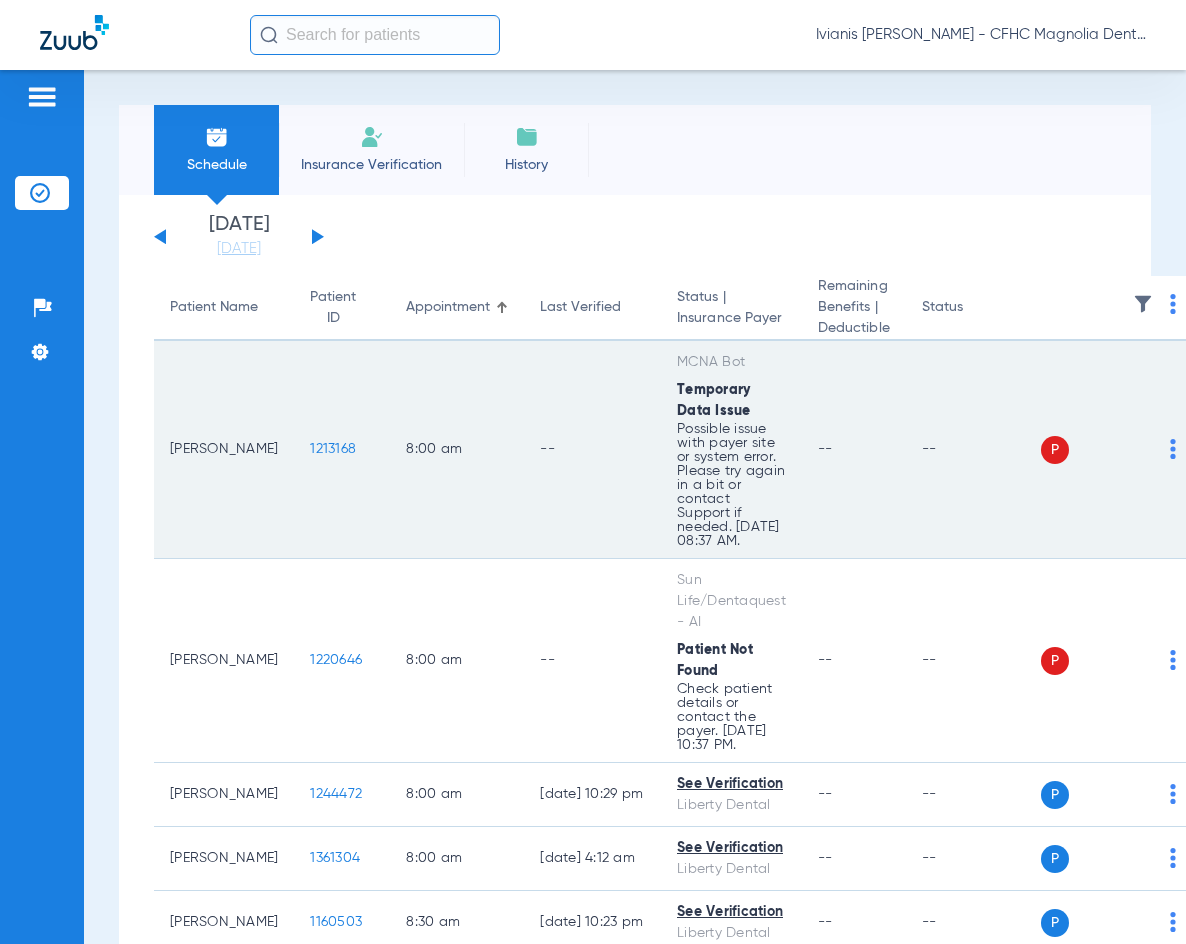 click on "1213168" 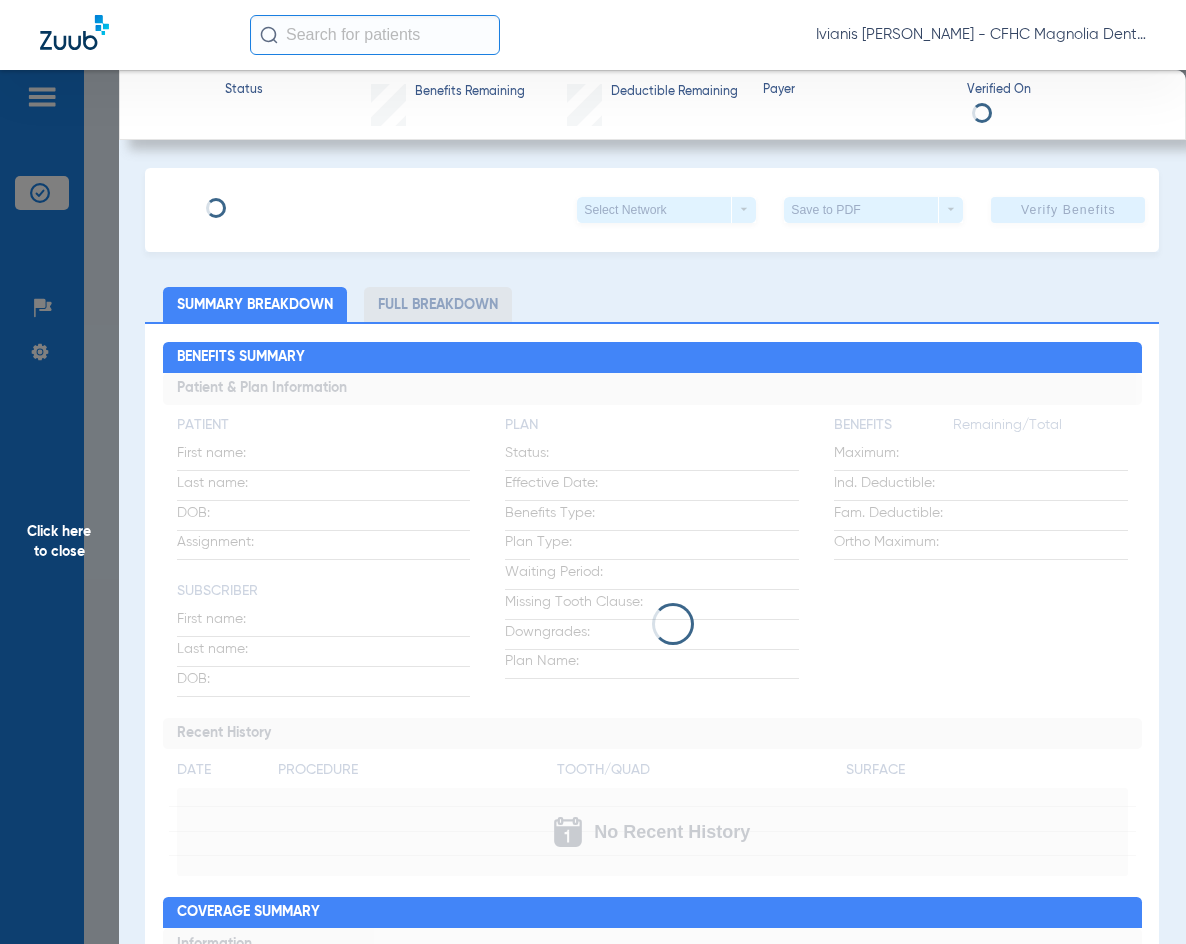 type on "MALAKAI" 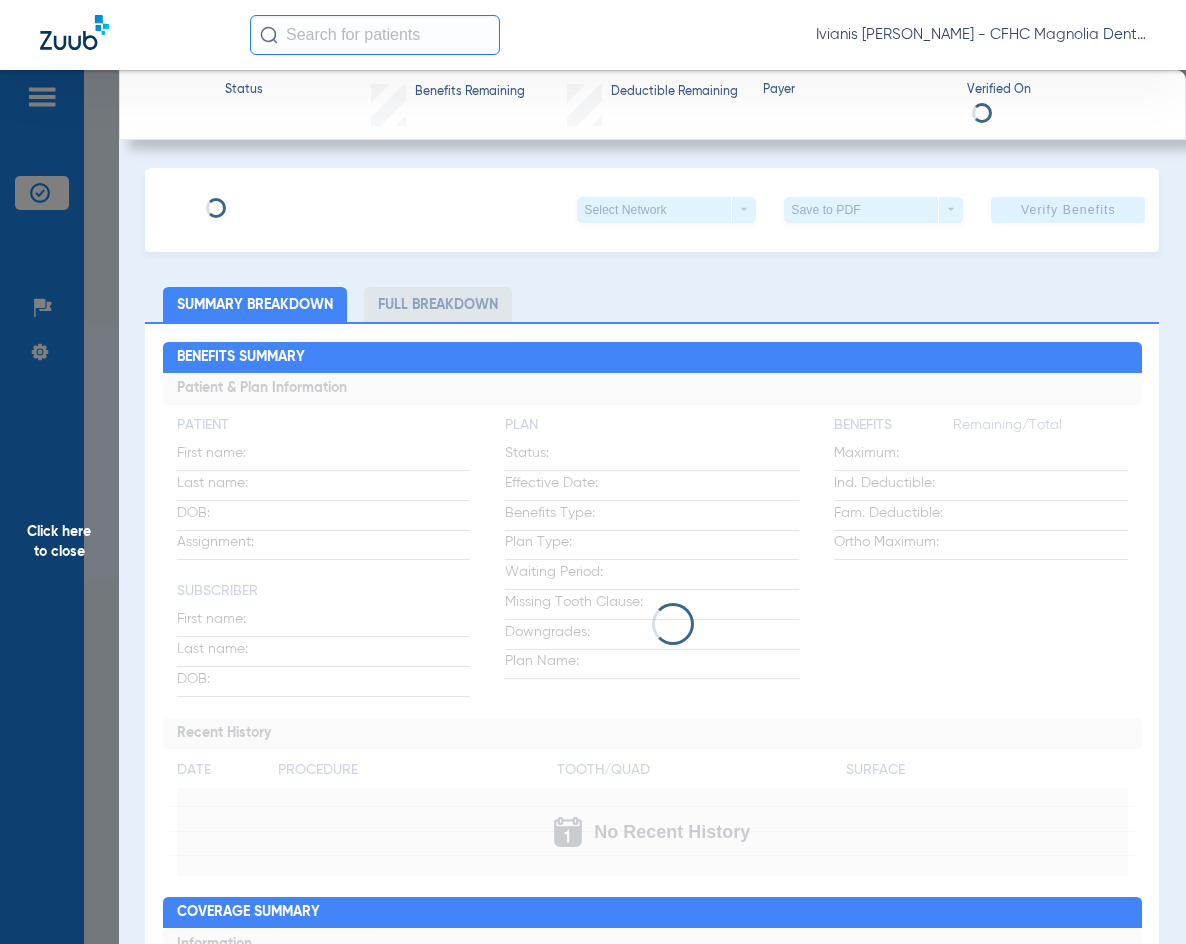 type on "VERNA" 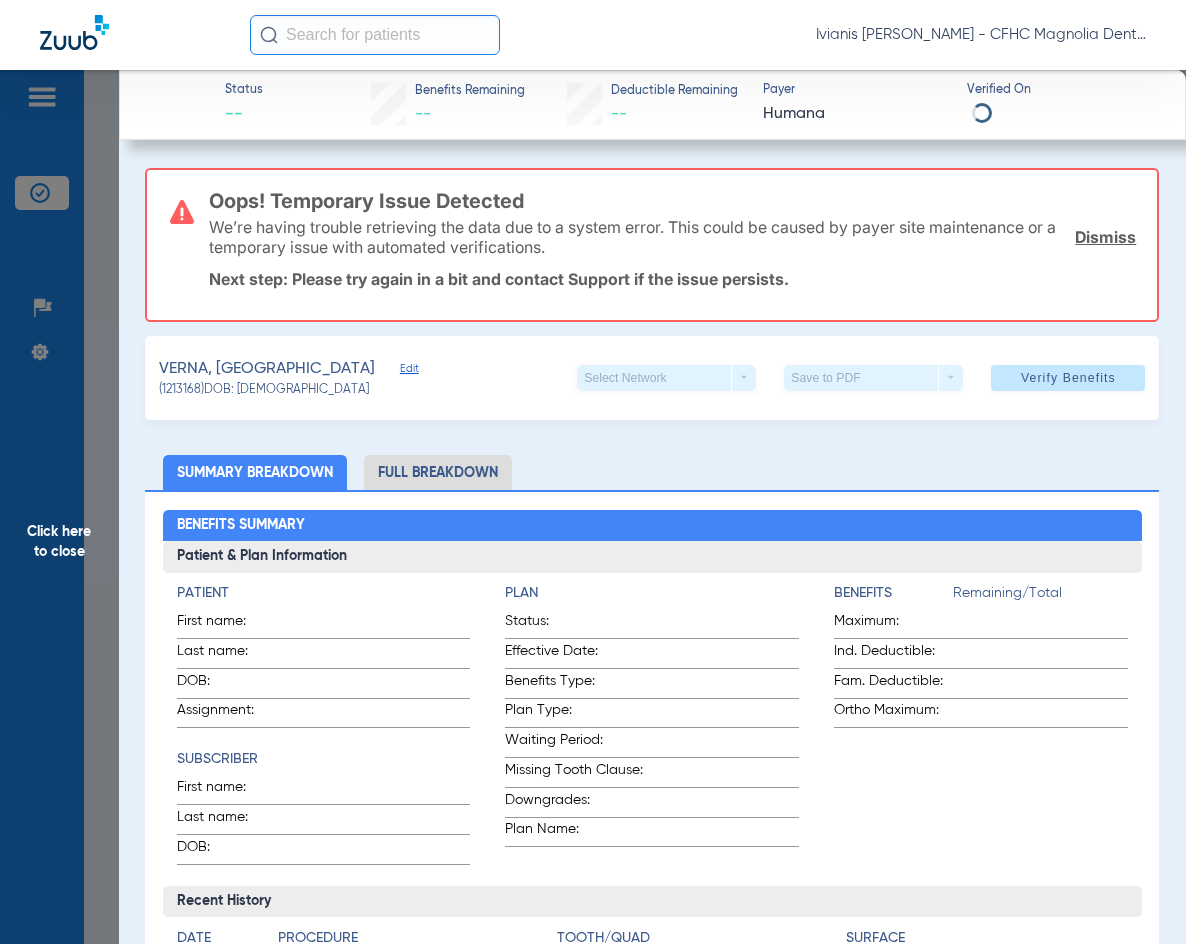 click on "Oops! Temporary Issue Detected" at bounding box center [672, 201] 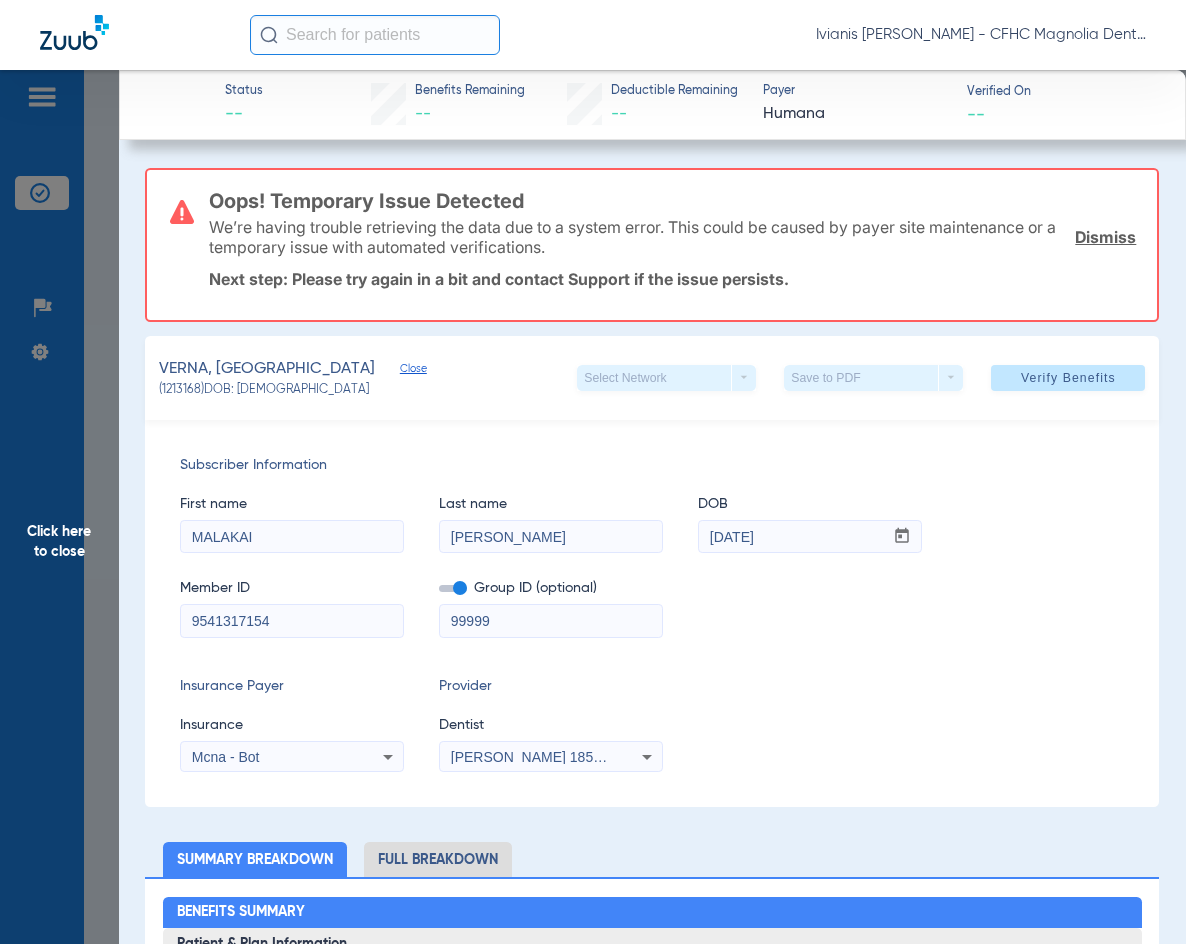 click on "Click here to close" 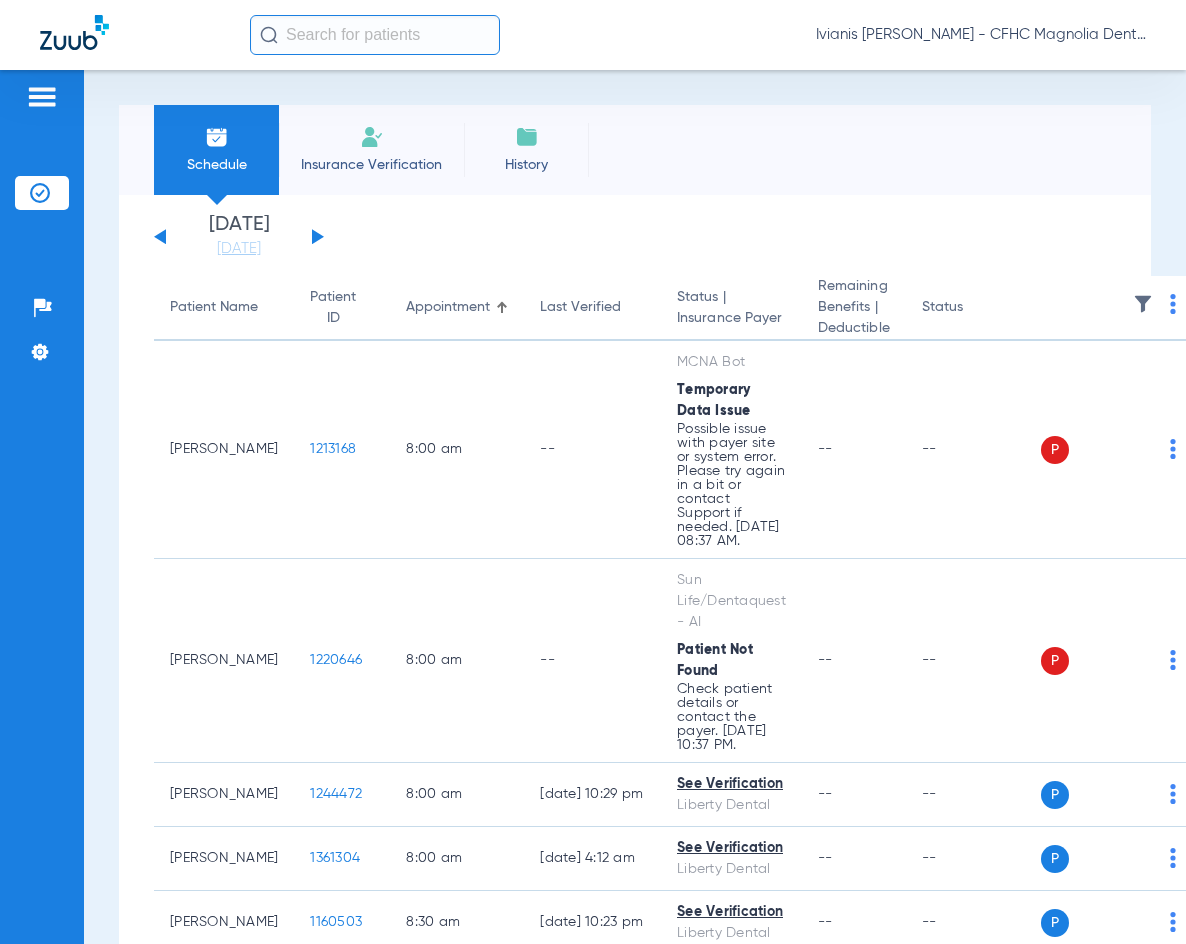 click on "Insurance Verification" 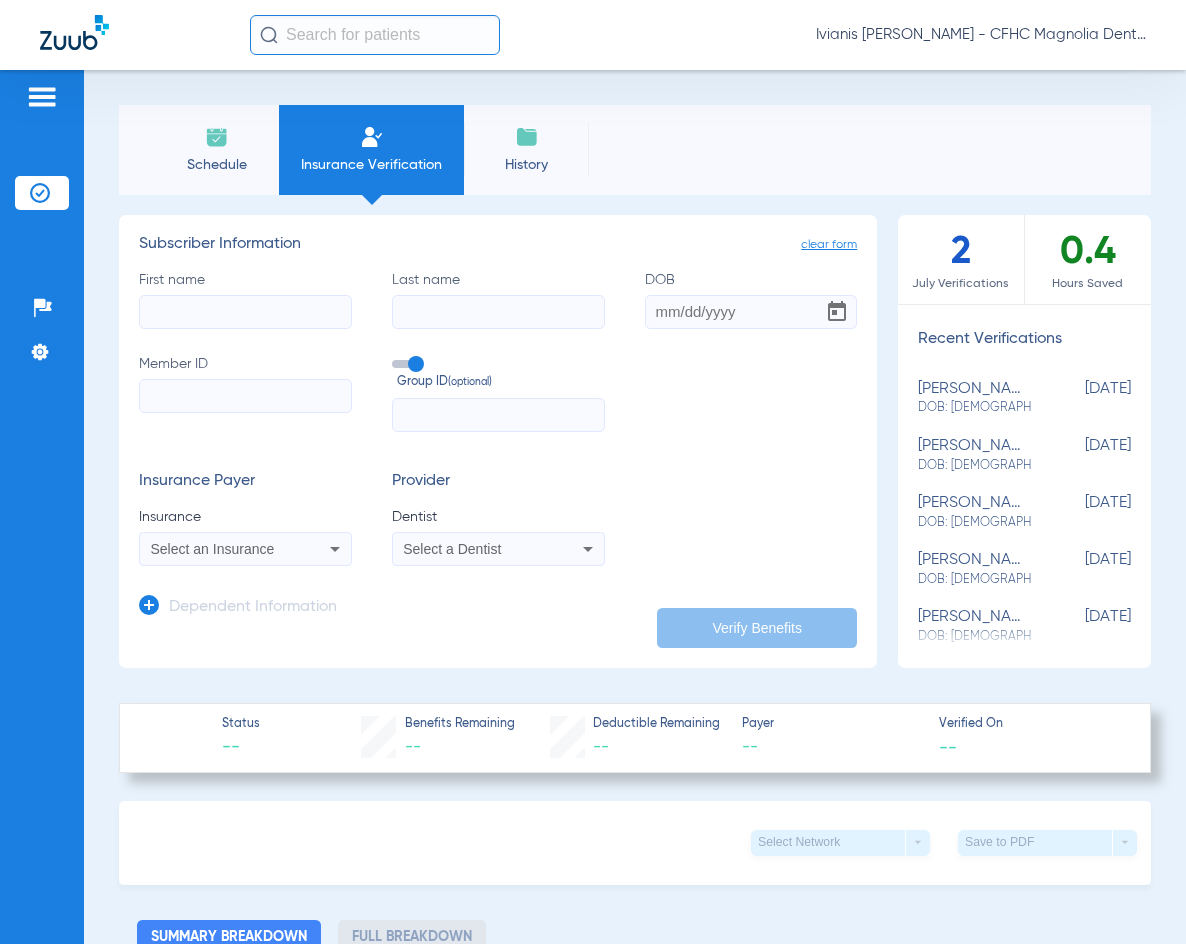 click 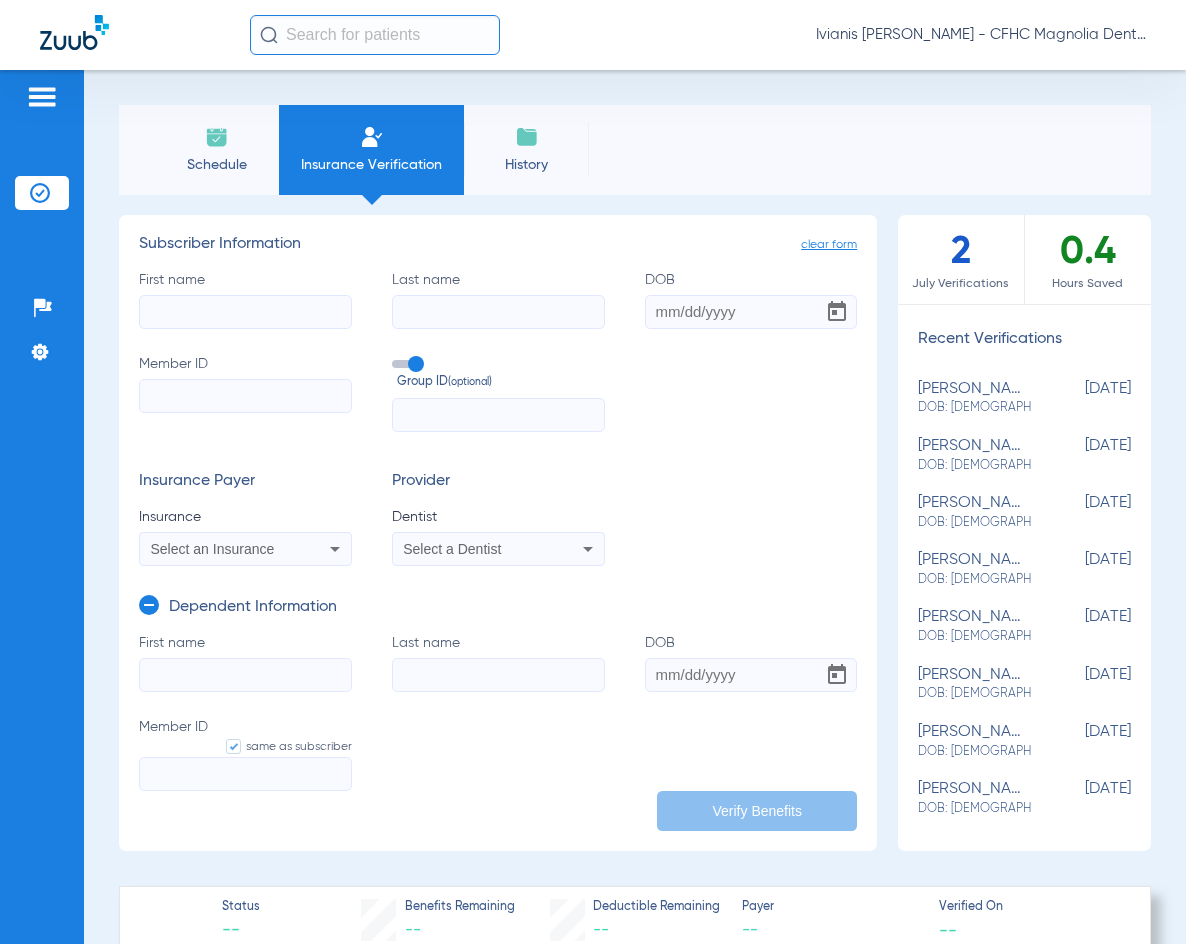 click on "First name" 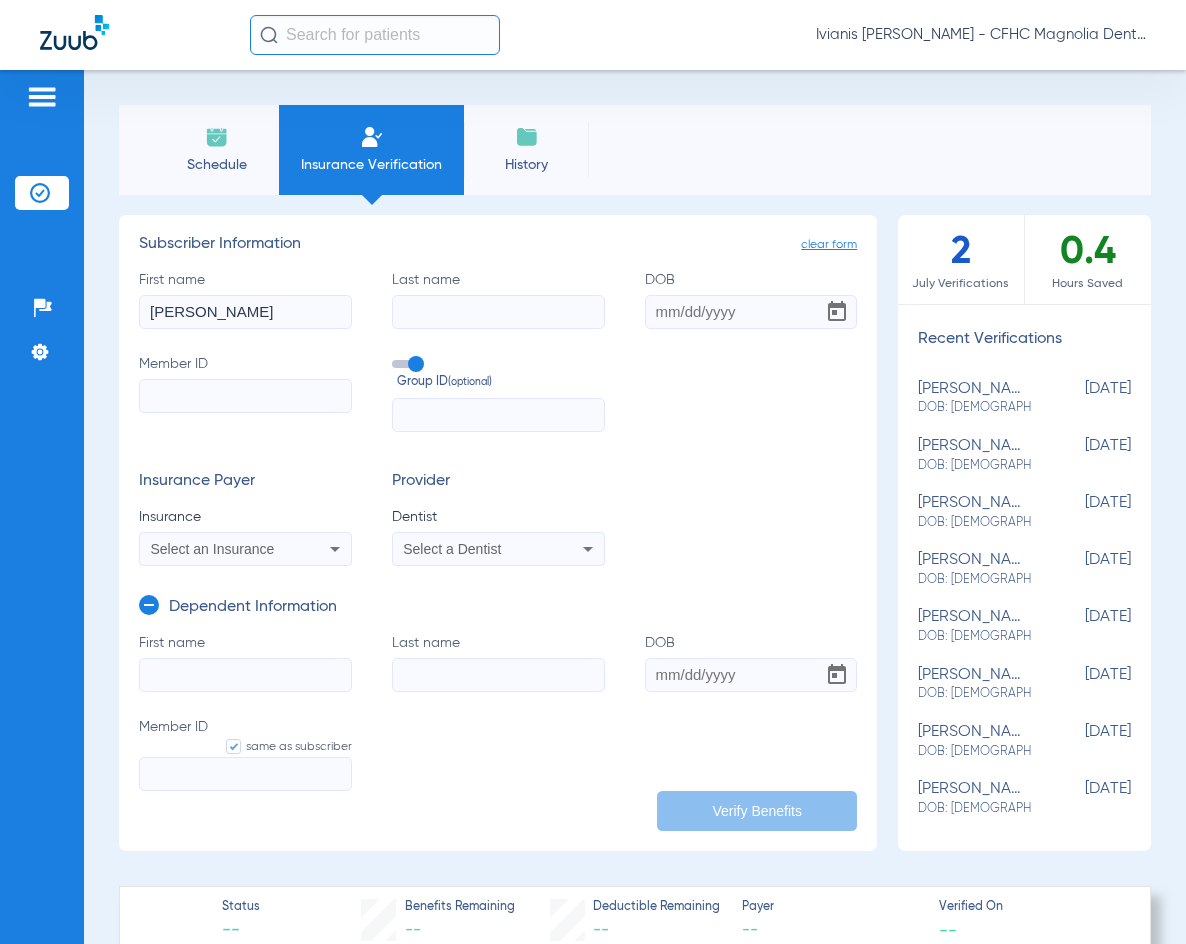 type on "EMMANUEL" 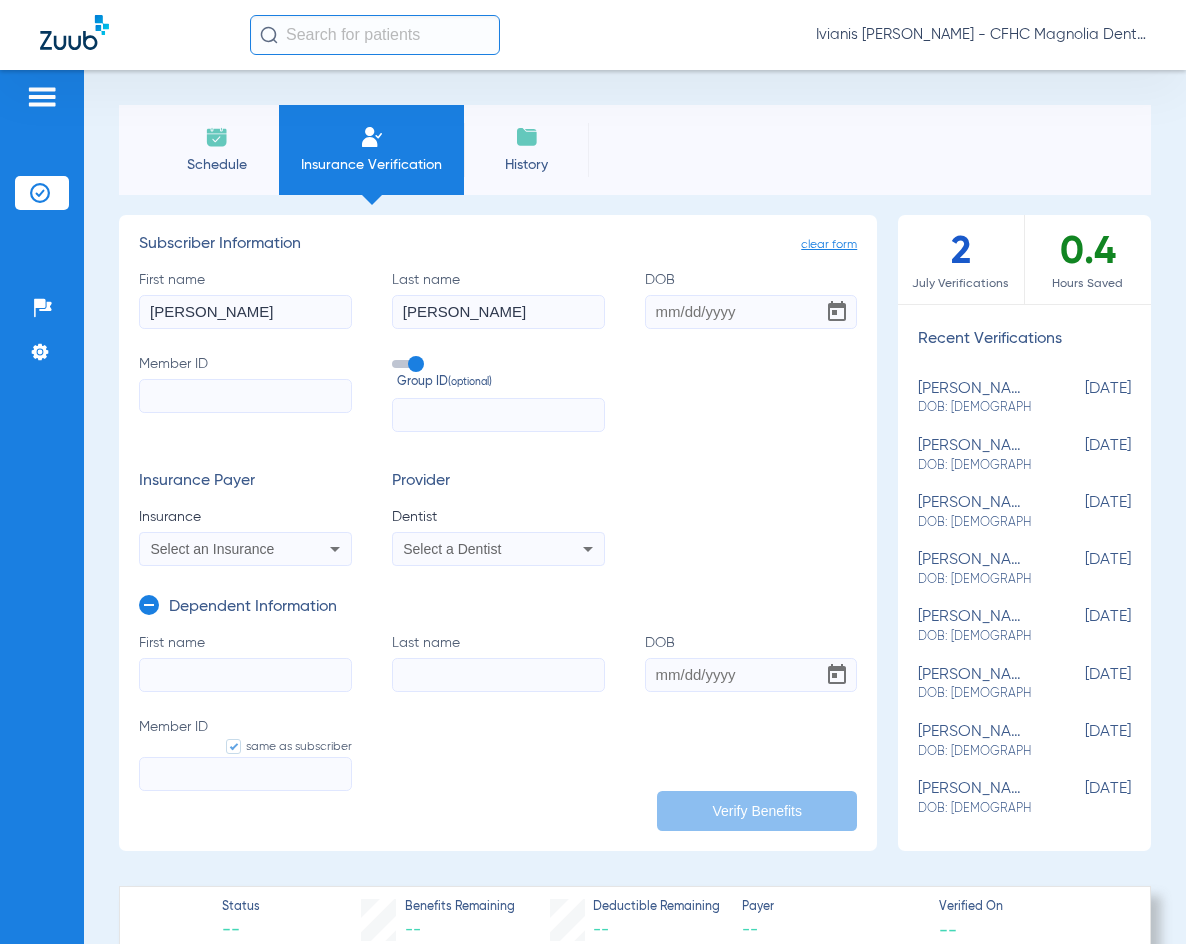type on "VERNA" 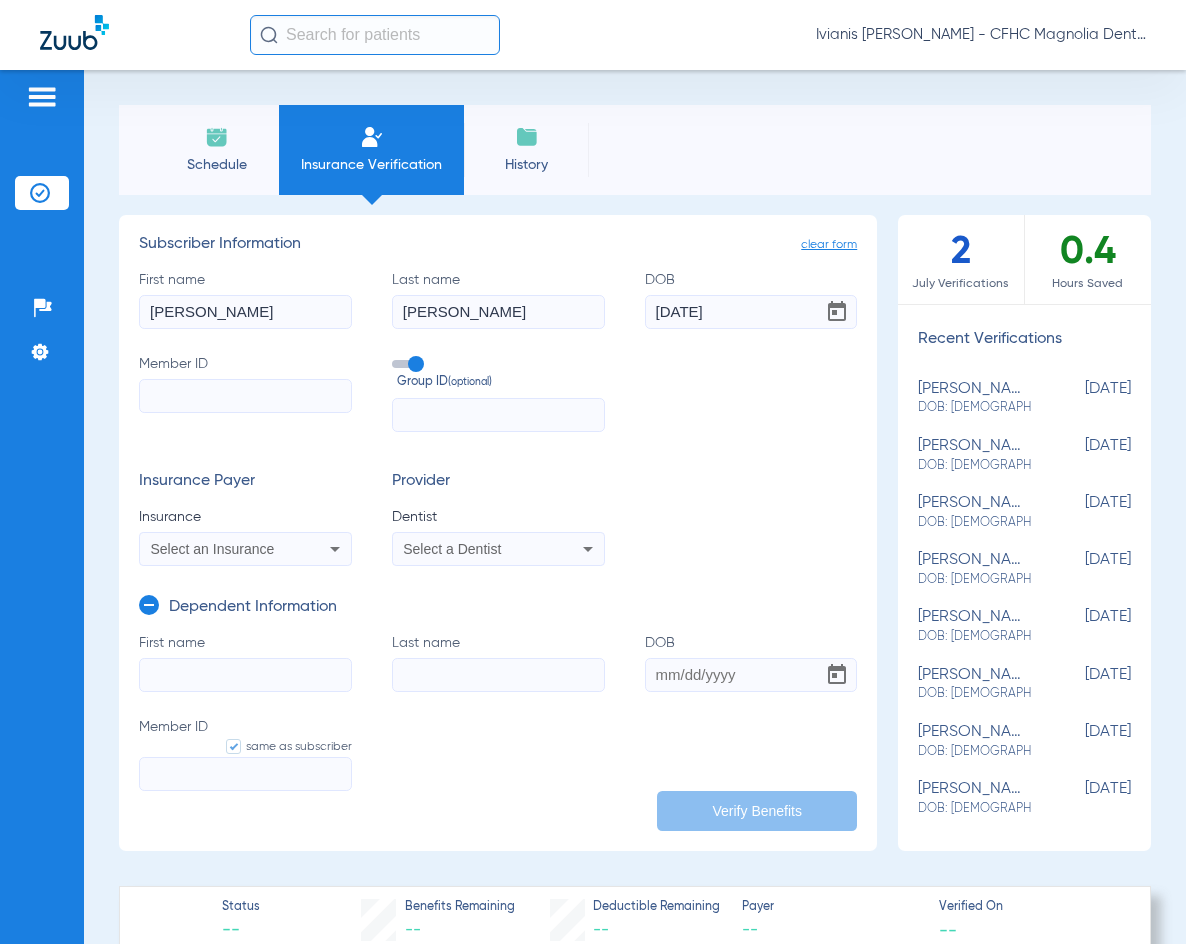 type on "10/26/1990" 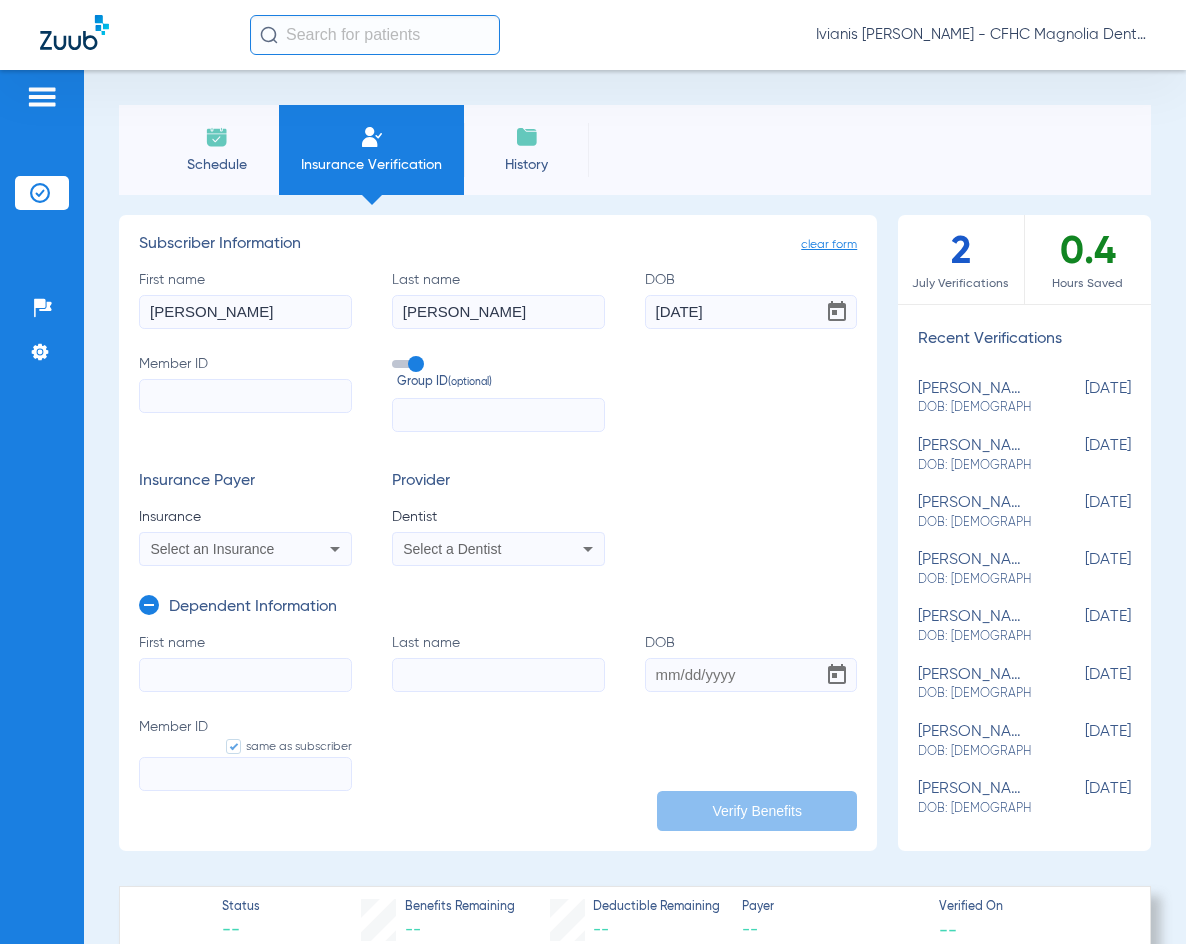click on "First name   Last name   DOB   Member ID   same as subscriber" 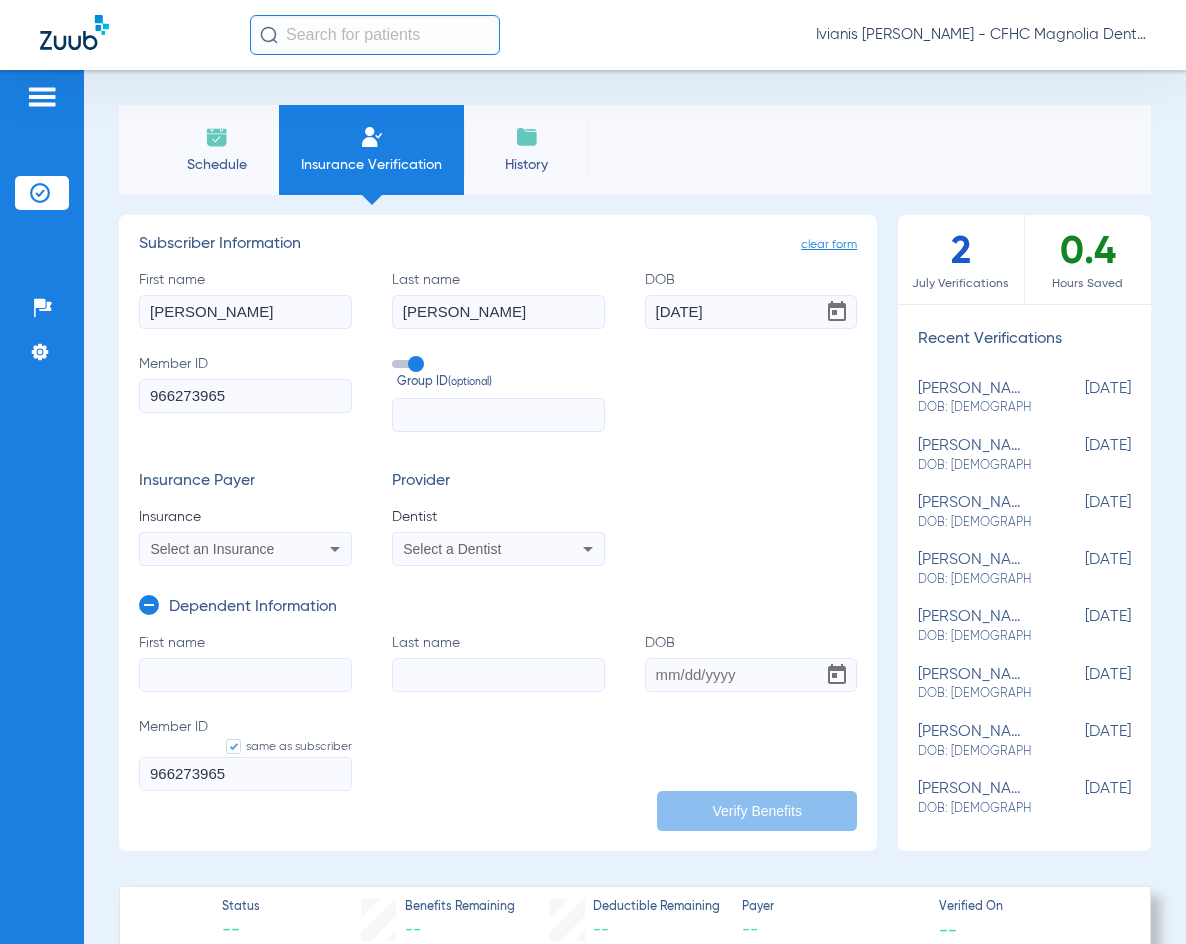 type on "966273965" 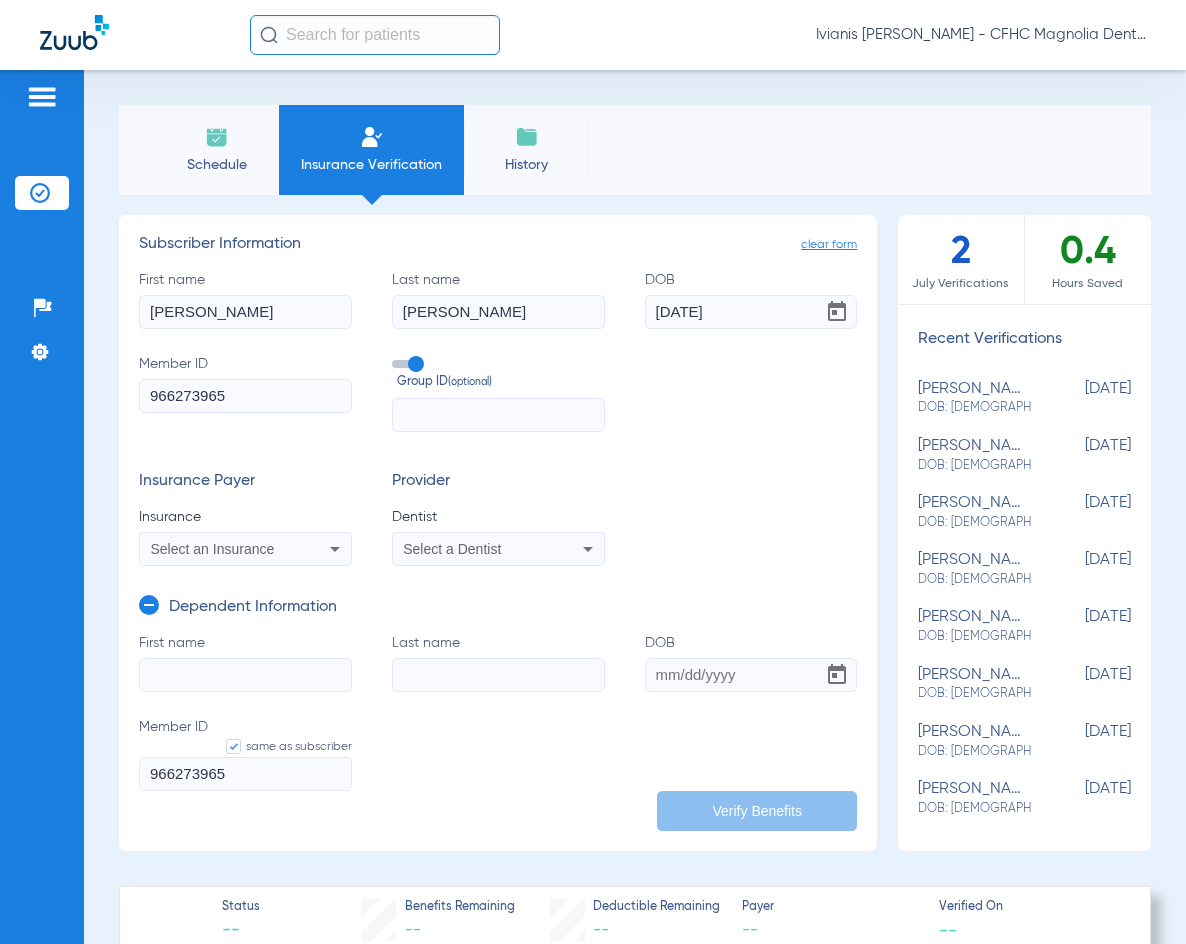 type on "966273965" 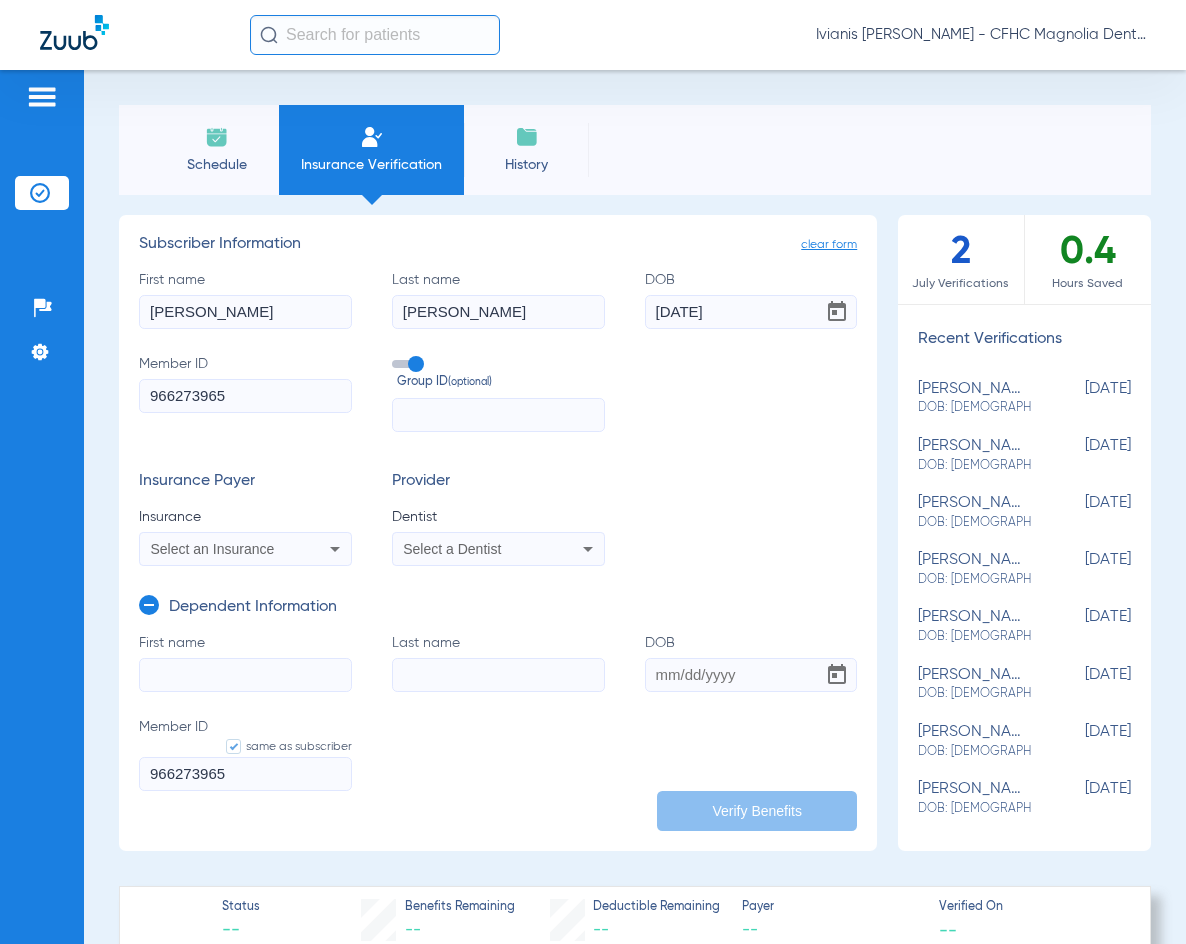click on "Select an Insurance" at bounding box center [213, 549] 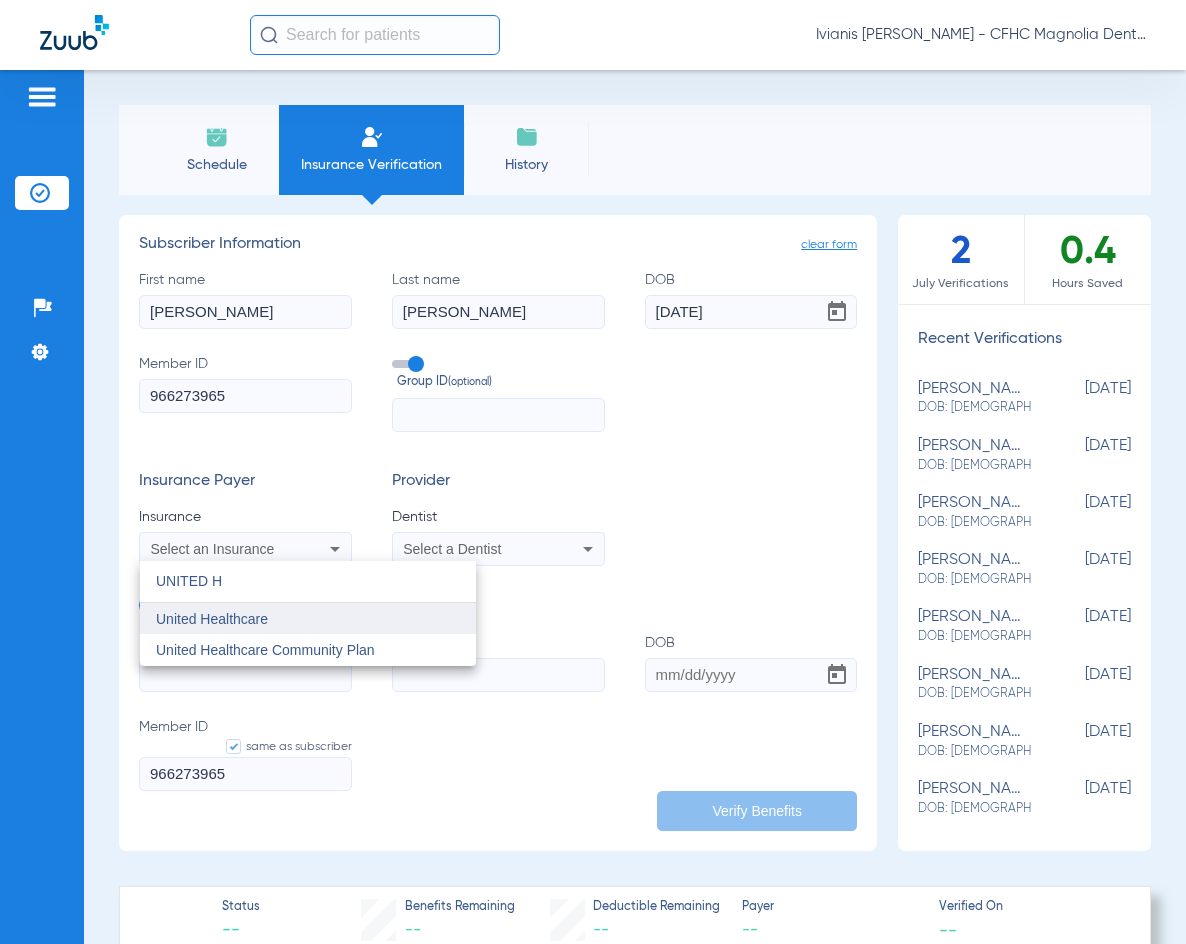type on "UNITED H" 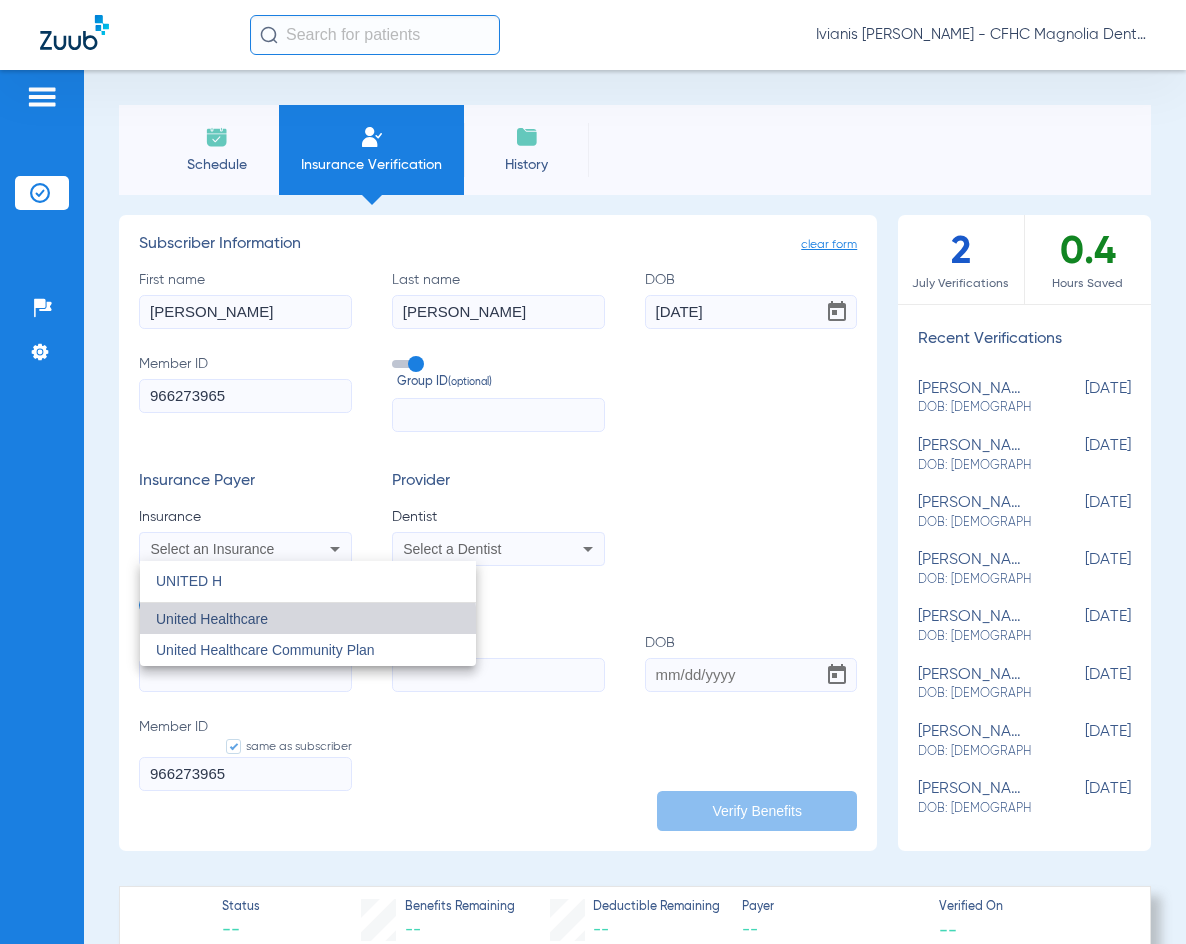 click on "United Healthcare" at bounding box center [308, 619] 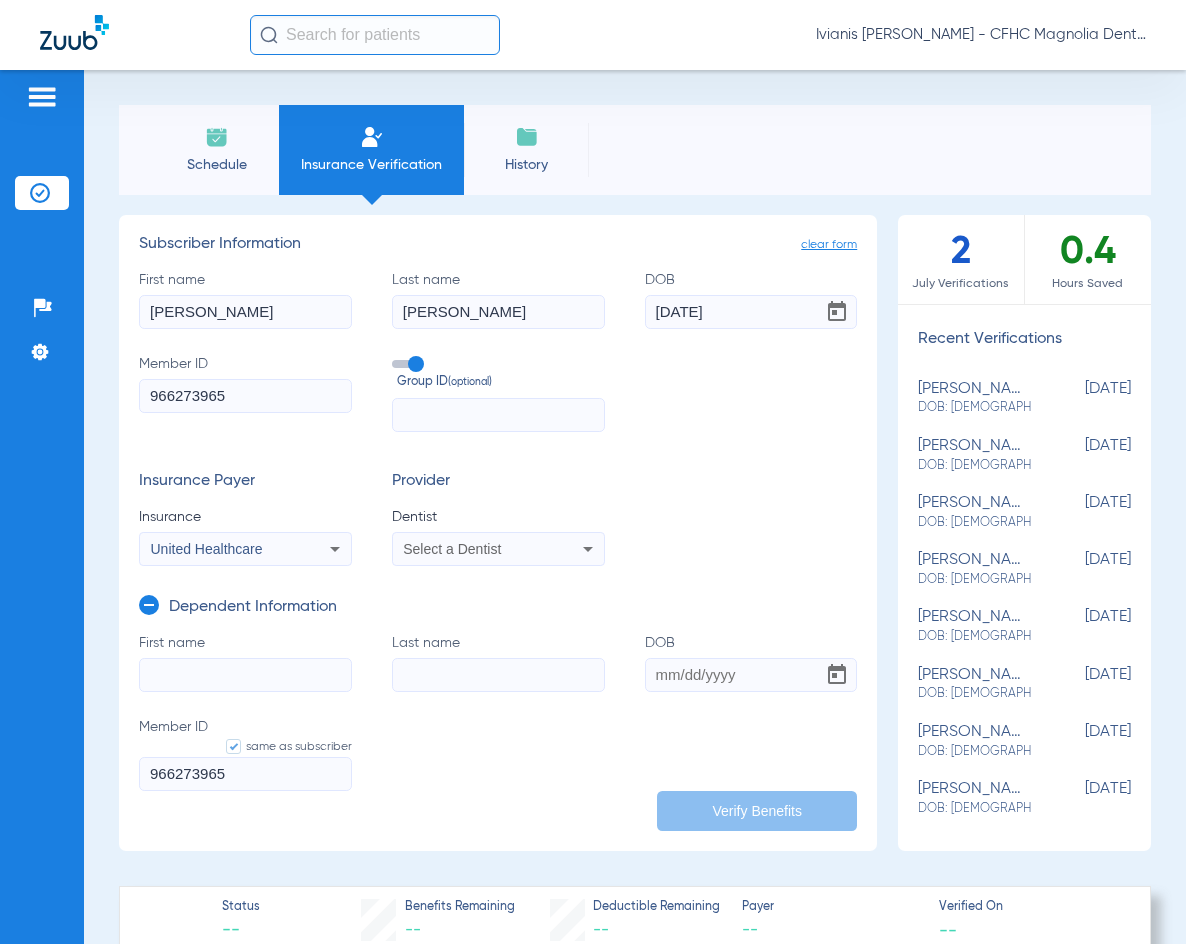 click on "Select a Dentist" at bounding box center (498, 549) 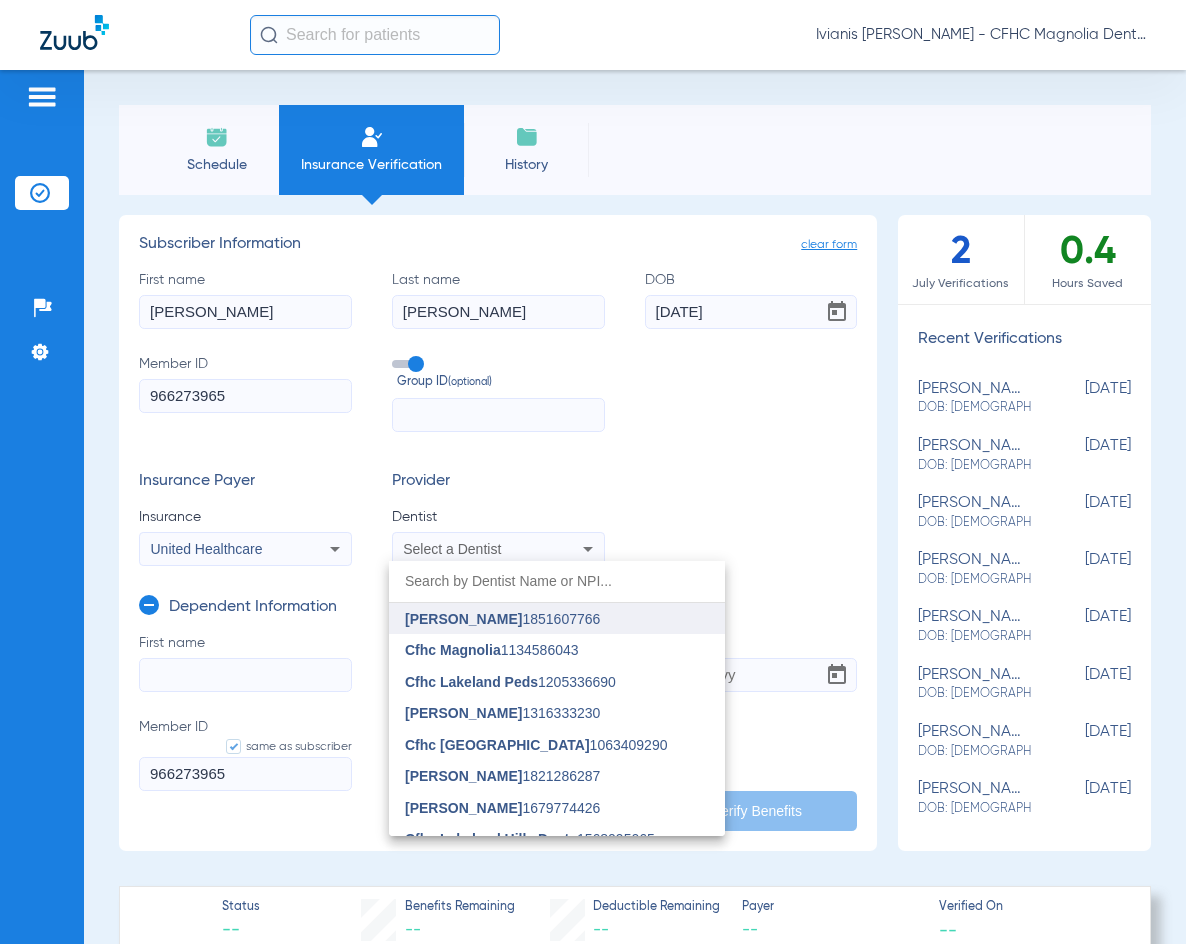 click on "[PERSON_NAME]" at bounding box center (463, 619) 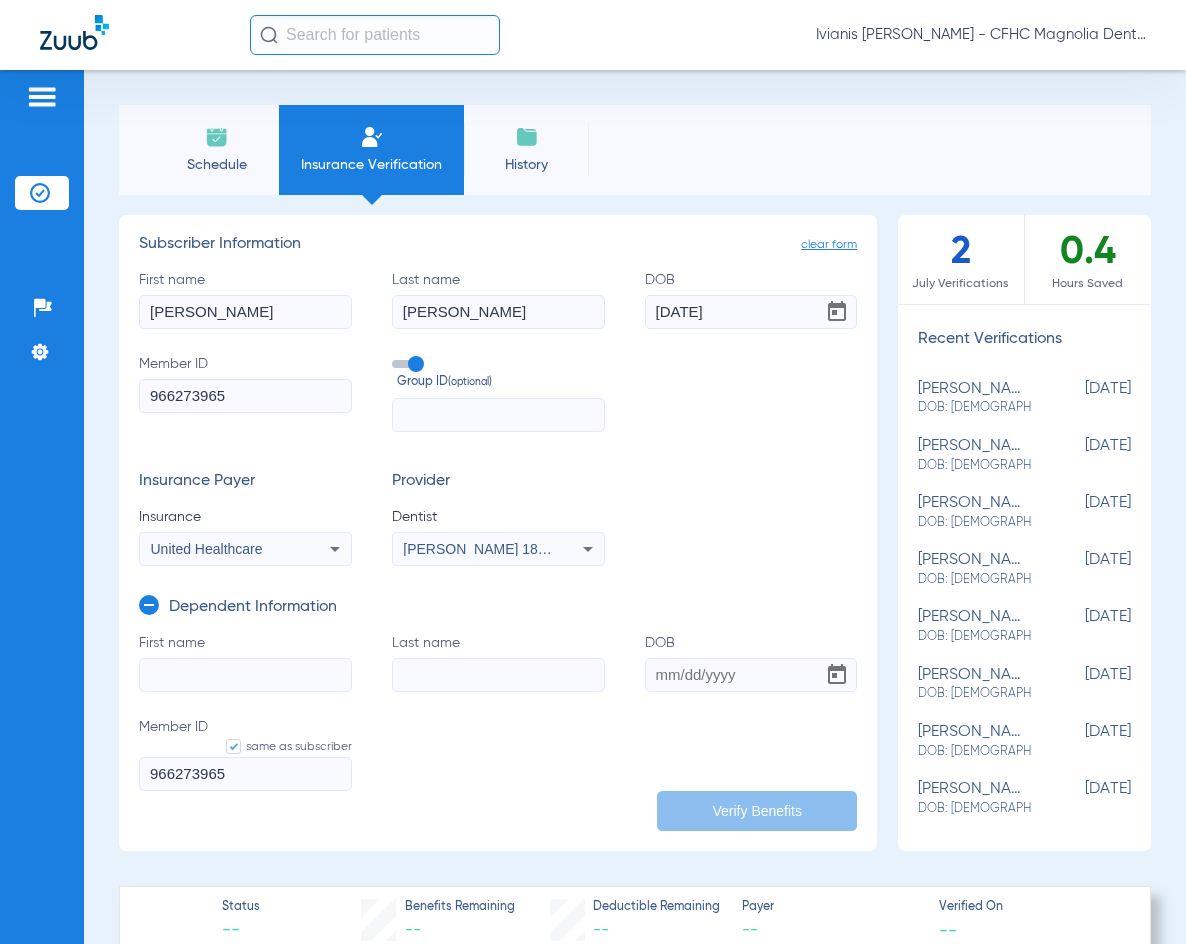 click on "First name" 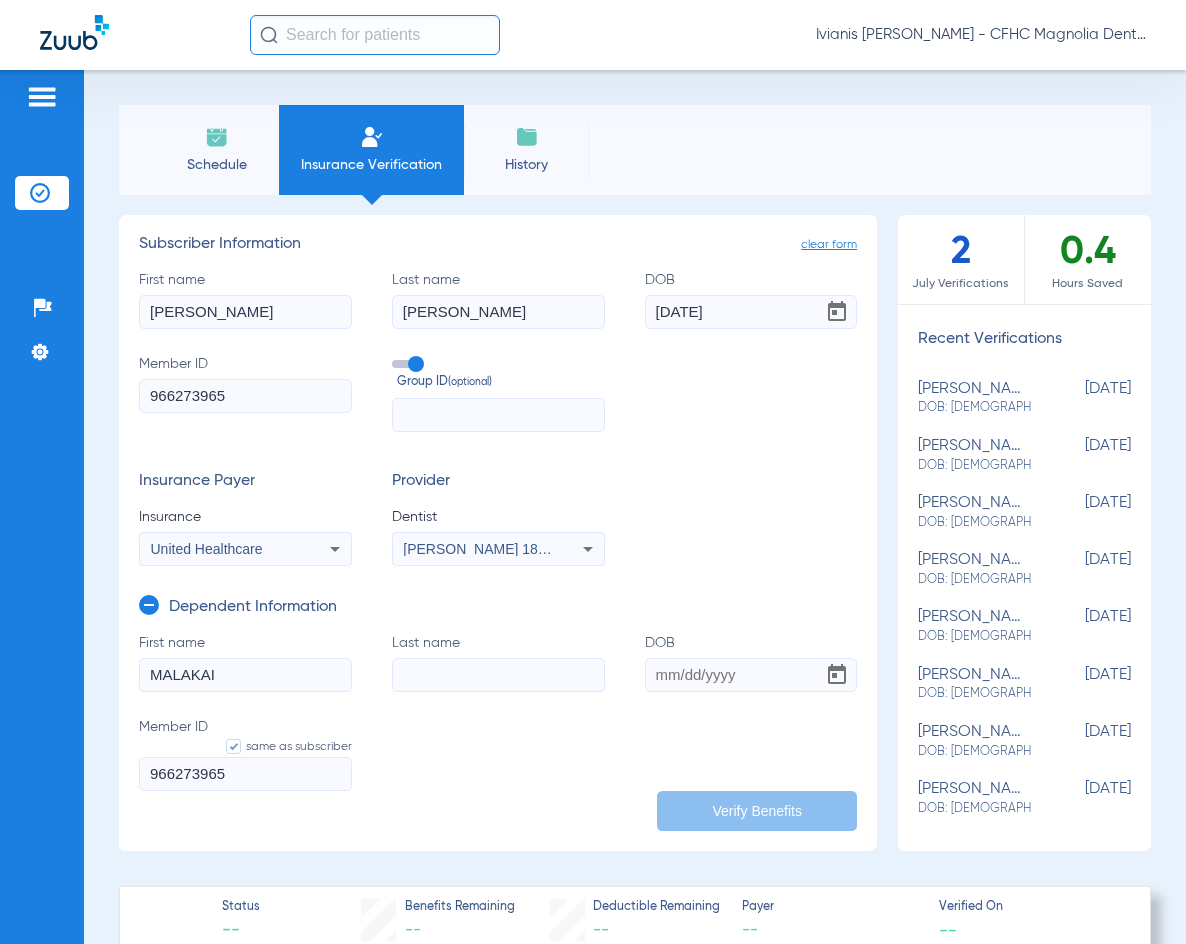 type on "MALAKAI" 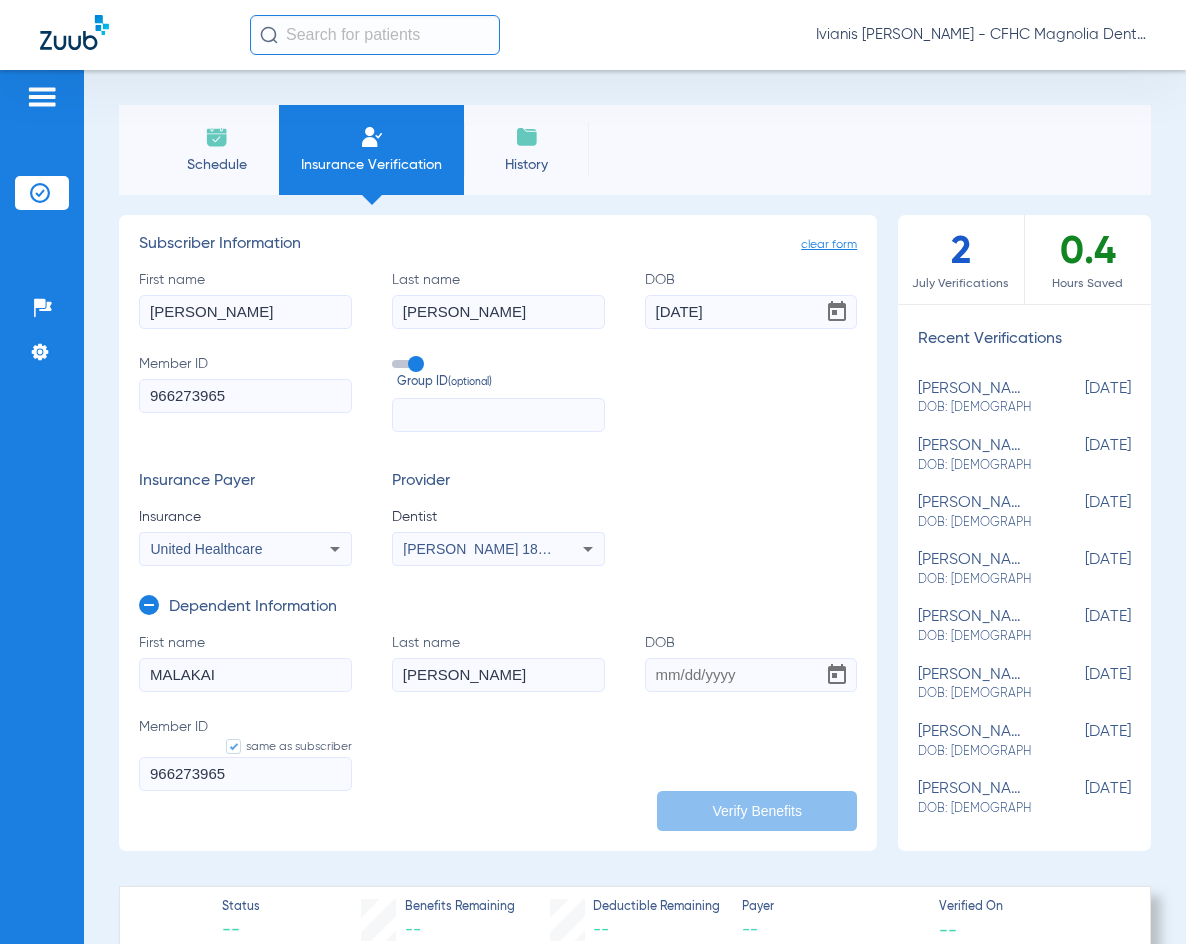 type on "VERNA" 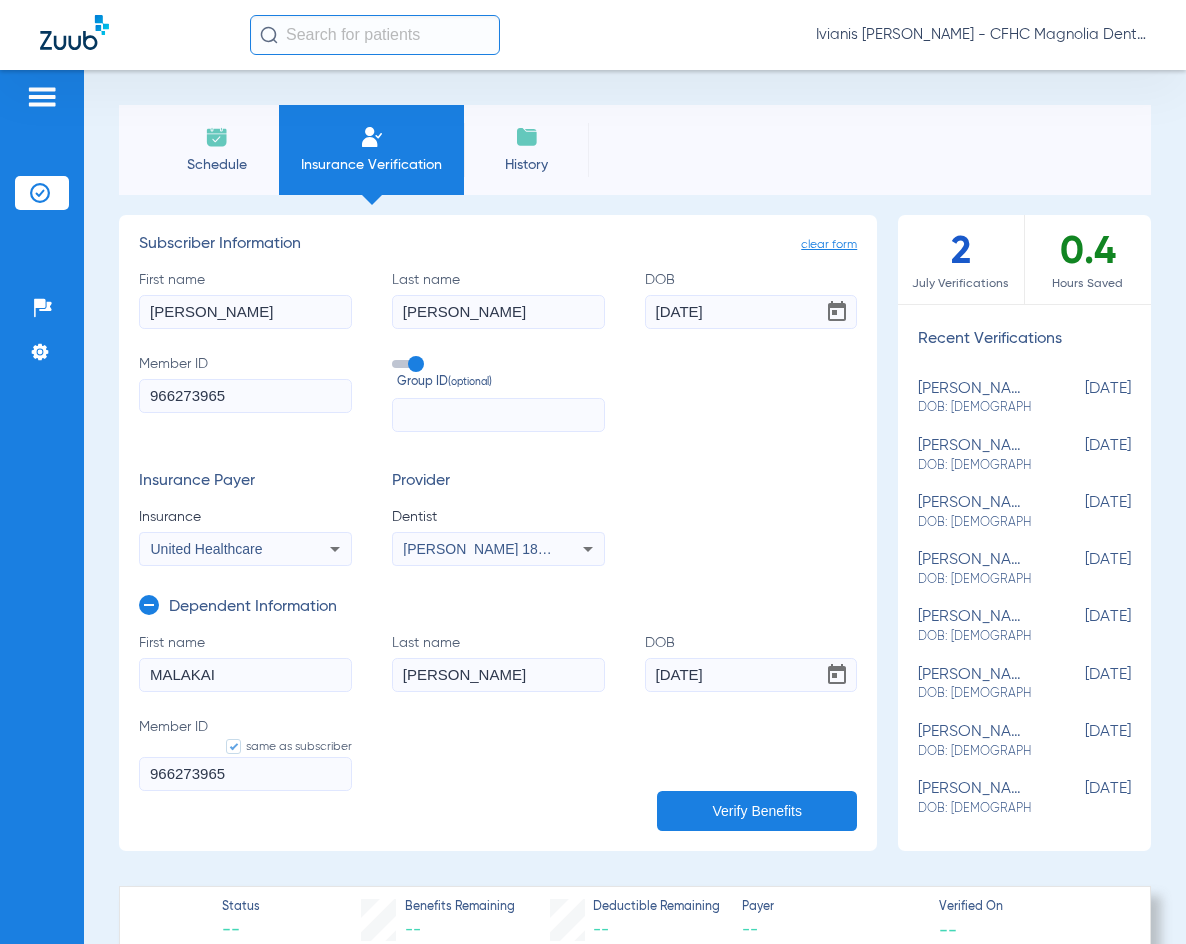 type on "06/22/2015" 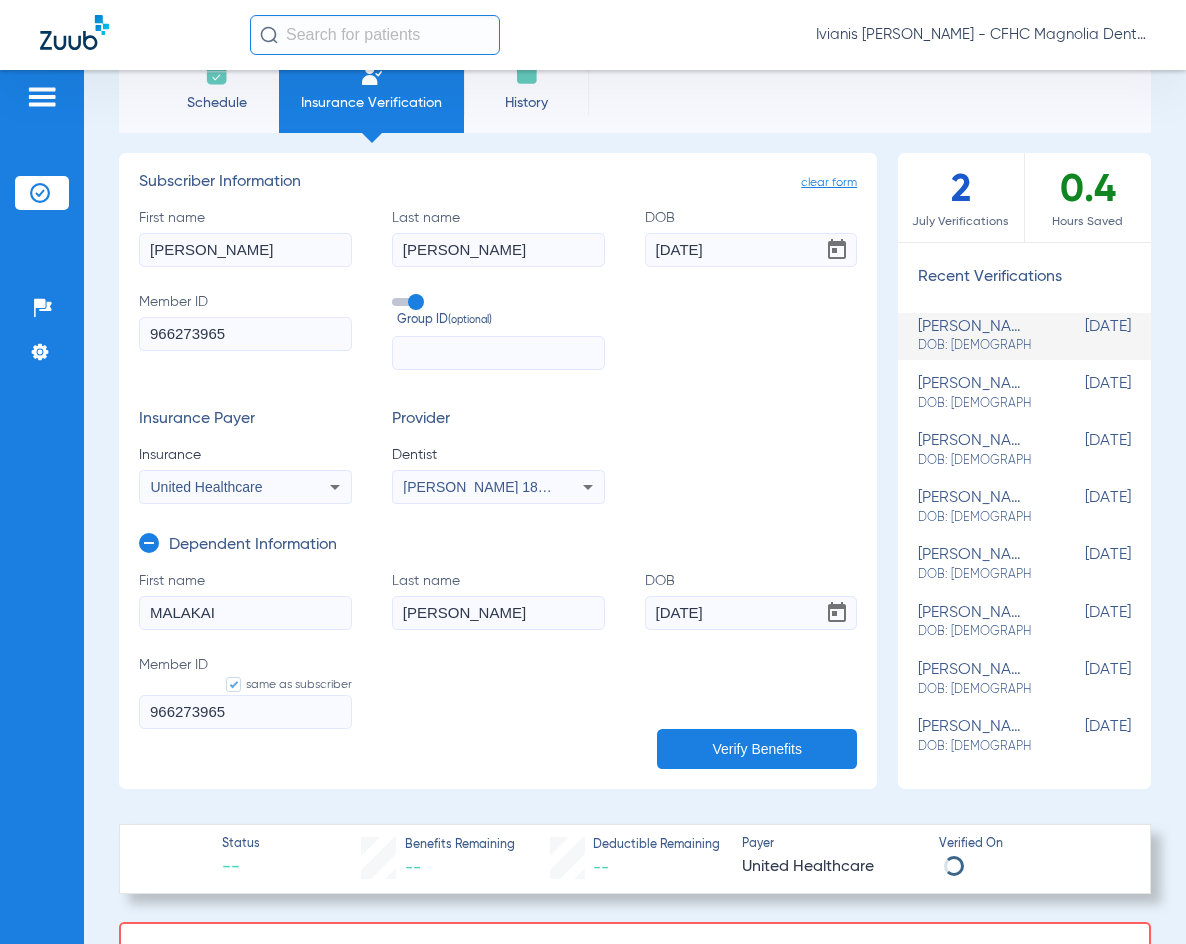 scroll, scrollTop: 200, scrollLeft: 0, axis: vertical 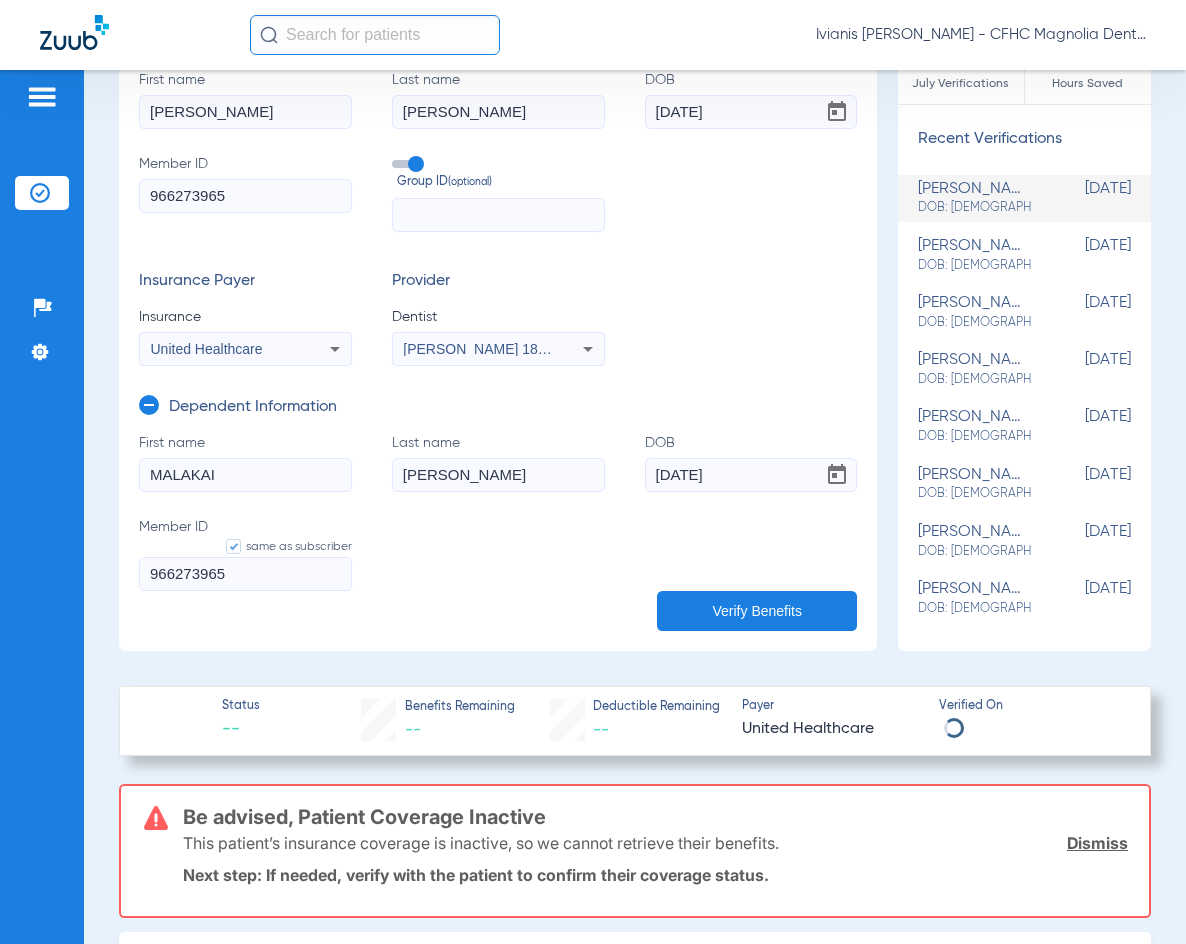 click on "Be advised, Patient Coverage Inactive" at bounding box center (655, 817) 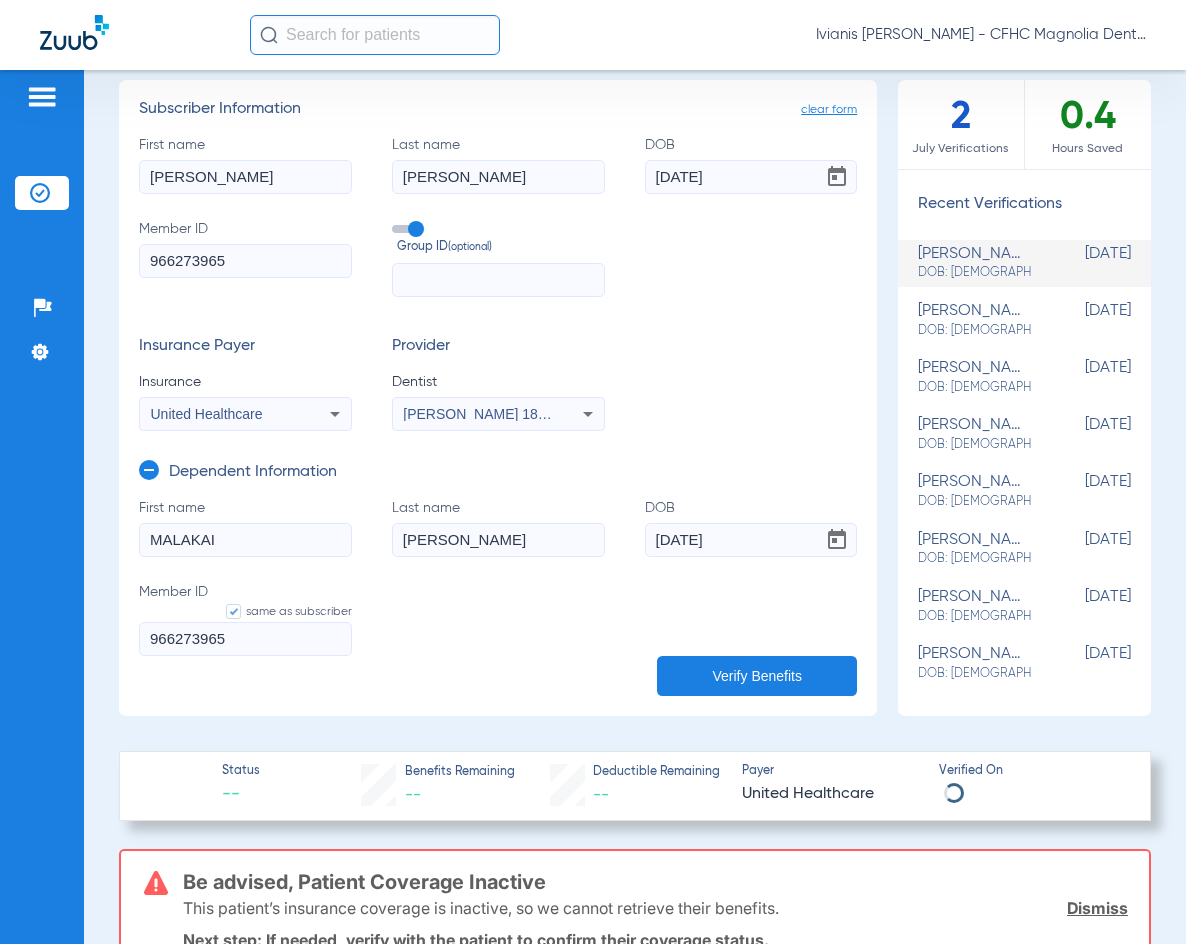 scroll, scrollTop: 100, scrollLeft: 0, axis: vertical 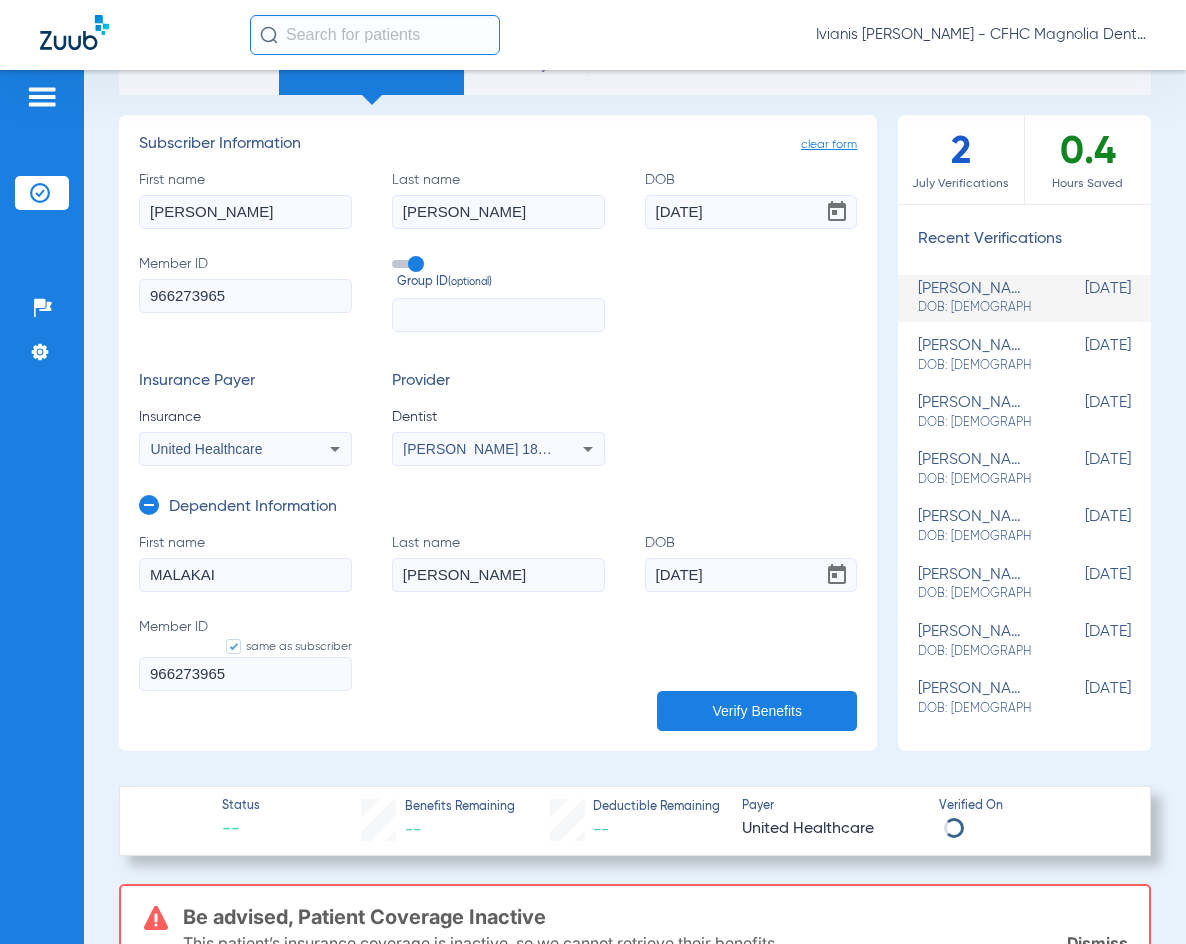 click on "966273965" 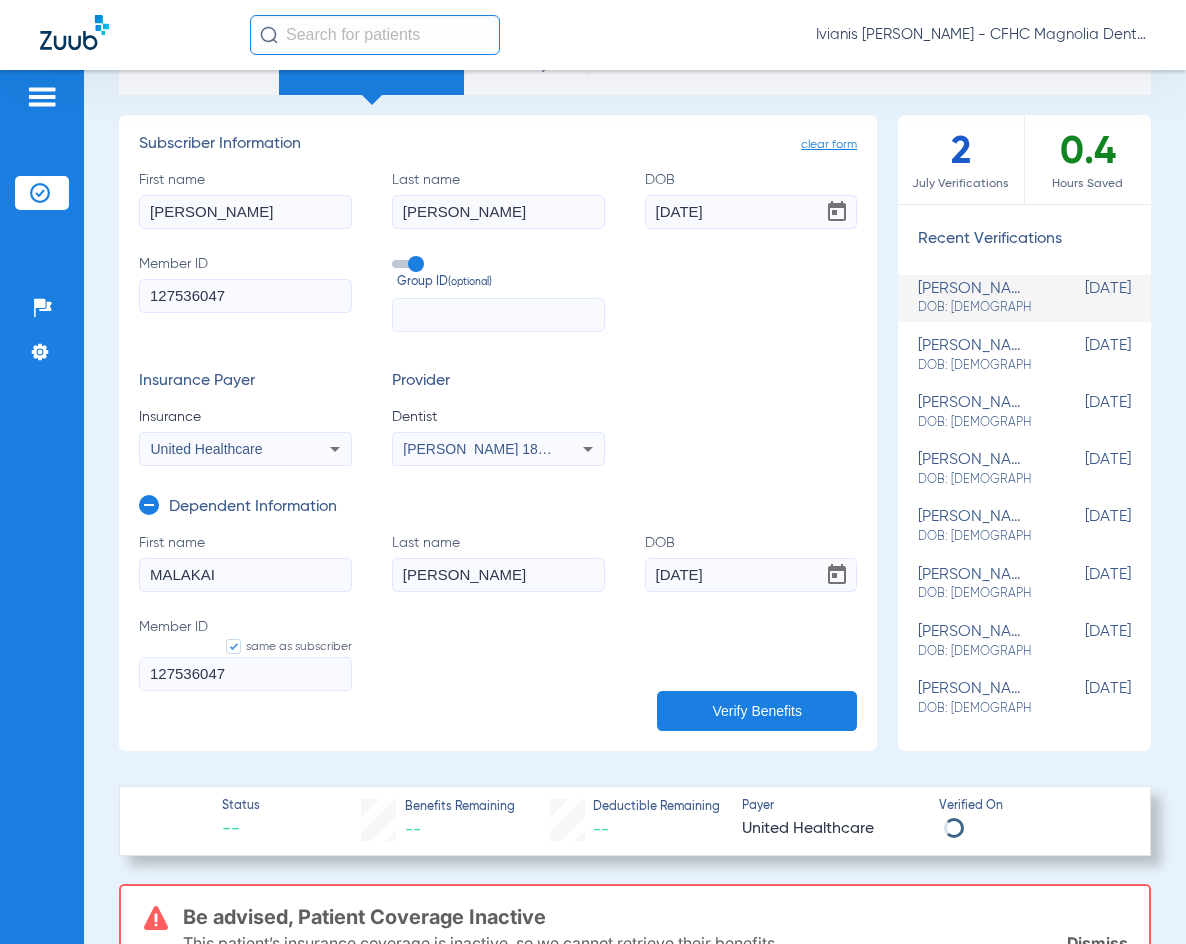 type on "127536047" 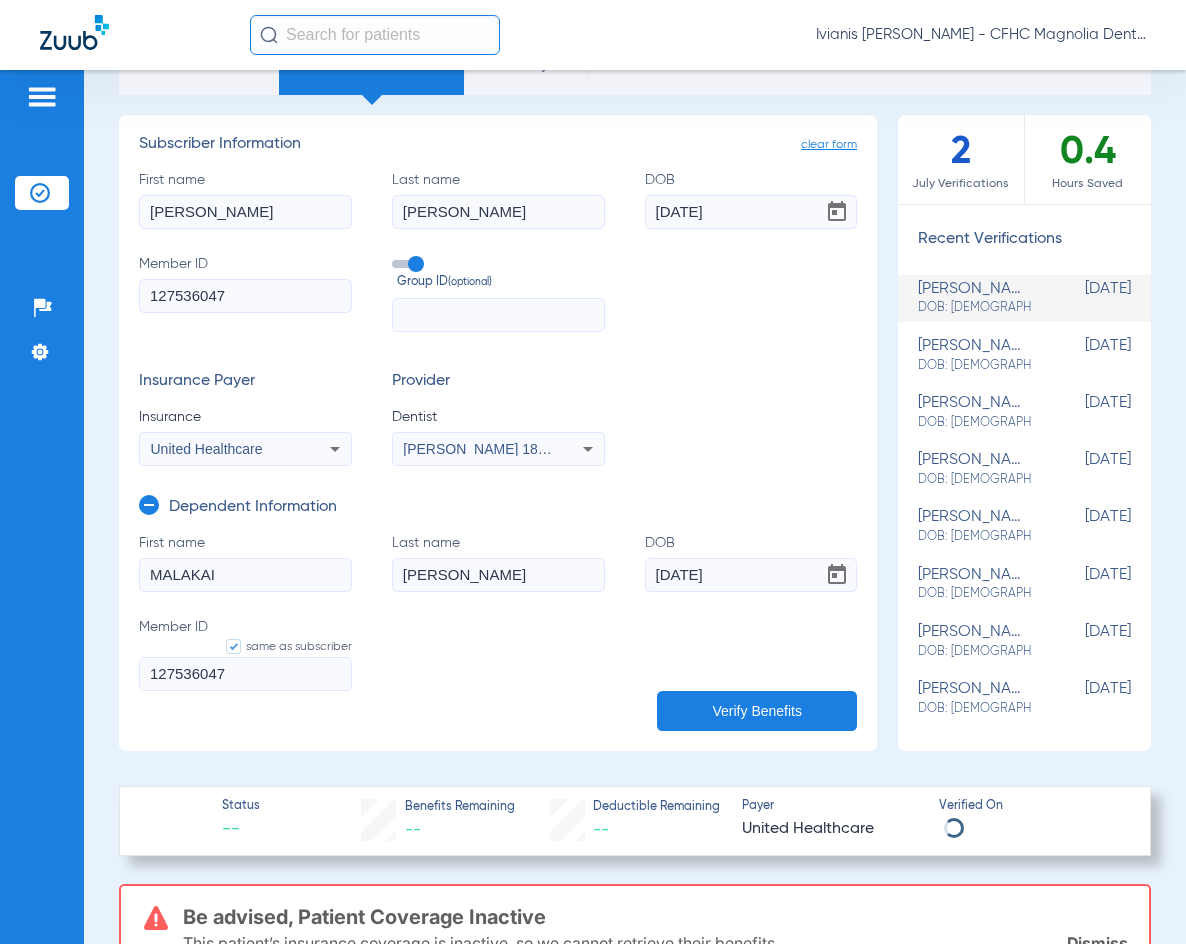 click on "United Healthcare" at bounding box center (227, 449) 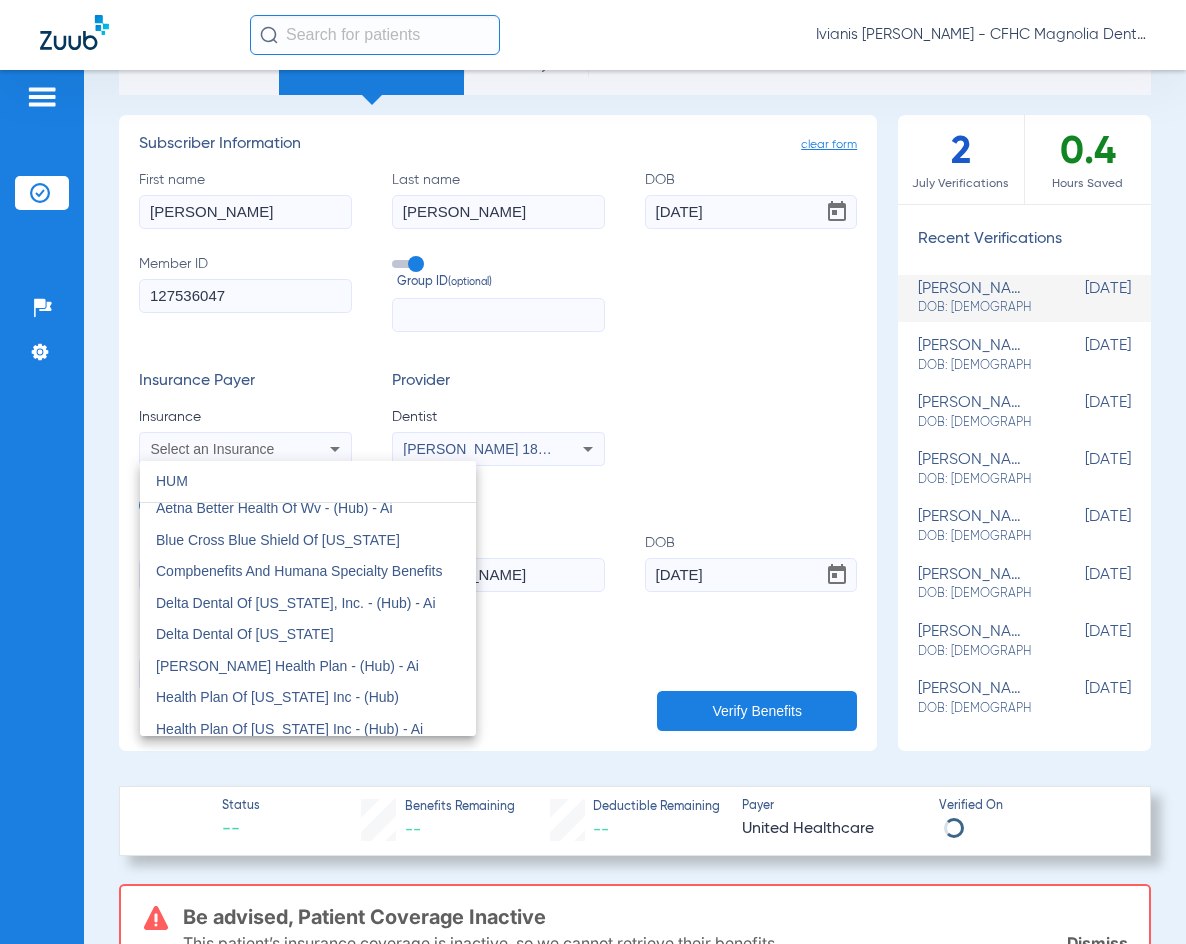 scroll, scrollTop: 0, scrollLeft: 0, axis: both 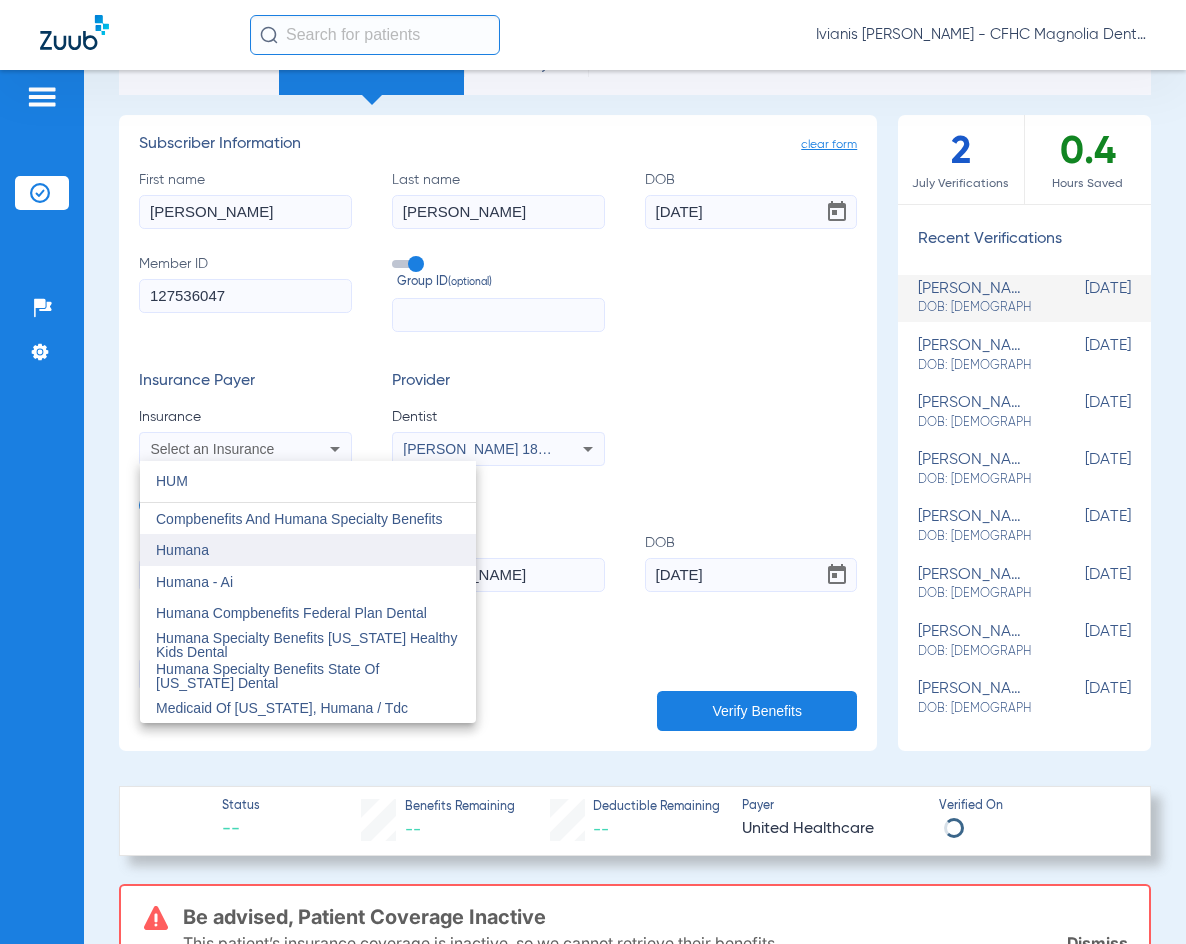 type on "HUM" 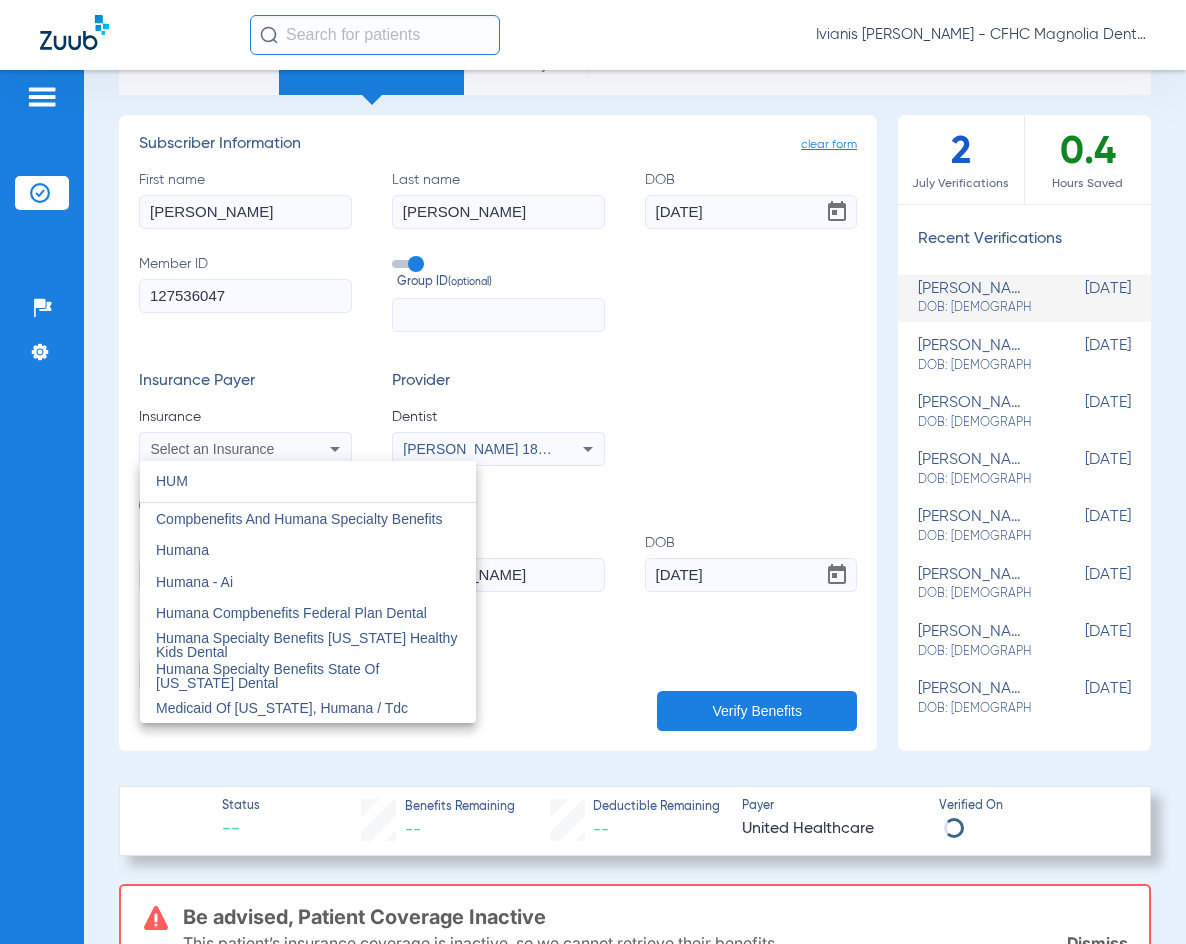 click on "Humana" at bounding box center [308, 550] 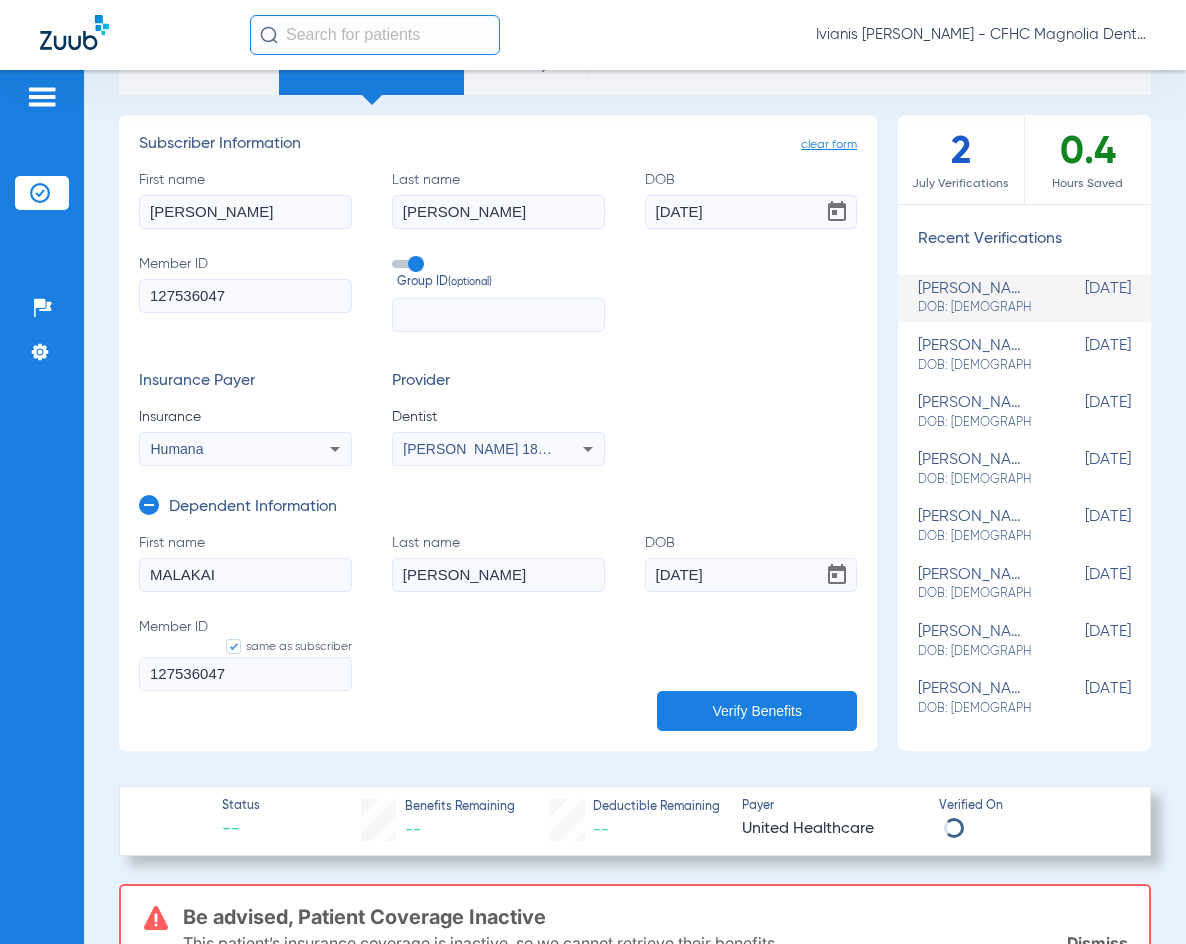 click on "Verify Benefits" 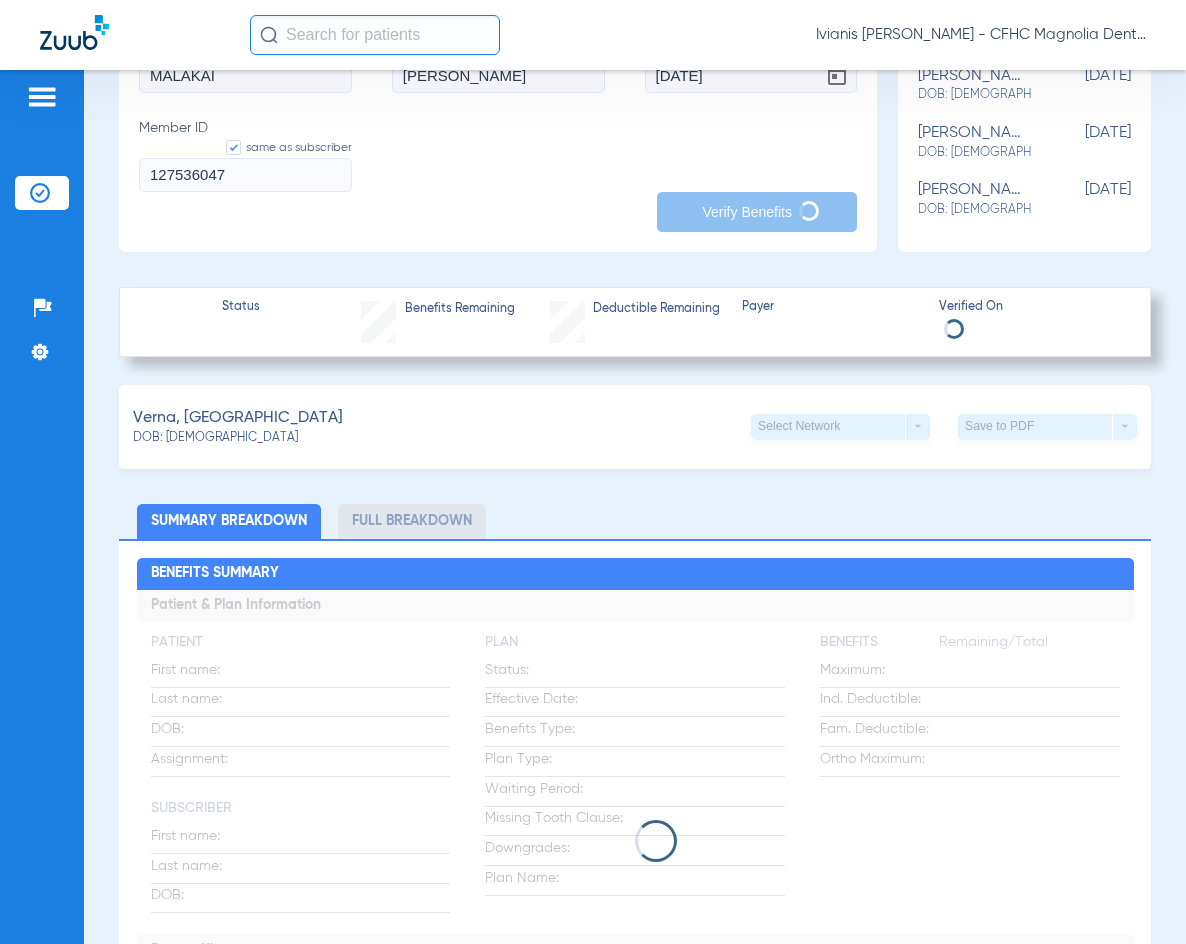 scroll, scrollTop: 600, scrollLeft: 0, axis: vertical 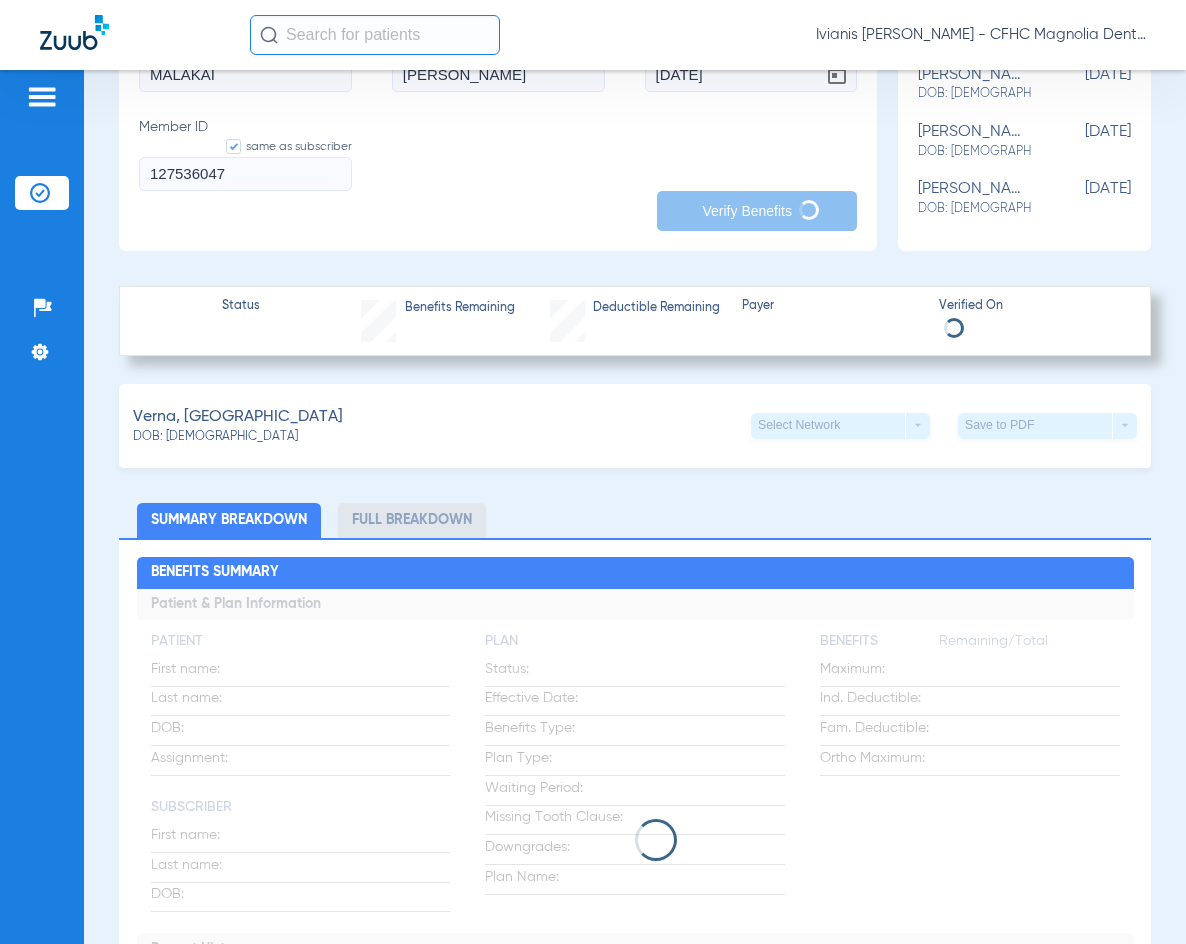 type on "966273965" 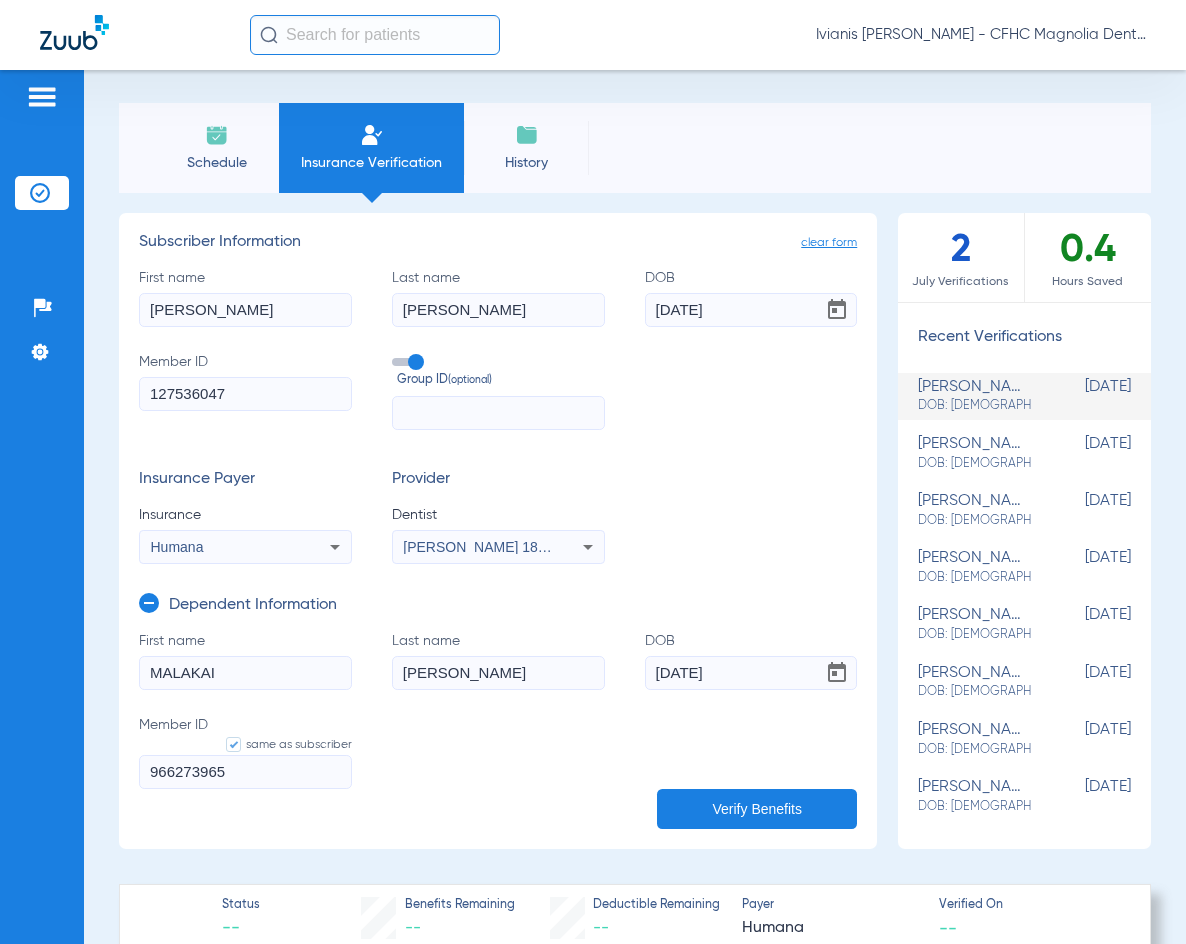 scroll, scrollTop: 0, scrollLeft: 0, axis: both 